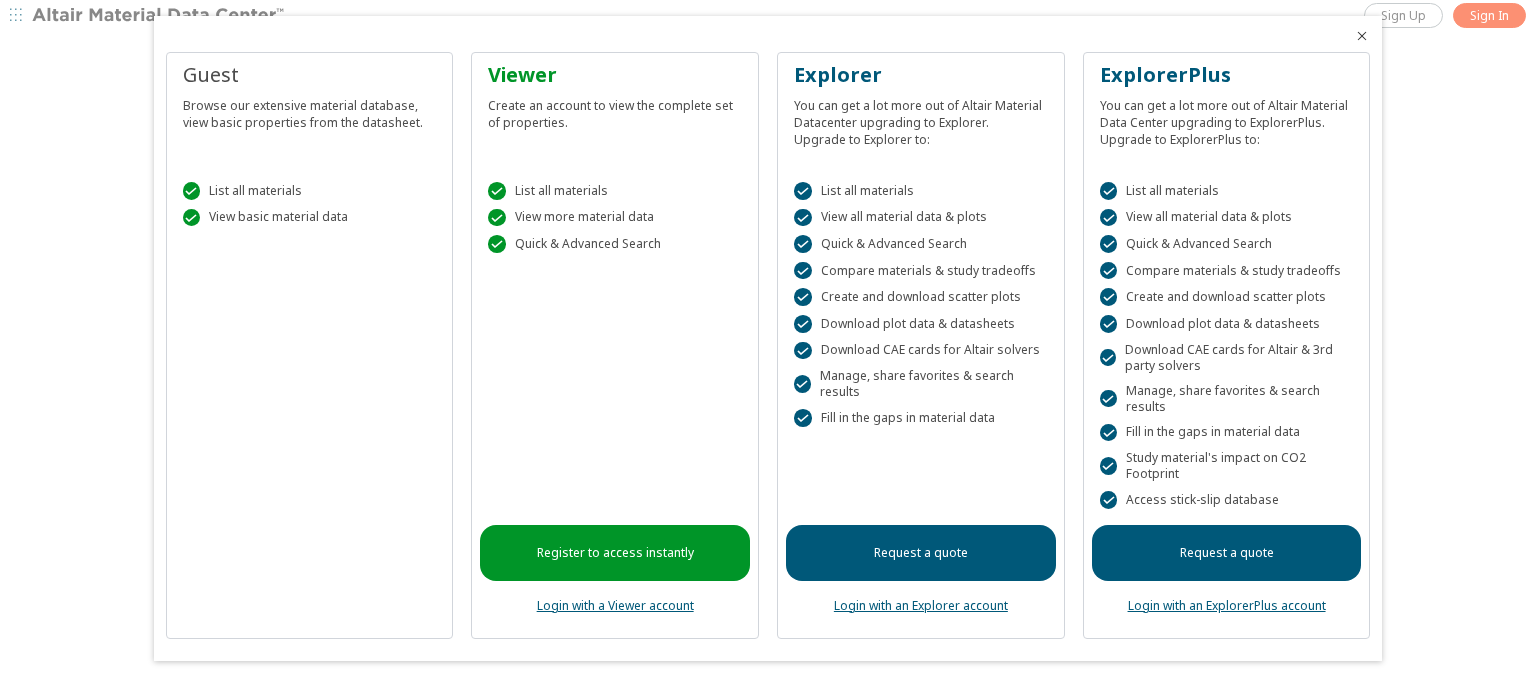 scroll, scrollTop: 0, scrollLeft: 0, axis: both 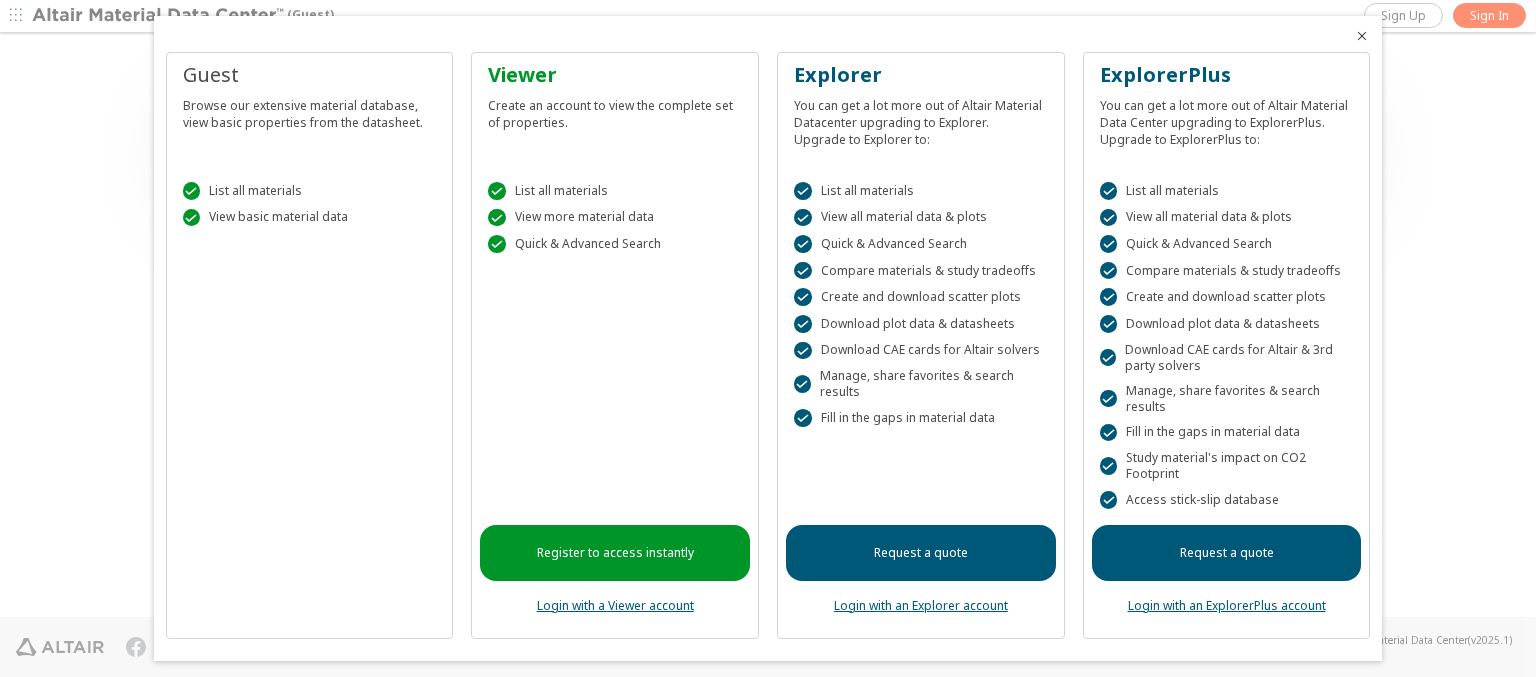 click at bounding box center [1362, 36] 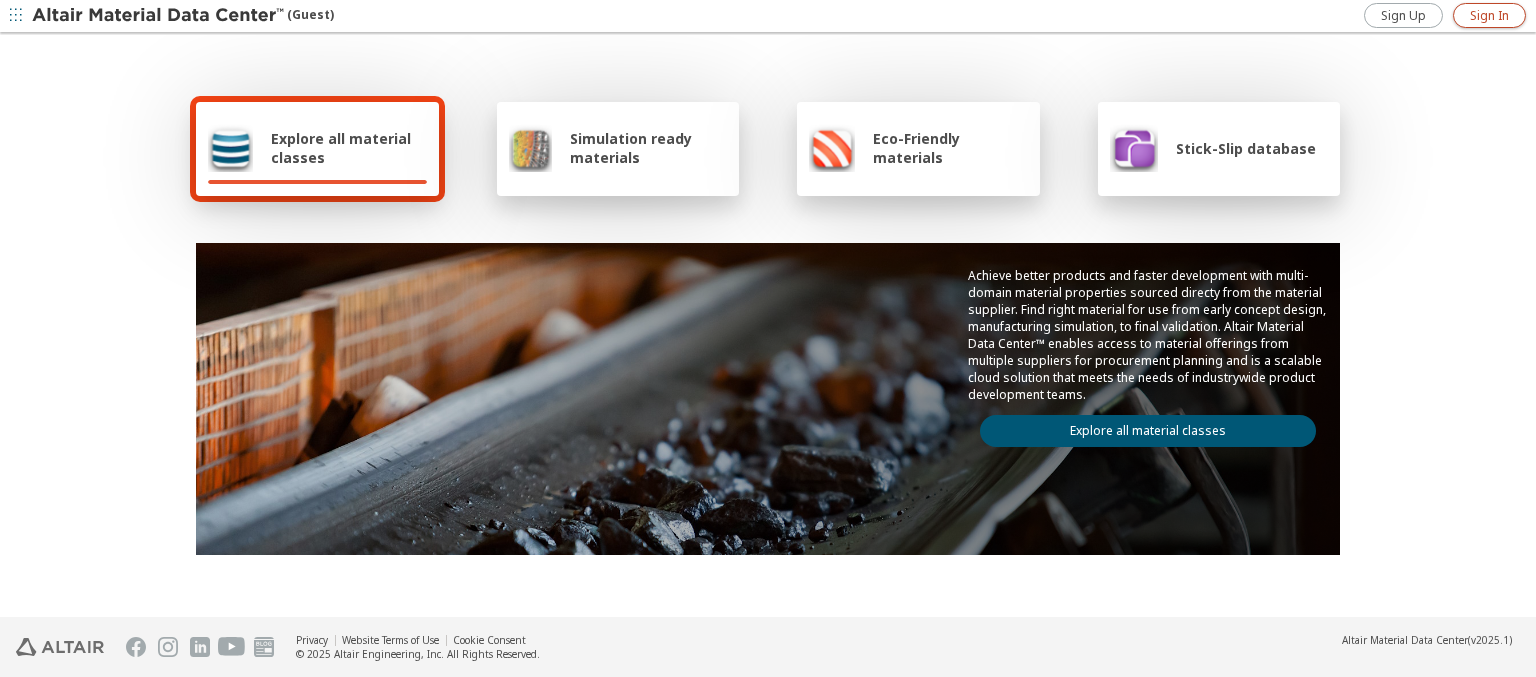 click on "Sign In" at bounding box center (1489, 16) 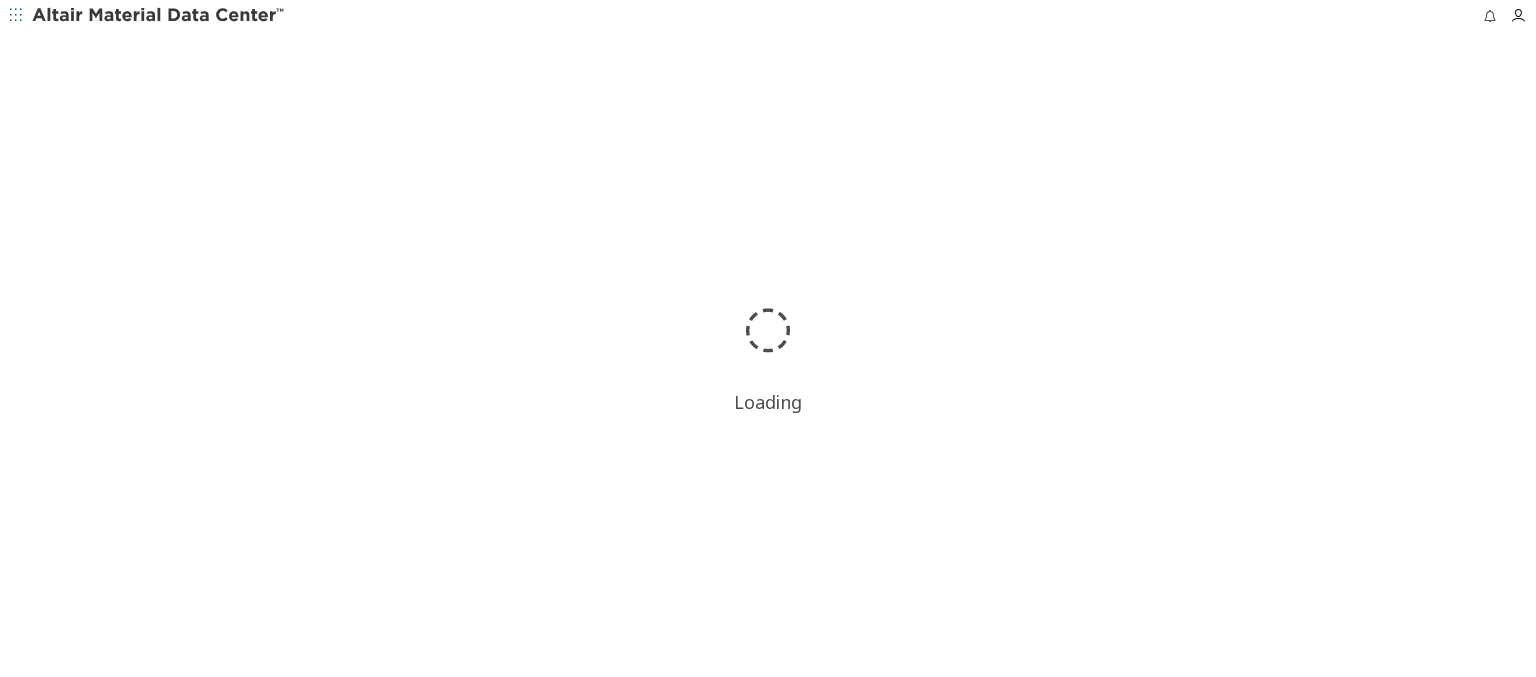 scroll, scrollTop: 0, scrollLeft: 0, axis: both 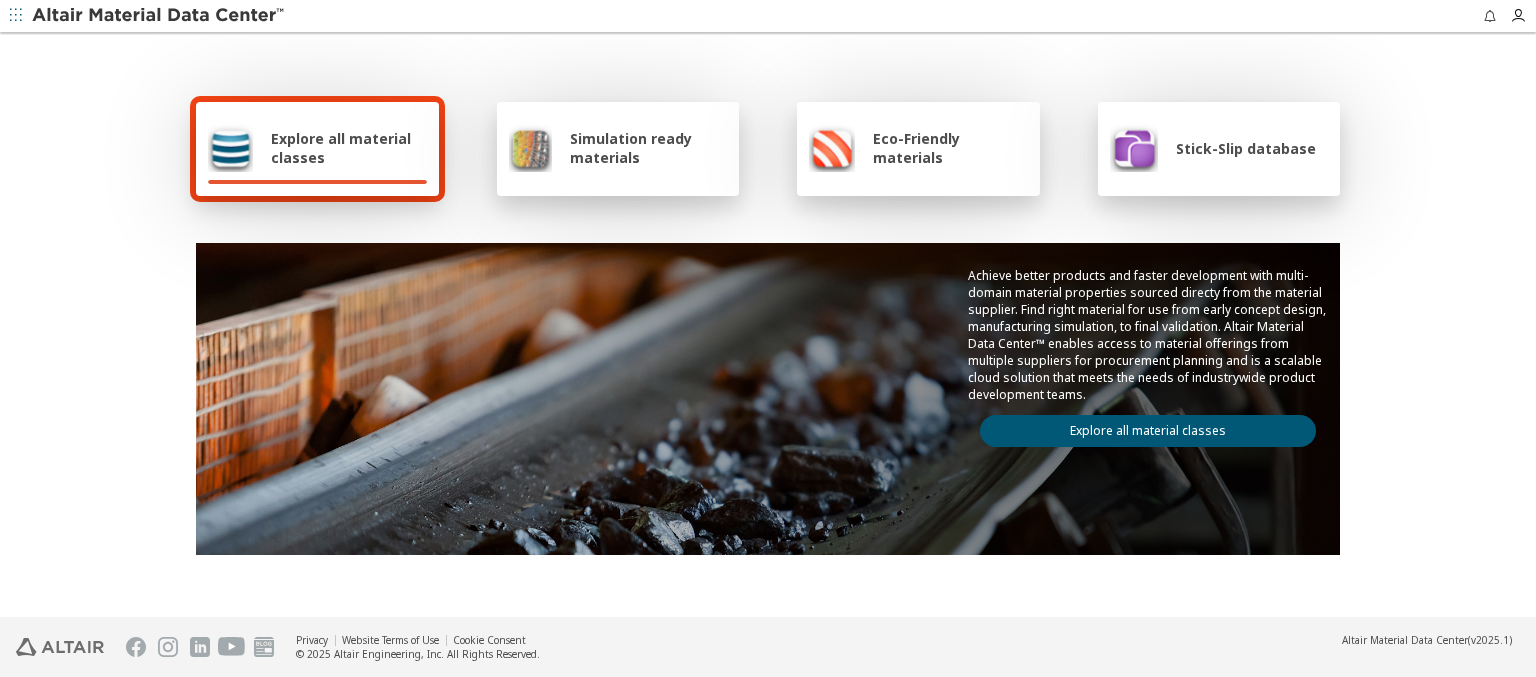 click at bounding box center (159, 16) 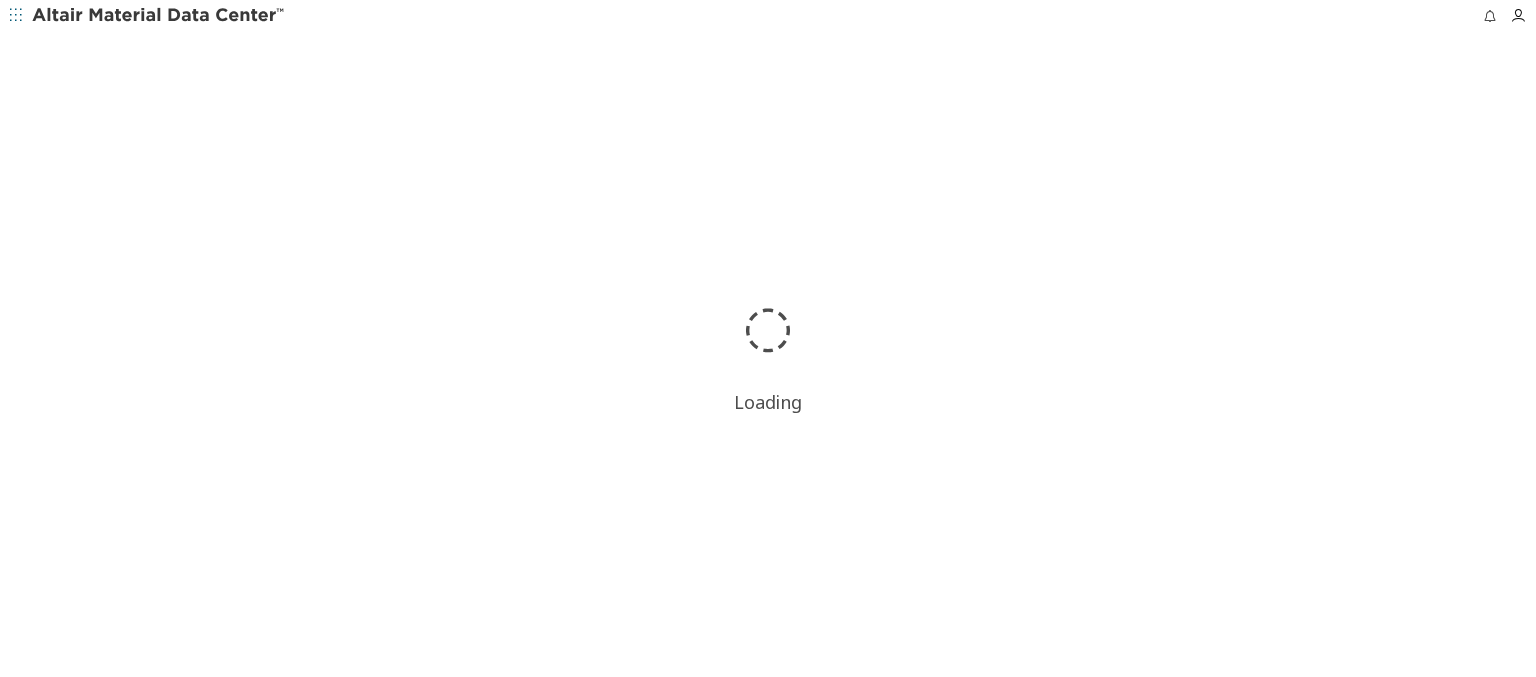 scroll, scrollTop: 0, scrollLeft: 0, axis: both 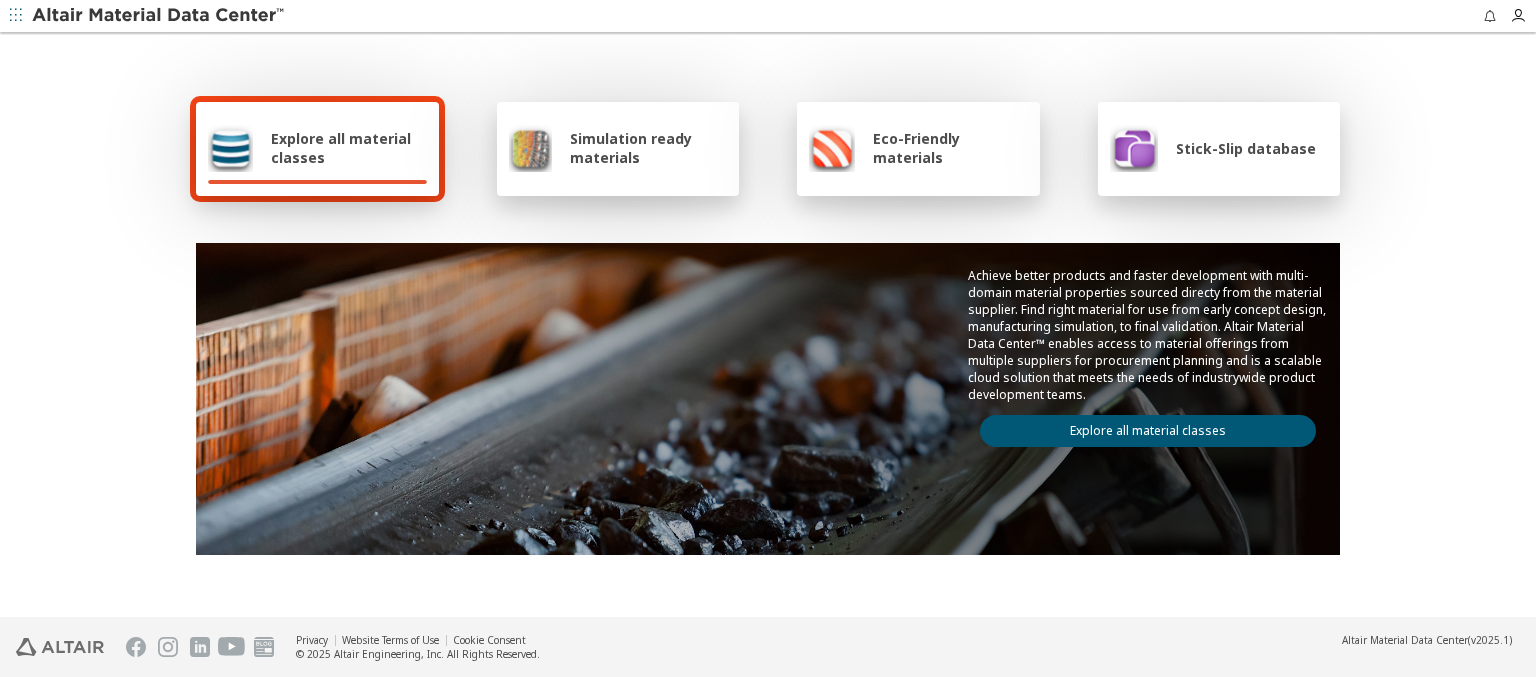 click on "Explore all material classes" at bounding box center [349, 148] 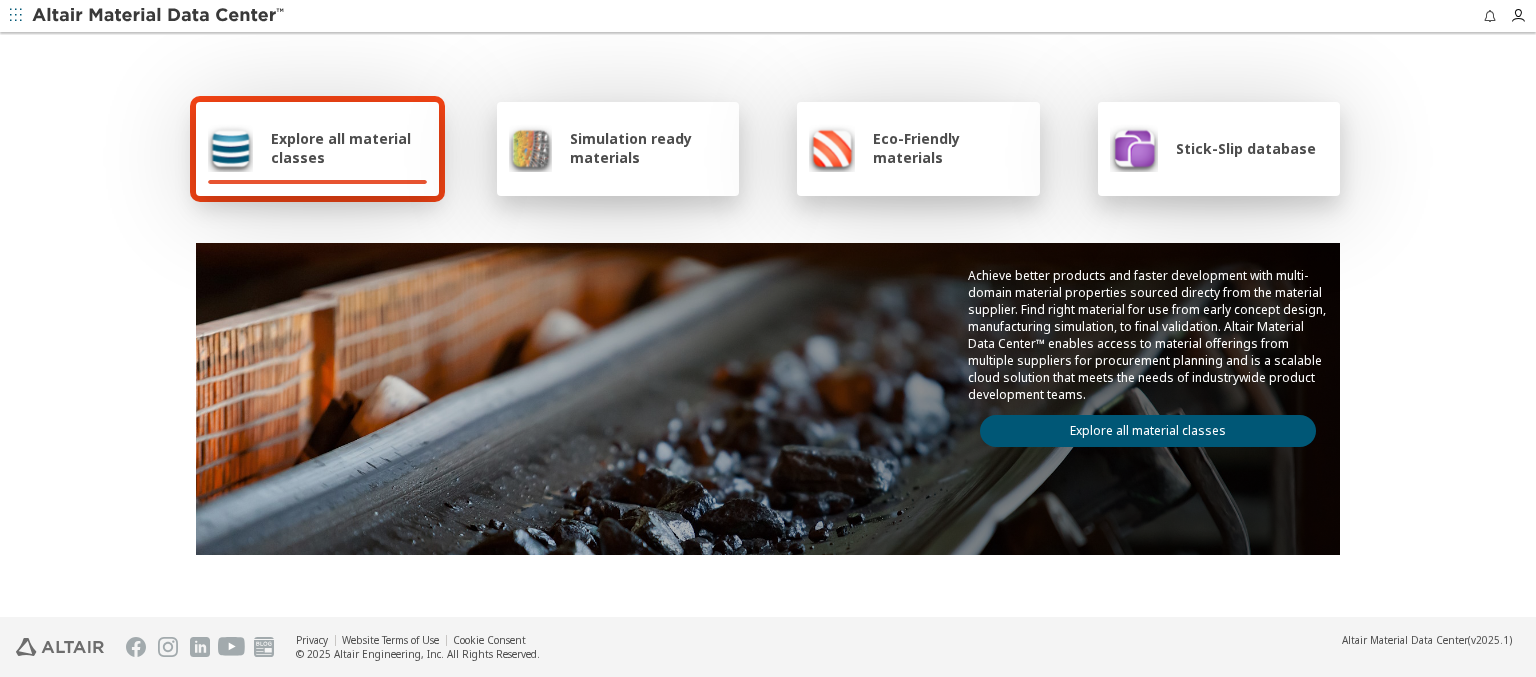 click on "Explore all material classes" at bounding box center (1148, 431) 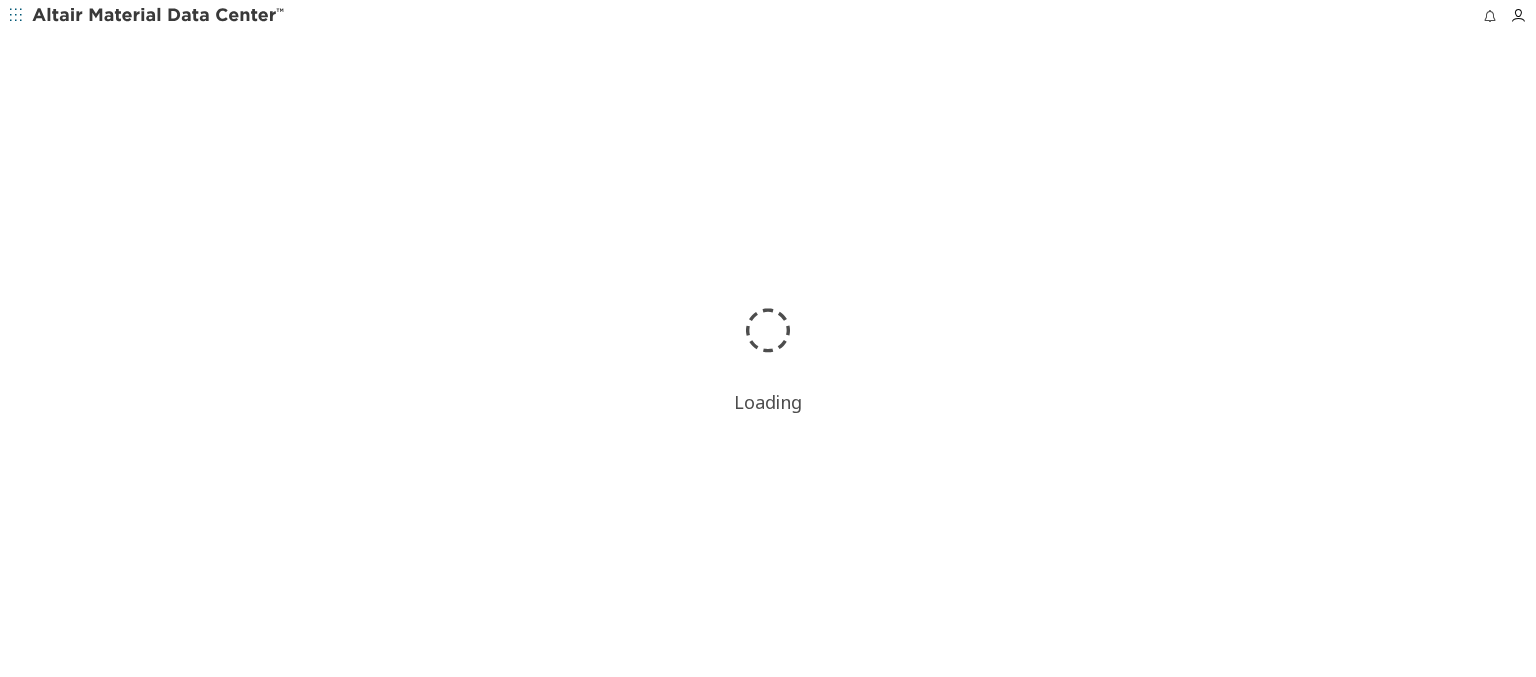 scroll, scrollTop: 0, scrollLeft: 0, axis: both 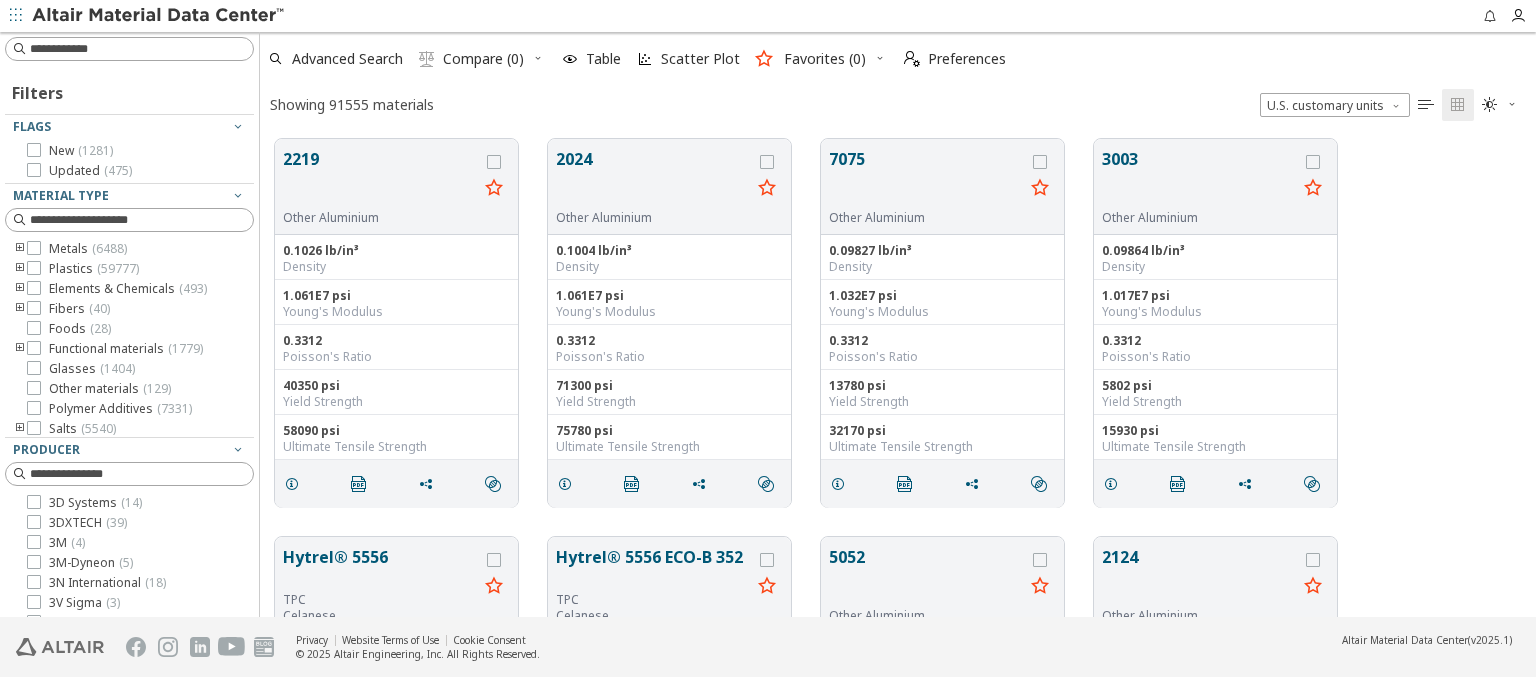 type on "******" 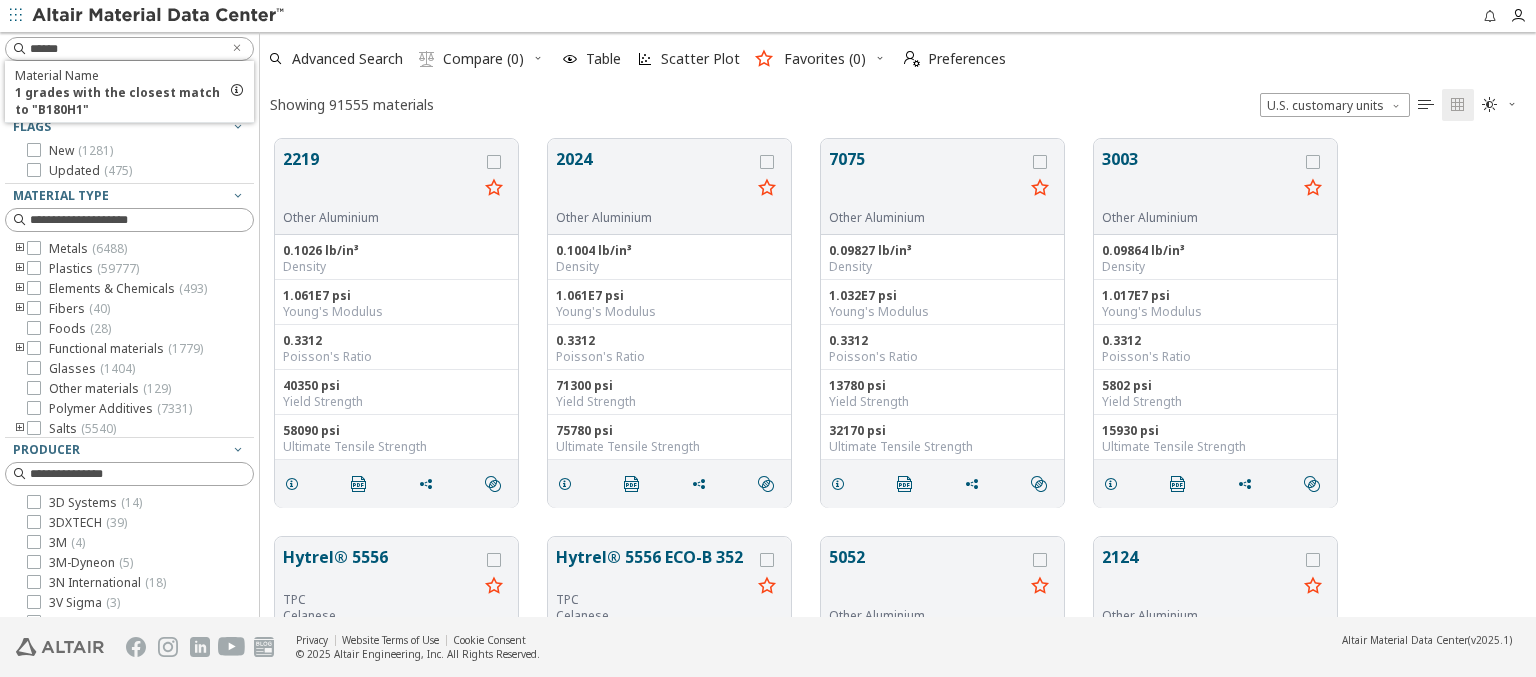 type 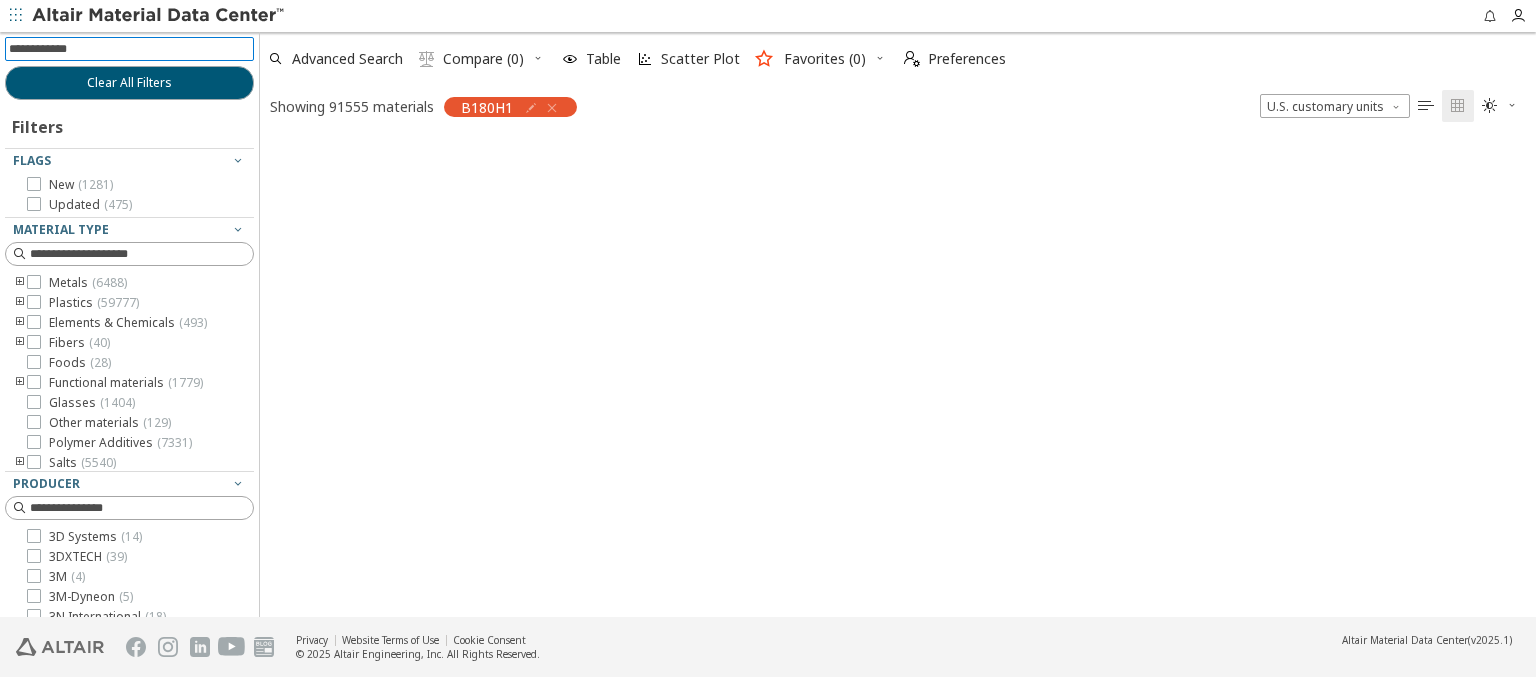 scroll, scrollTop: 475, scrollLeft: 1260, axis: both 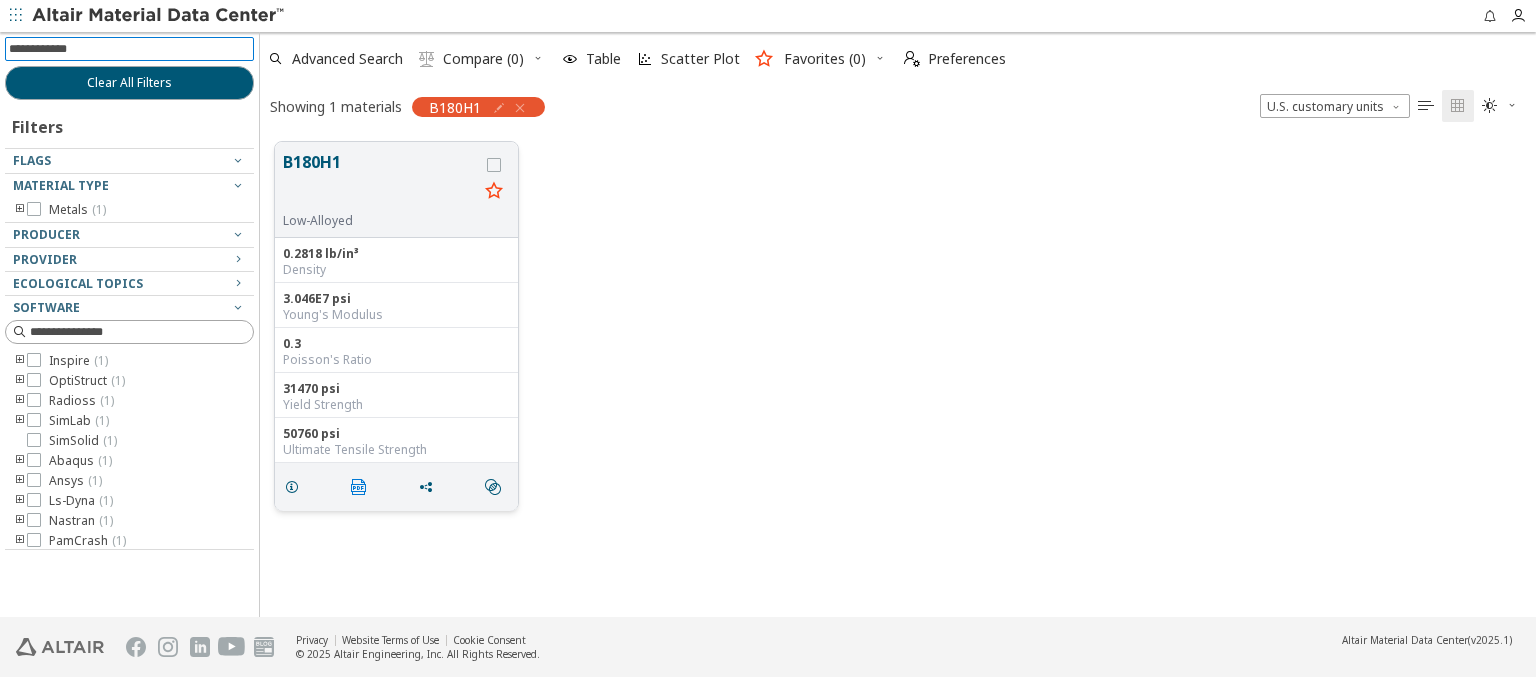 click on "" at bounding box center [359, 487] 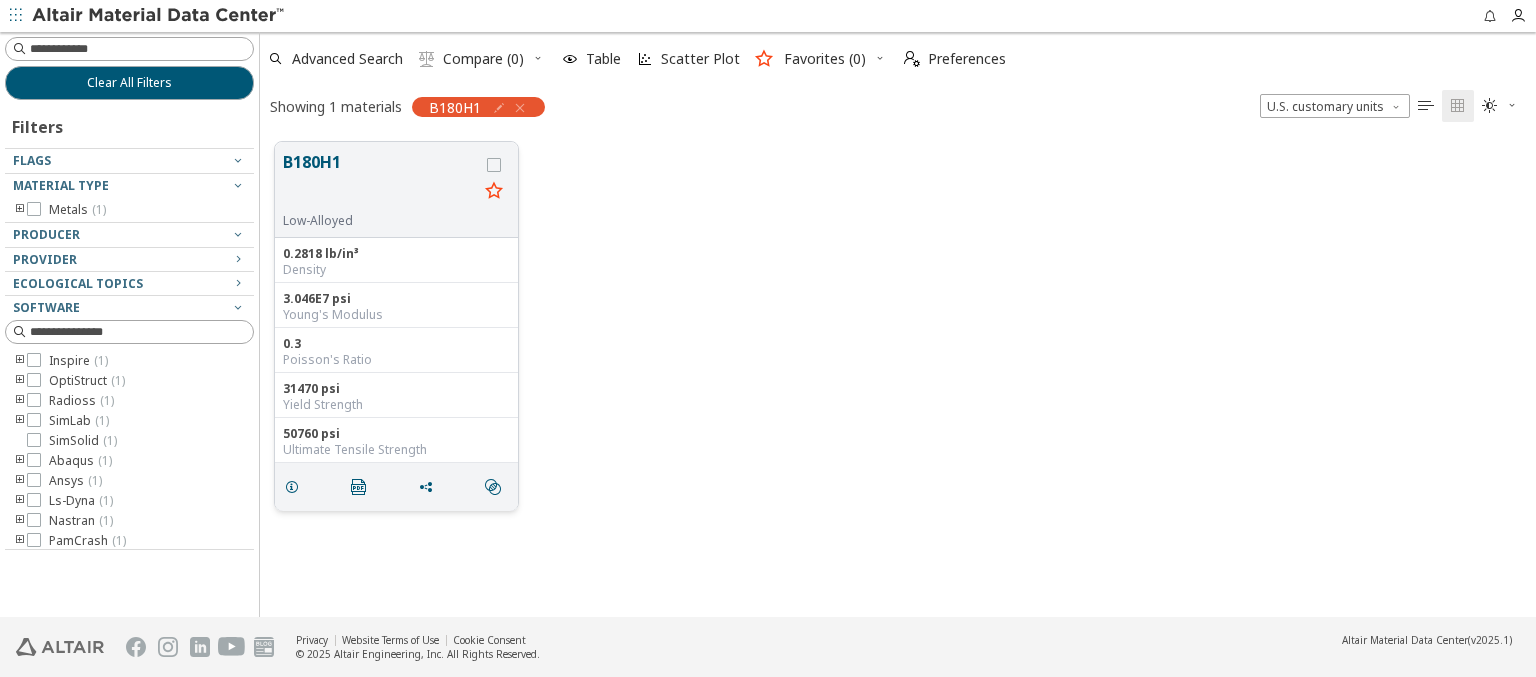 click at bounding box center (159, 16) 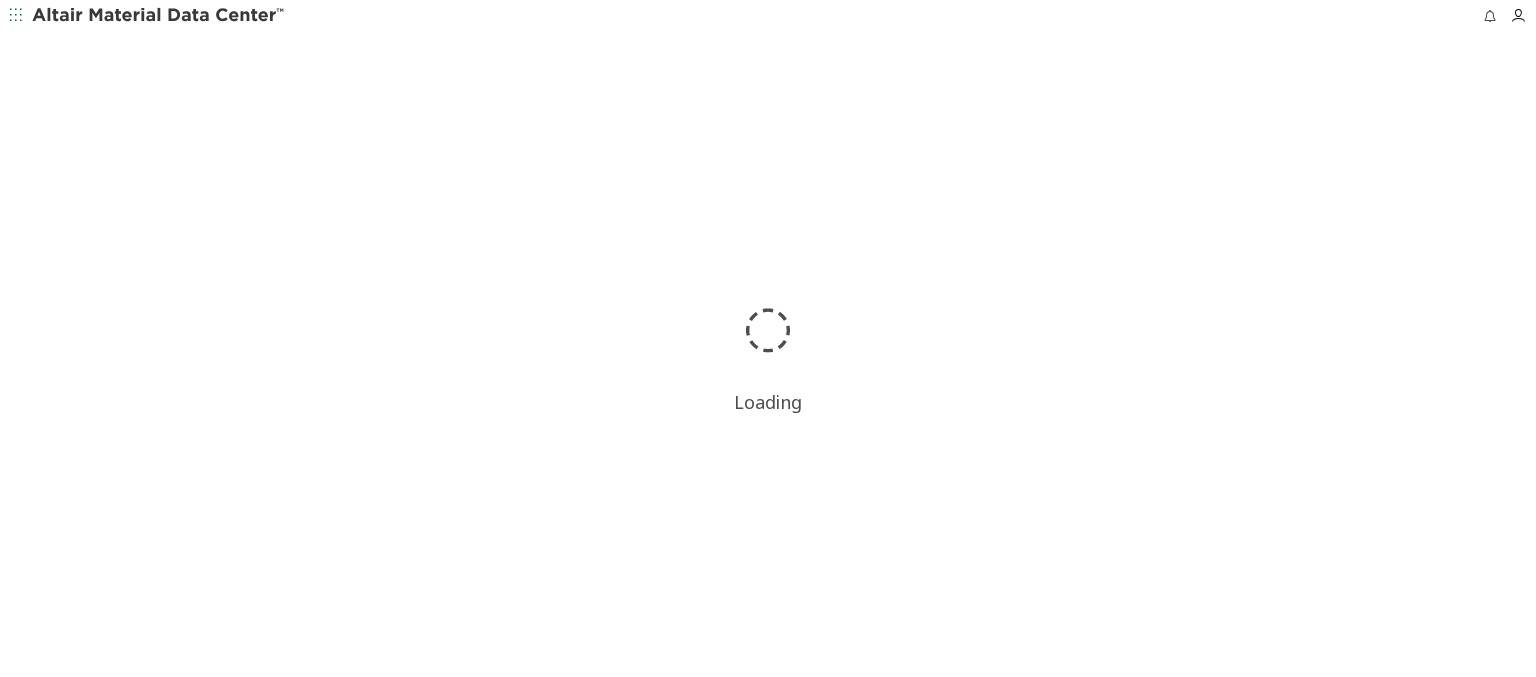 scroll, scrollTop: 0, scrollLeft: 0, axis: both 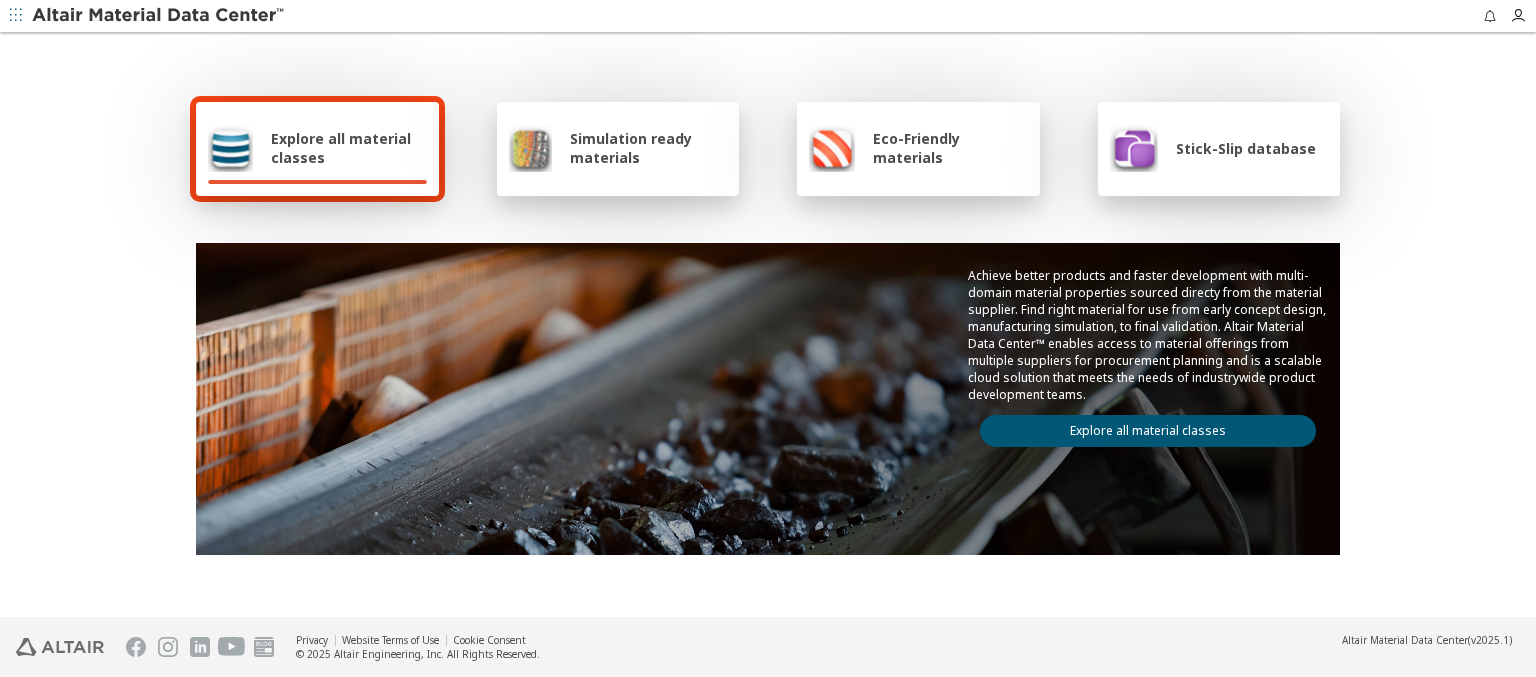 click on "Explore all material classes" at bounding box center [349, 148] 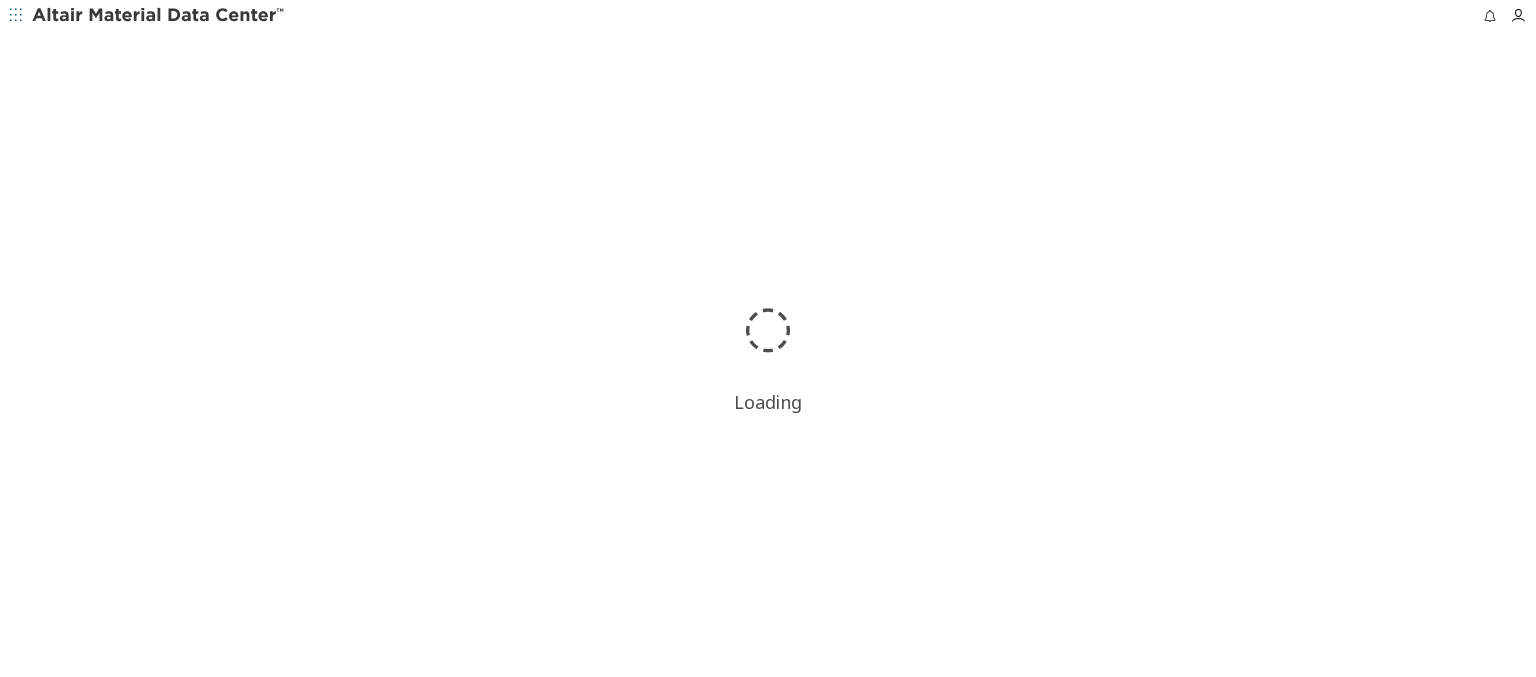 scroll, scrollTop: 0, scrollLeft: 0, axis: both 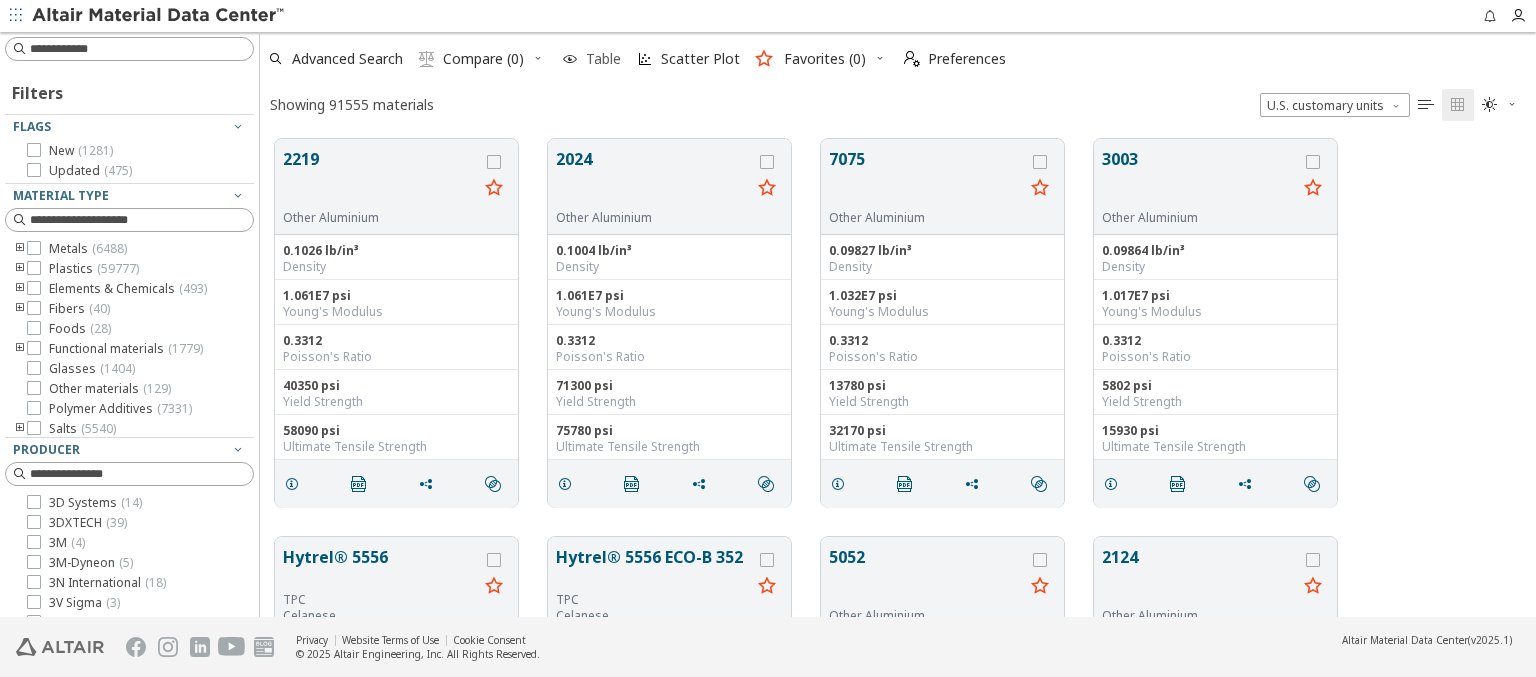 click at bounding box center (570, 59) 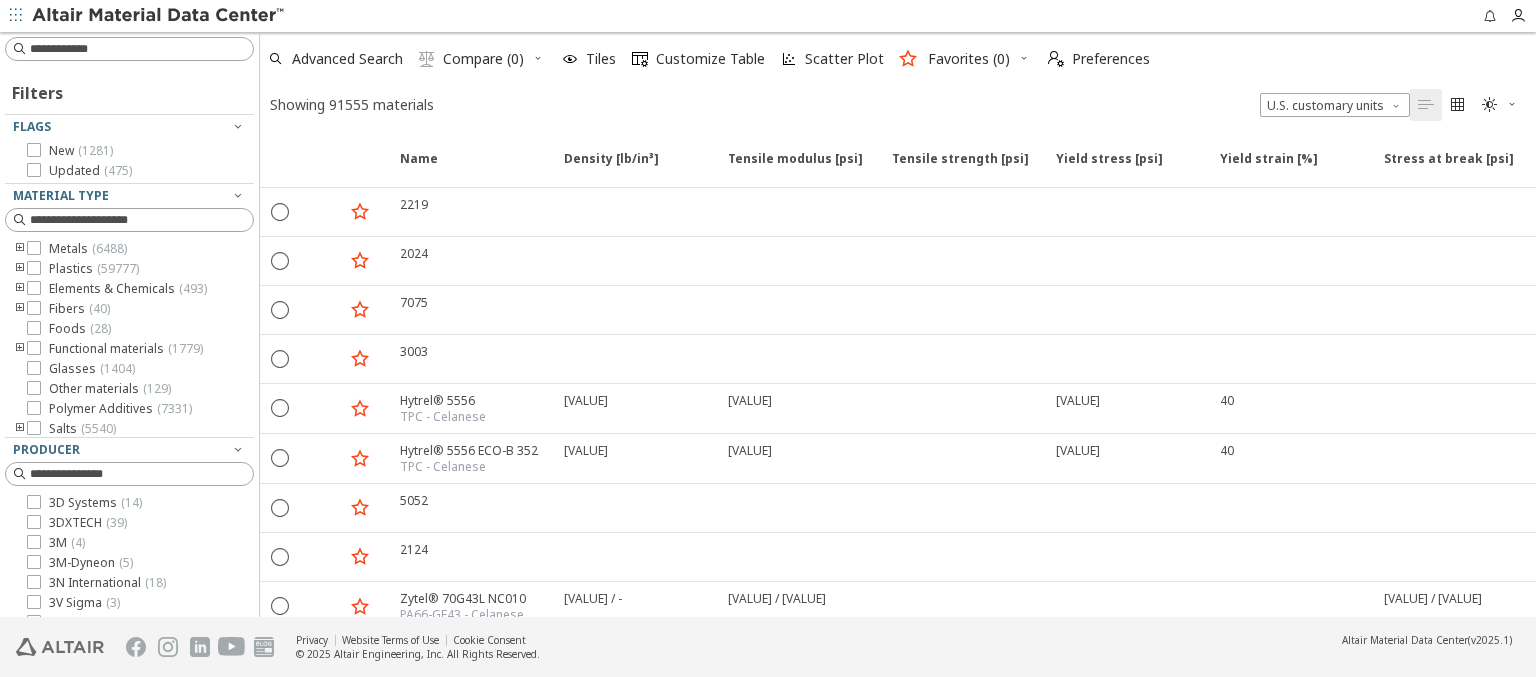 click at bounding box center [1024, 58] 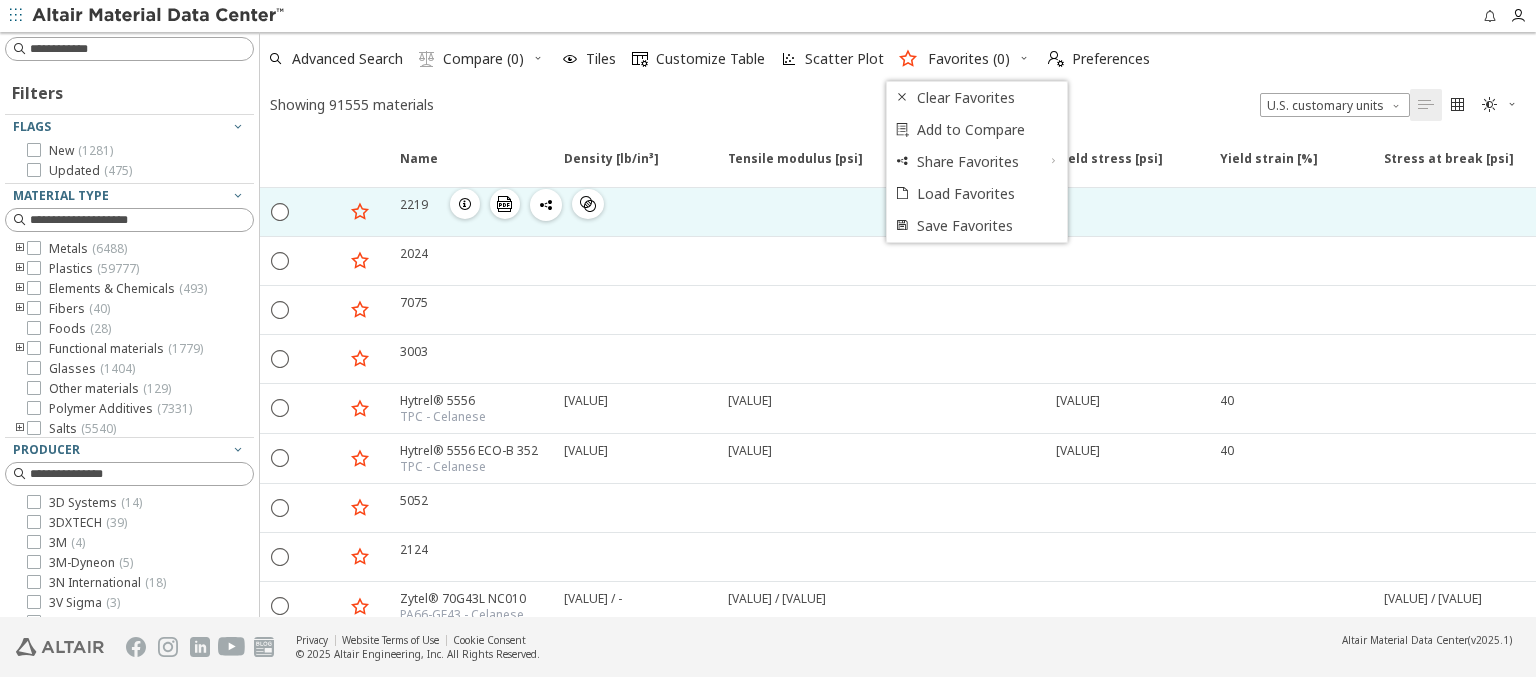 click at bounding box center (360, 211) 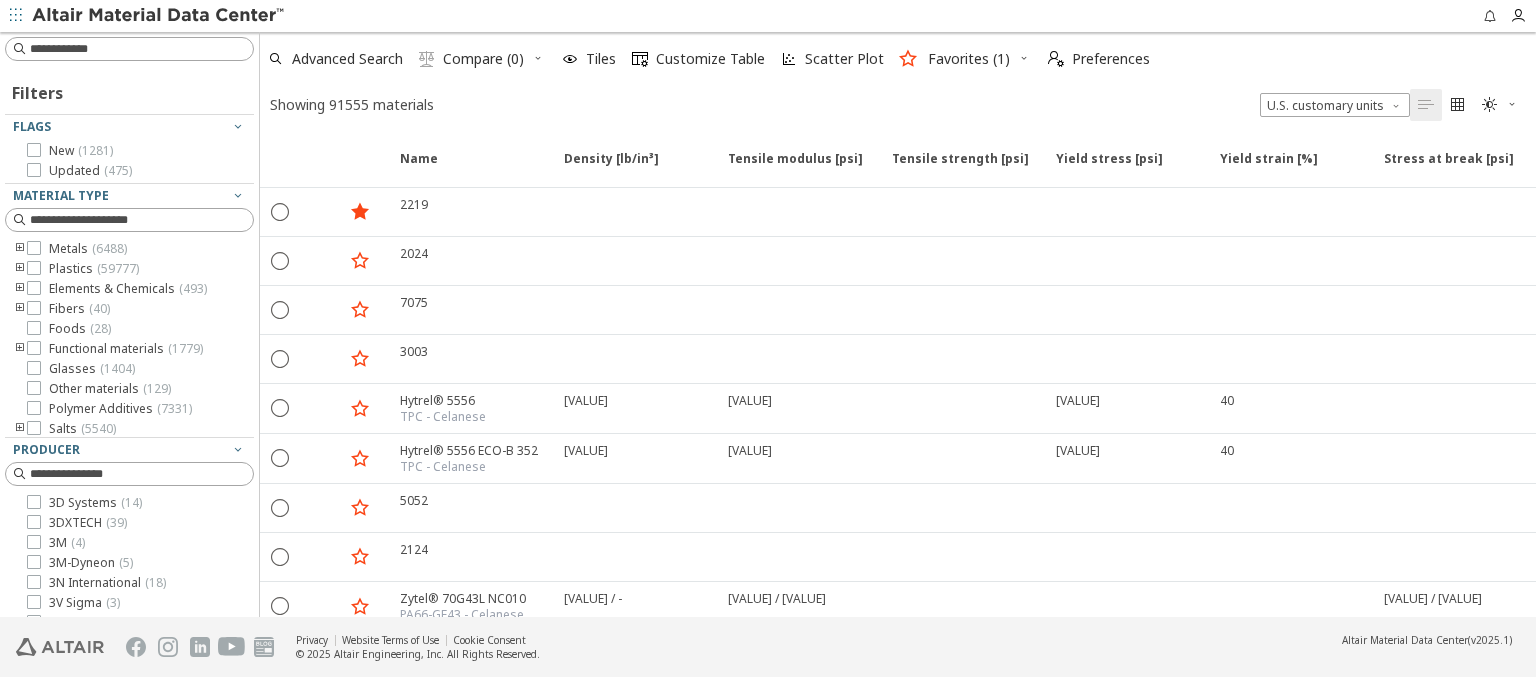 click at bounding box center (1024, 58) 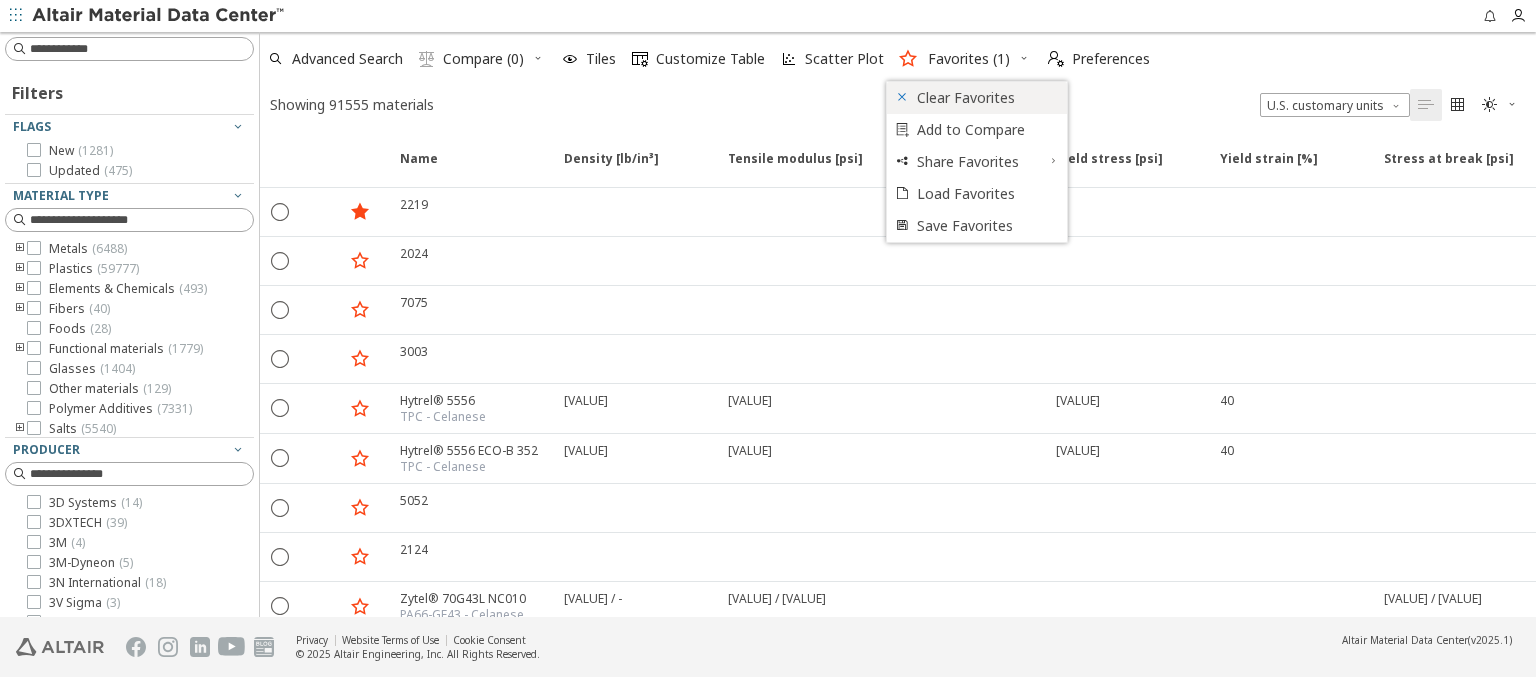 click on "Clear Favorites" at bounding box center [986, 98] 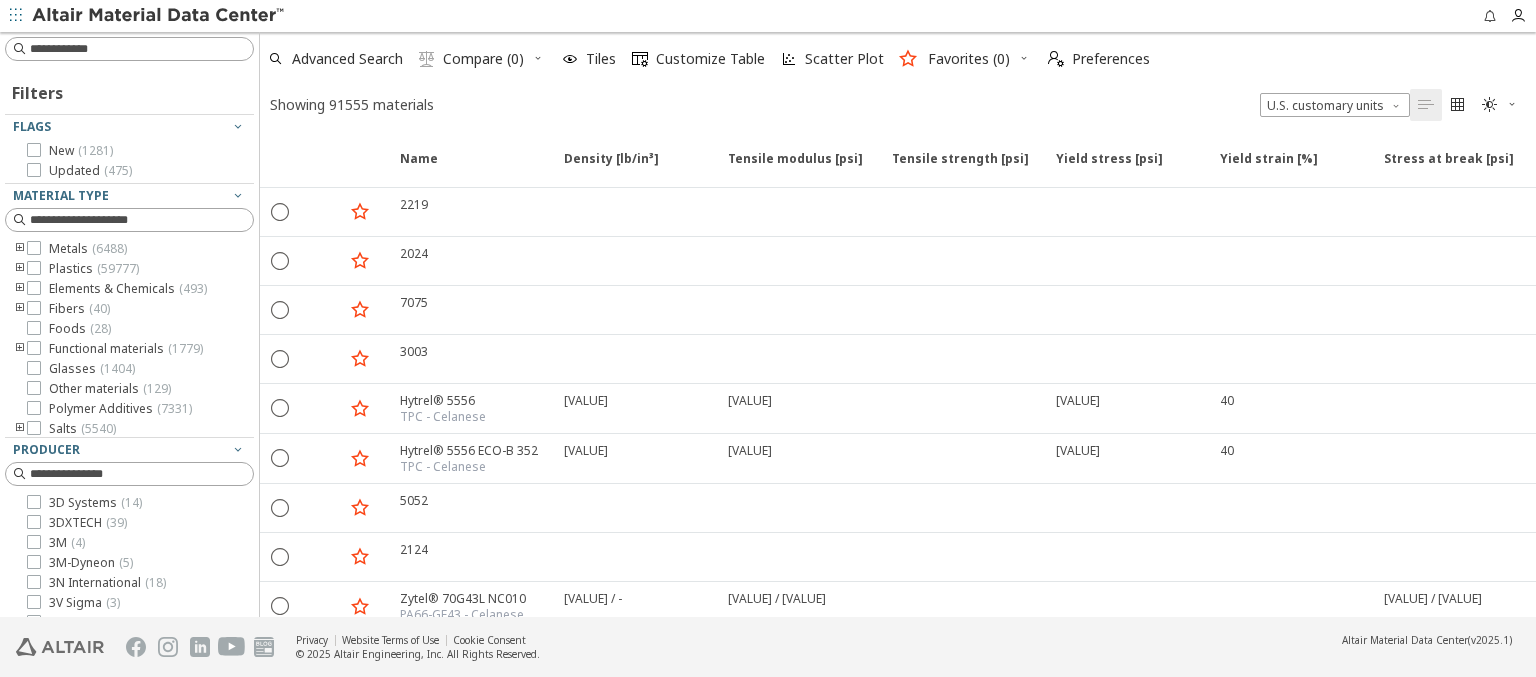 click at bounding box center [159, 16] 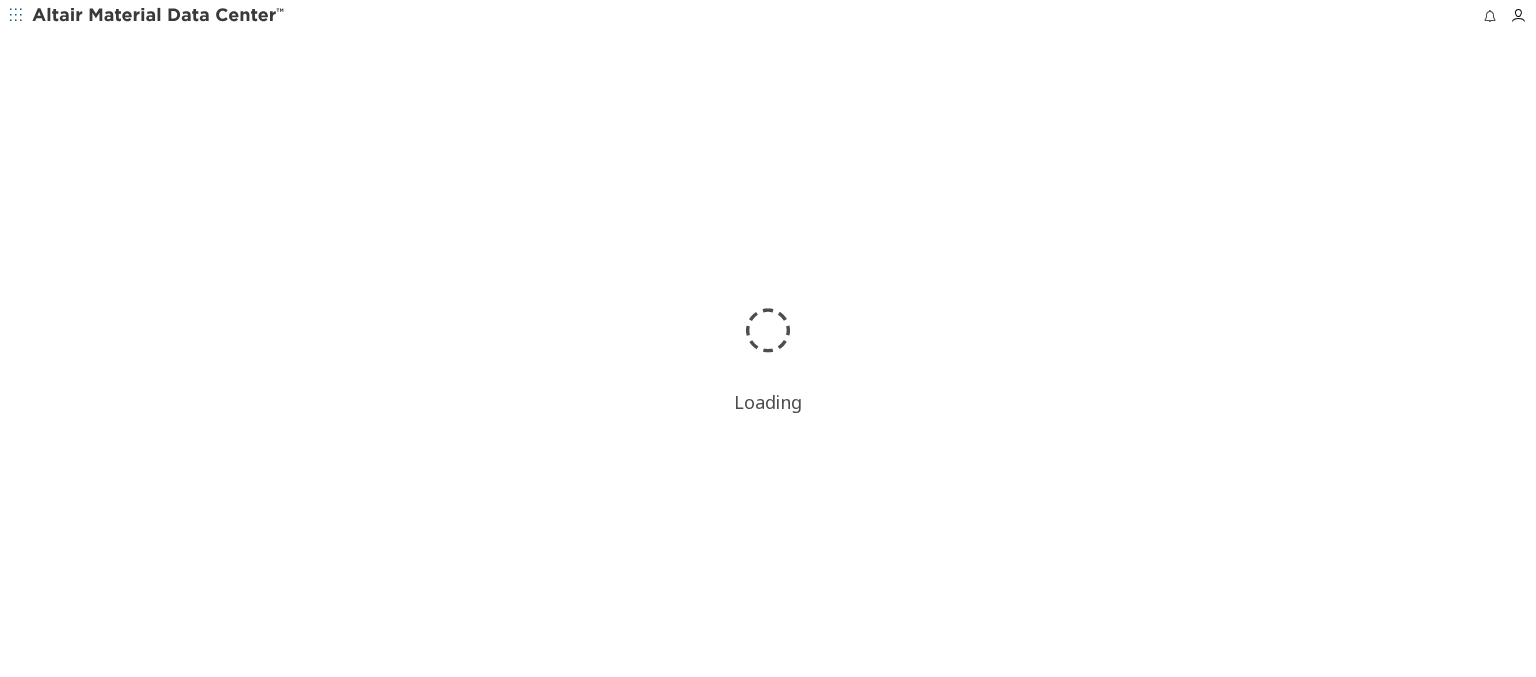 scroll, scrollTop: 0, scrollLeft: 0, axis: both 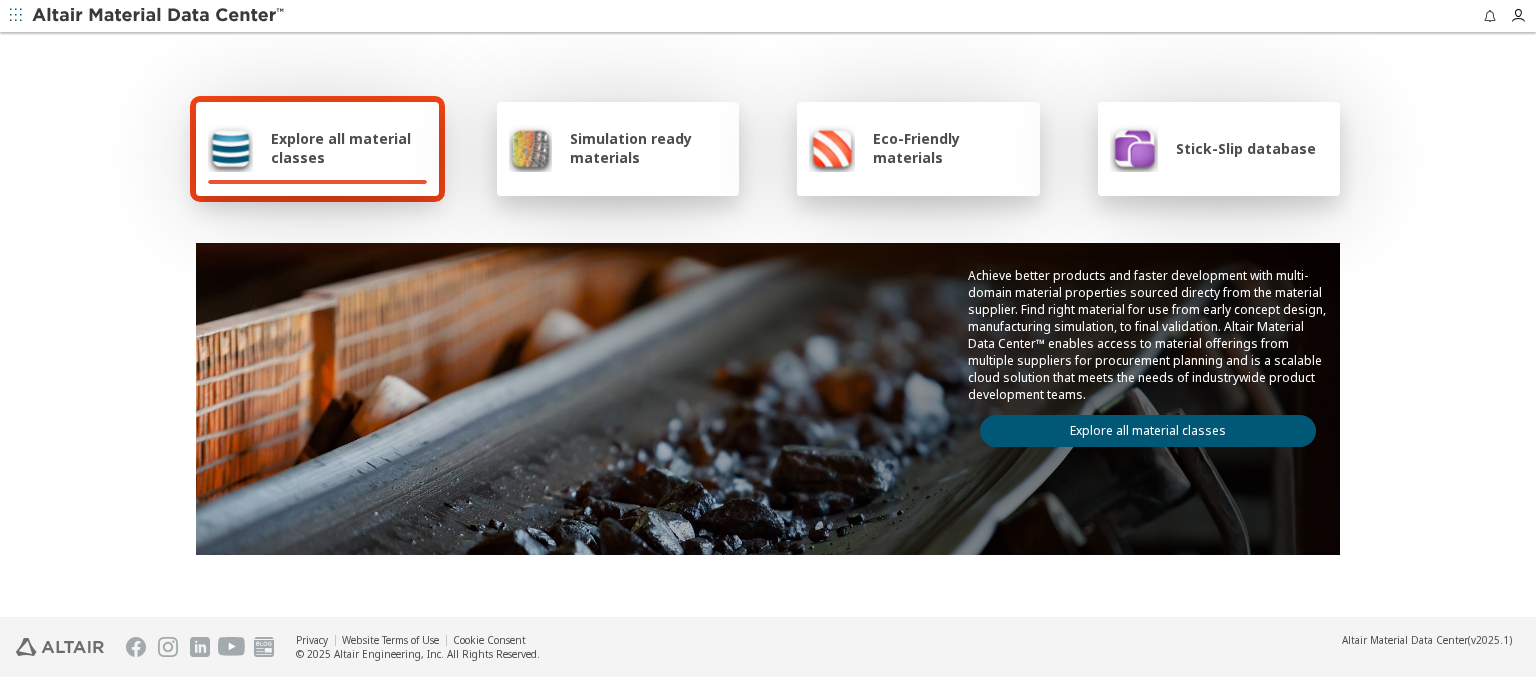 click on "Explore all material classes" at bounding box center [349, 148] 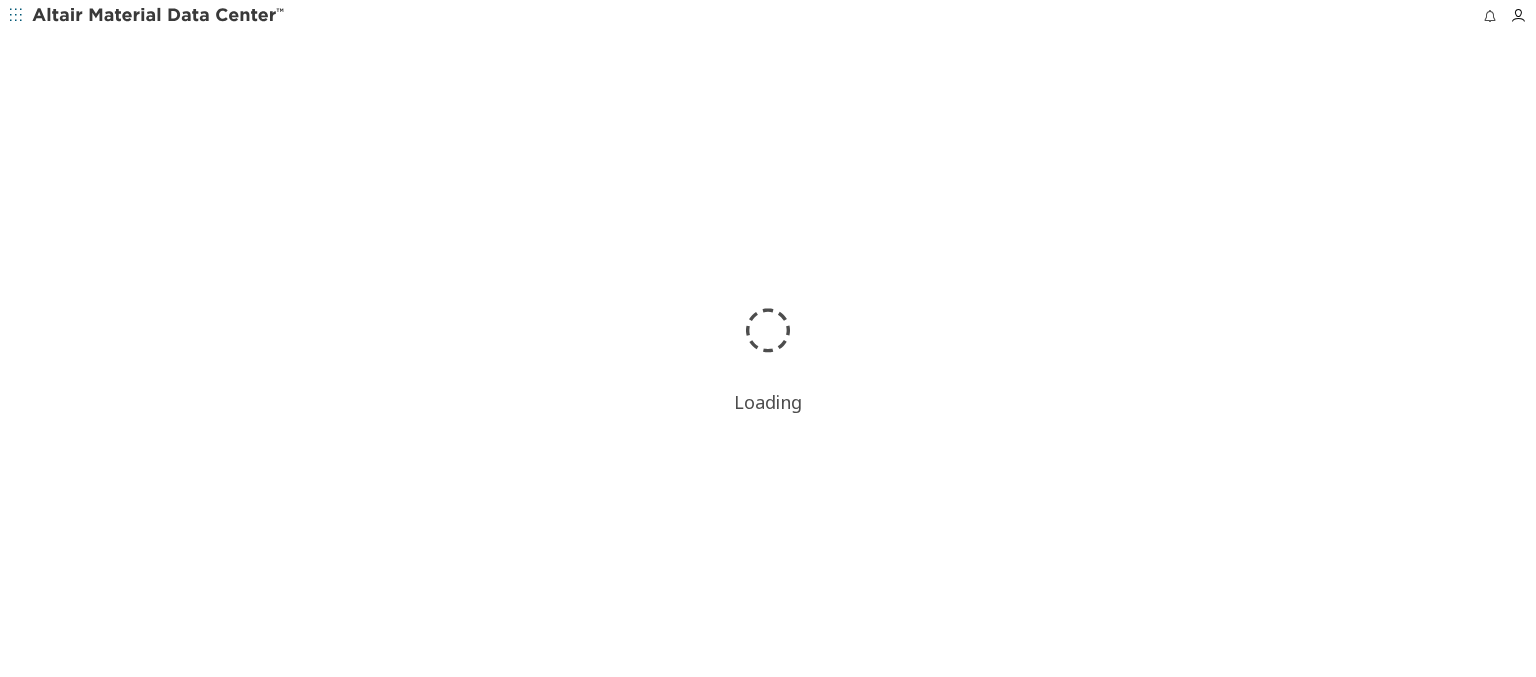 scroll, scrollTop: 0, scrollLeft: 0, axis: both 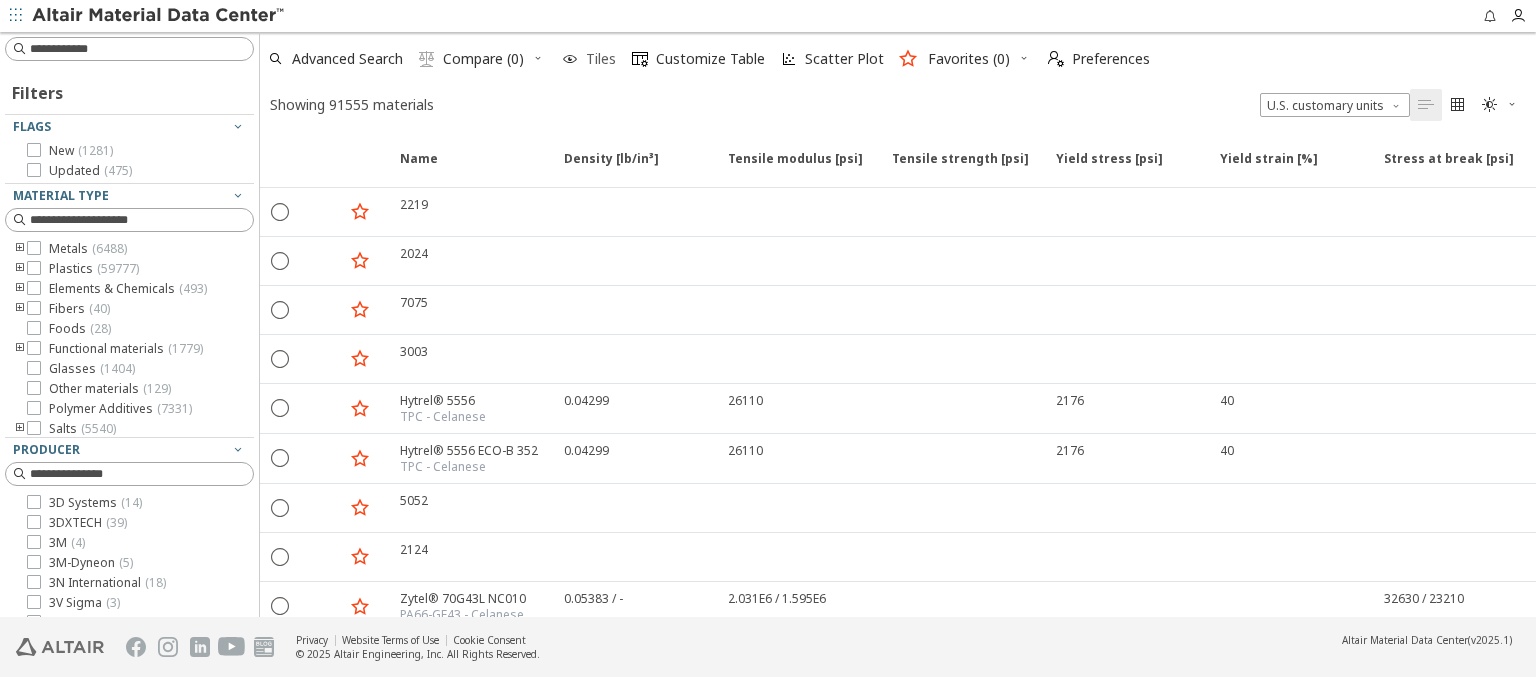 click at bounding box center [570, 59] 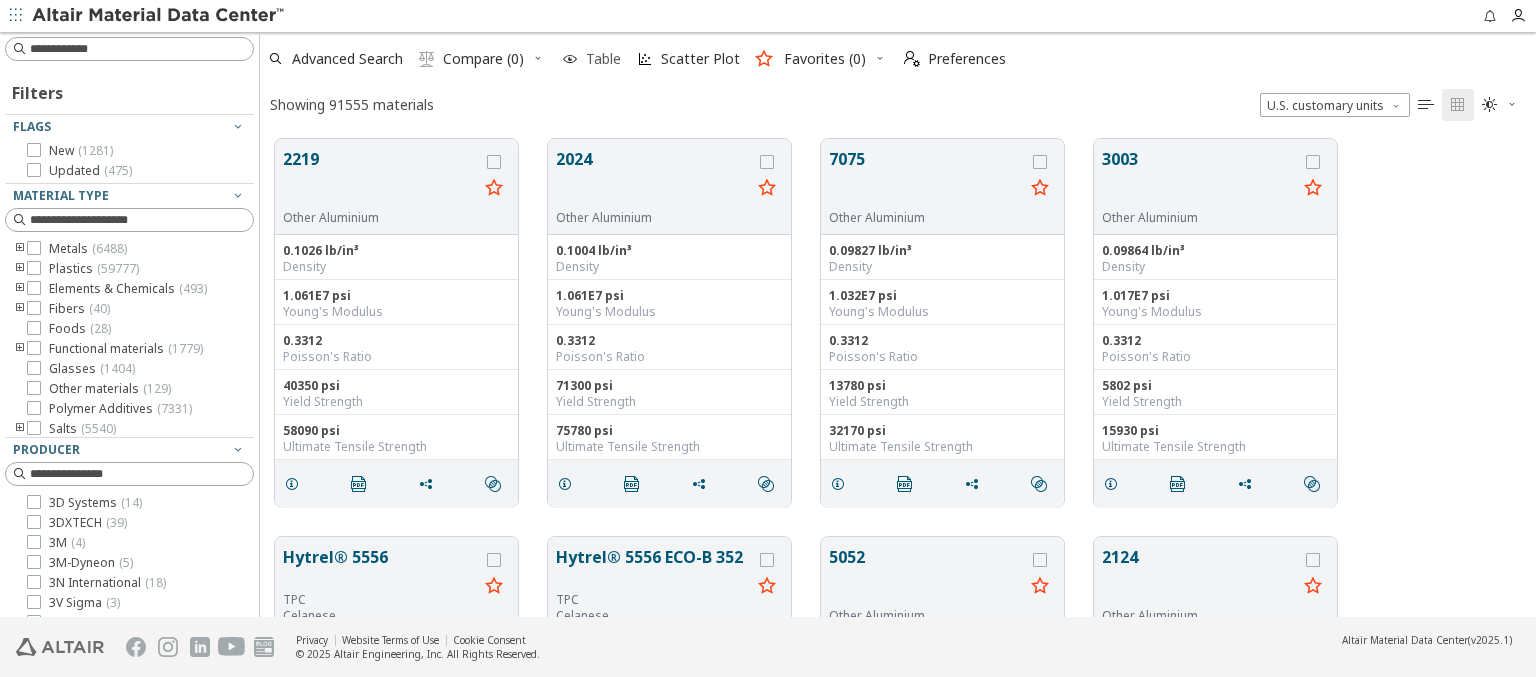 scroll, scrollTop: 16, scrollLeft: 16, axis: both 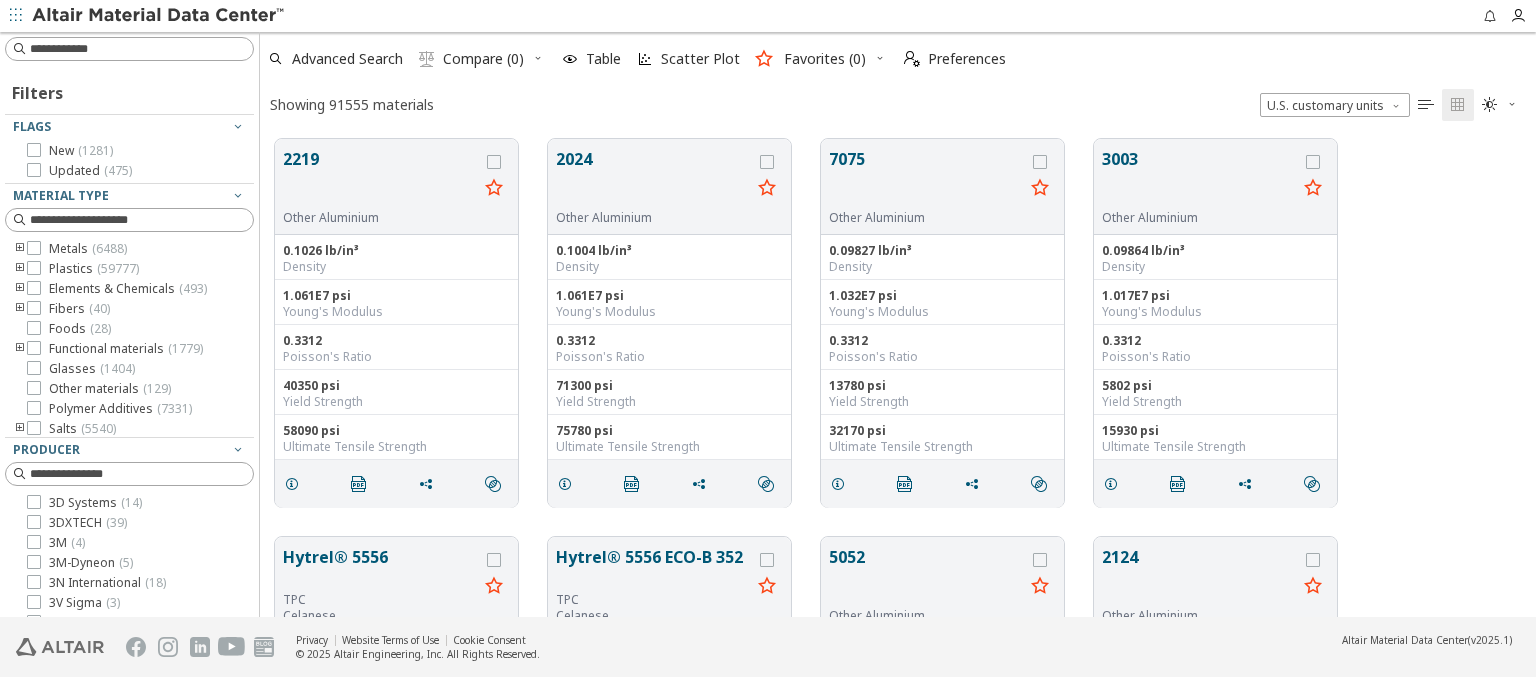 click at bounding box center [880, 58] 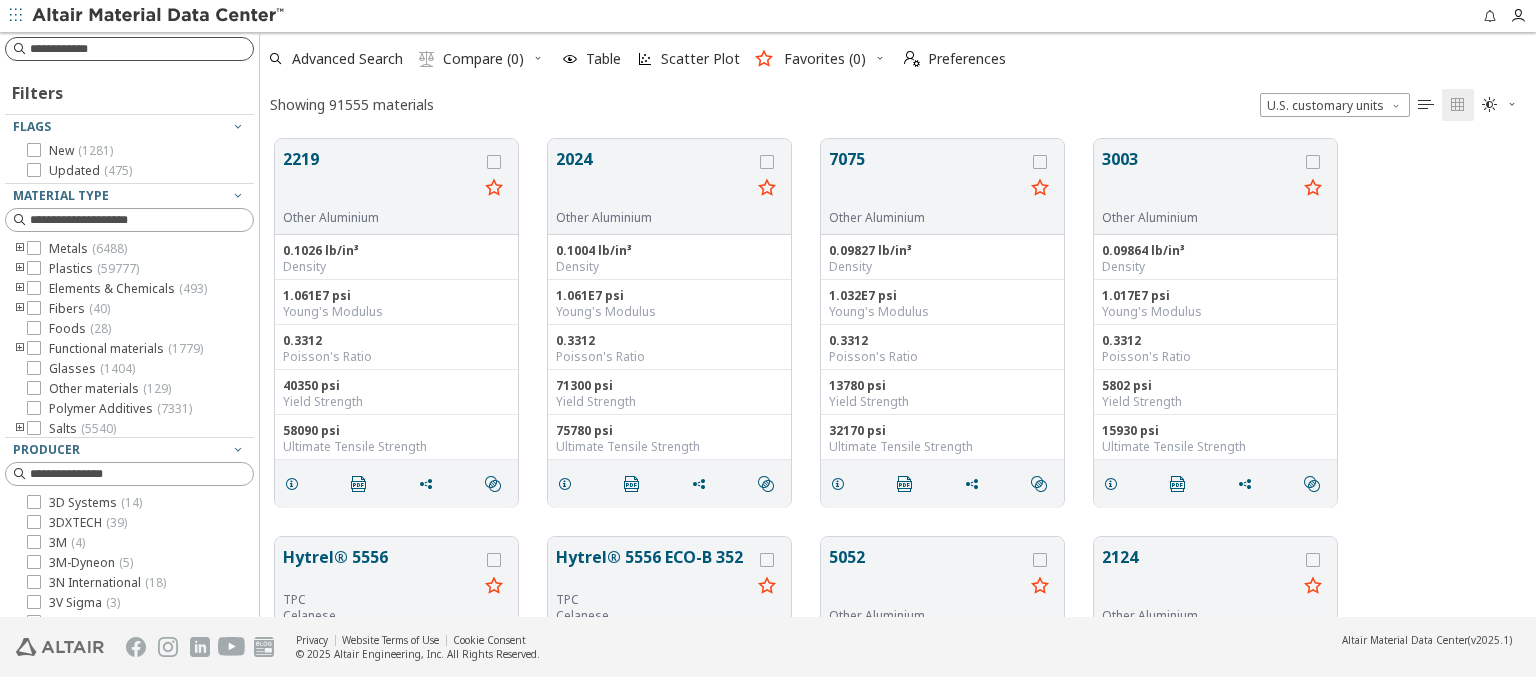 click at bounding box center [141, 49] 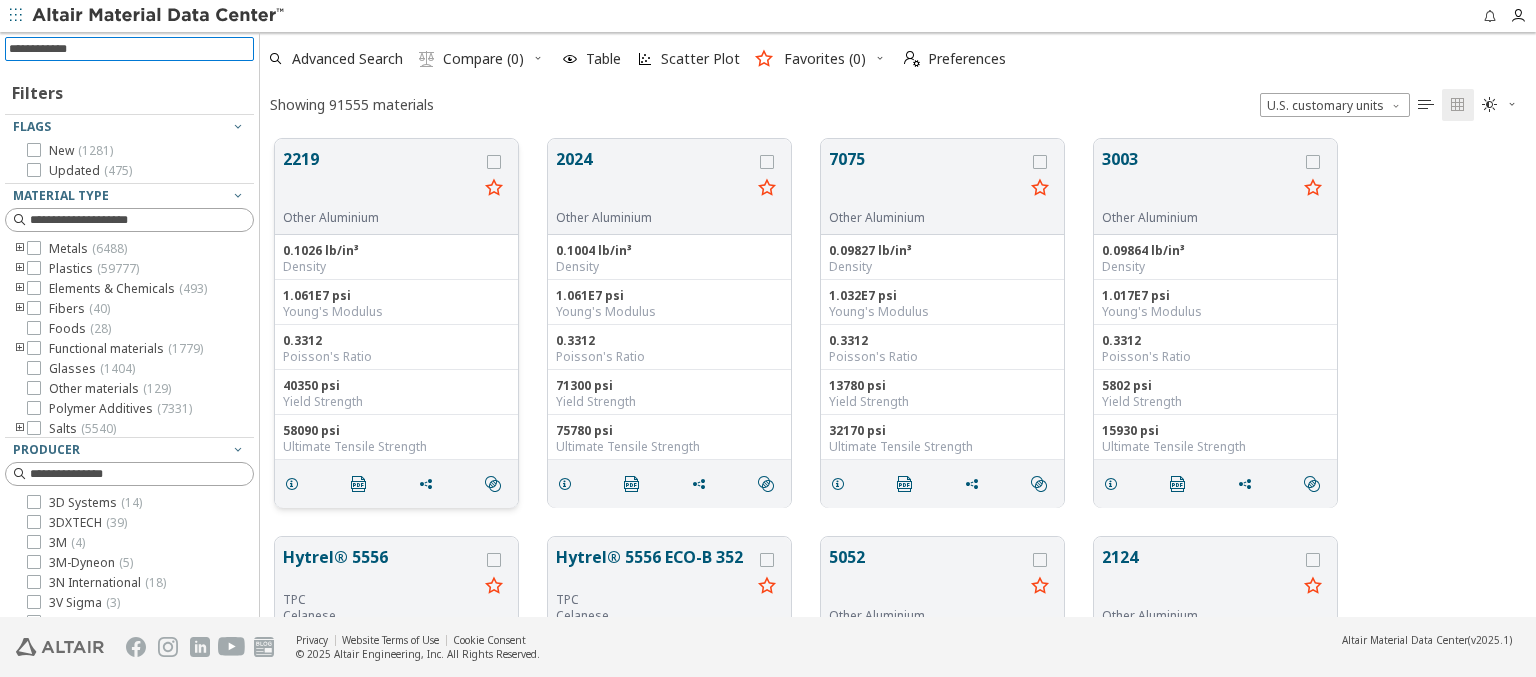 click at bounding box center [494, 187] 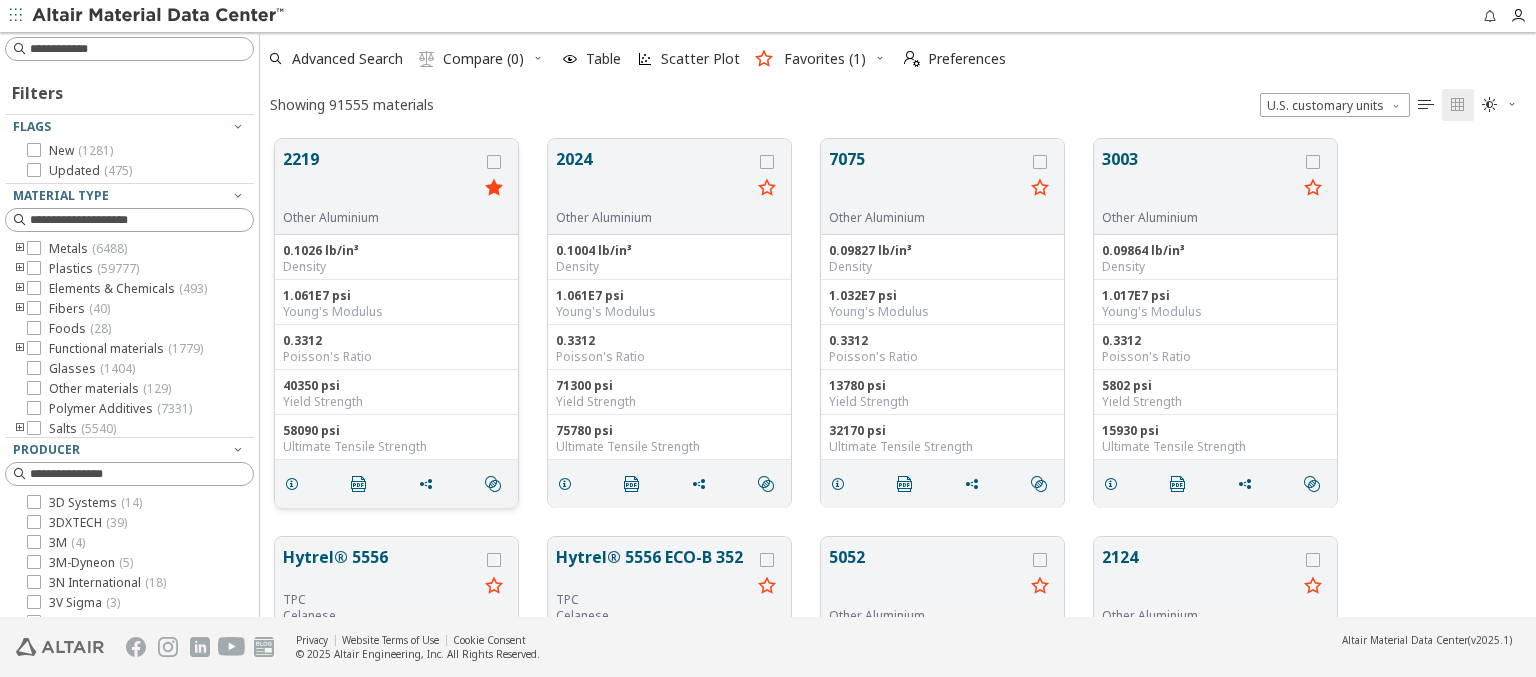 click at bounding box center [494, 187] 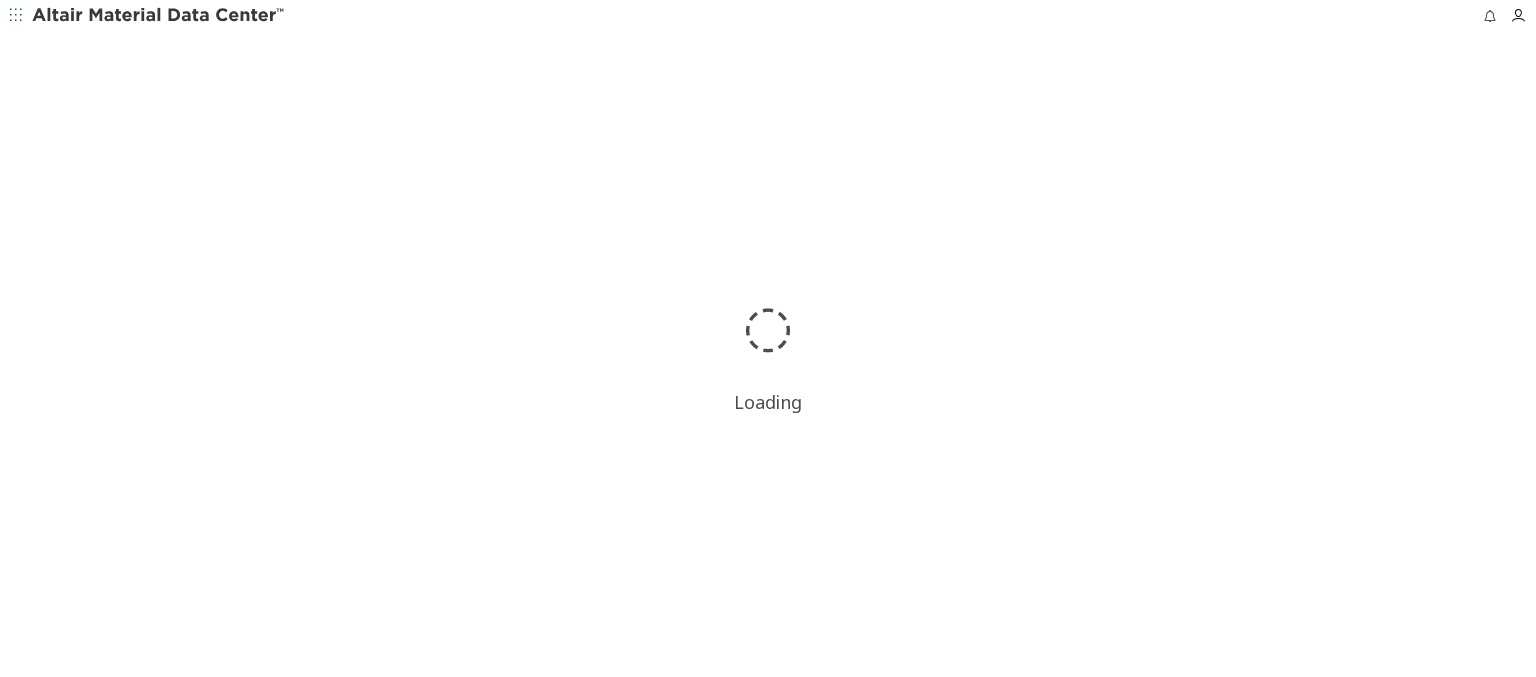 scroll, scrollTop: 0, scrollLeft: 0, axis: both 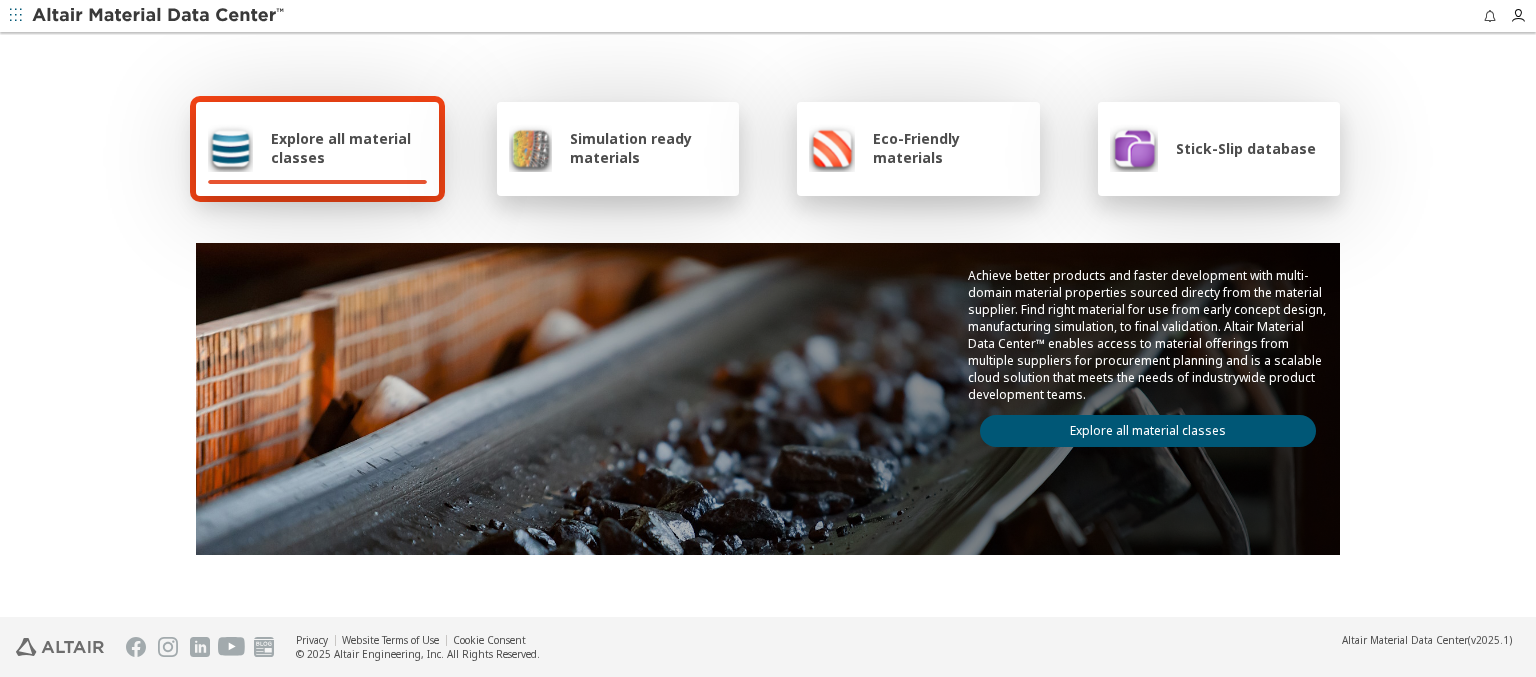 click on "Explore all material classes" at bounding box center [349, 148] 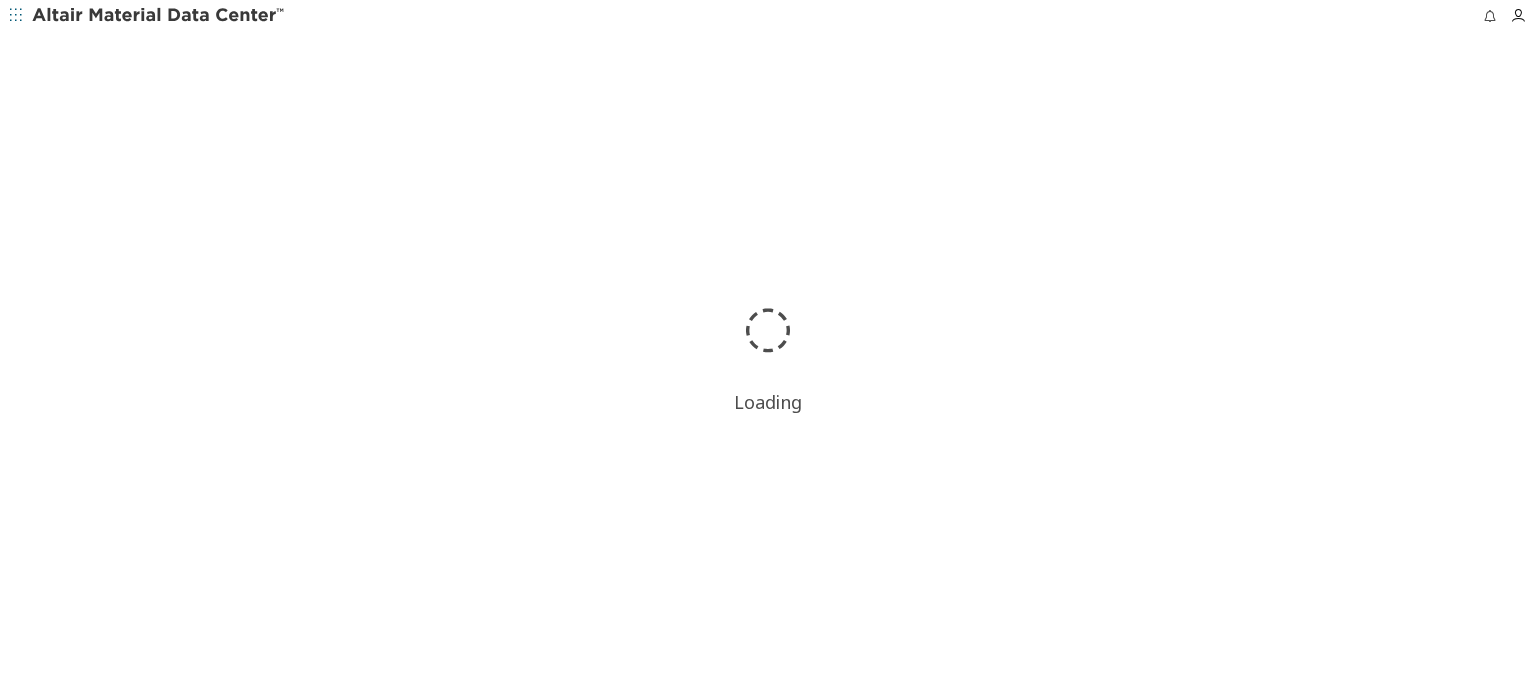 scroll, scrollTop: 0, scrollLeft: 0, axis: both 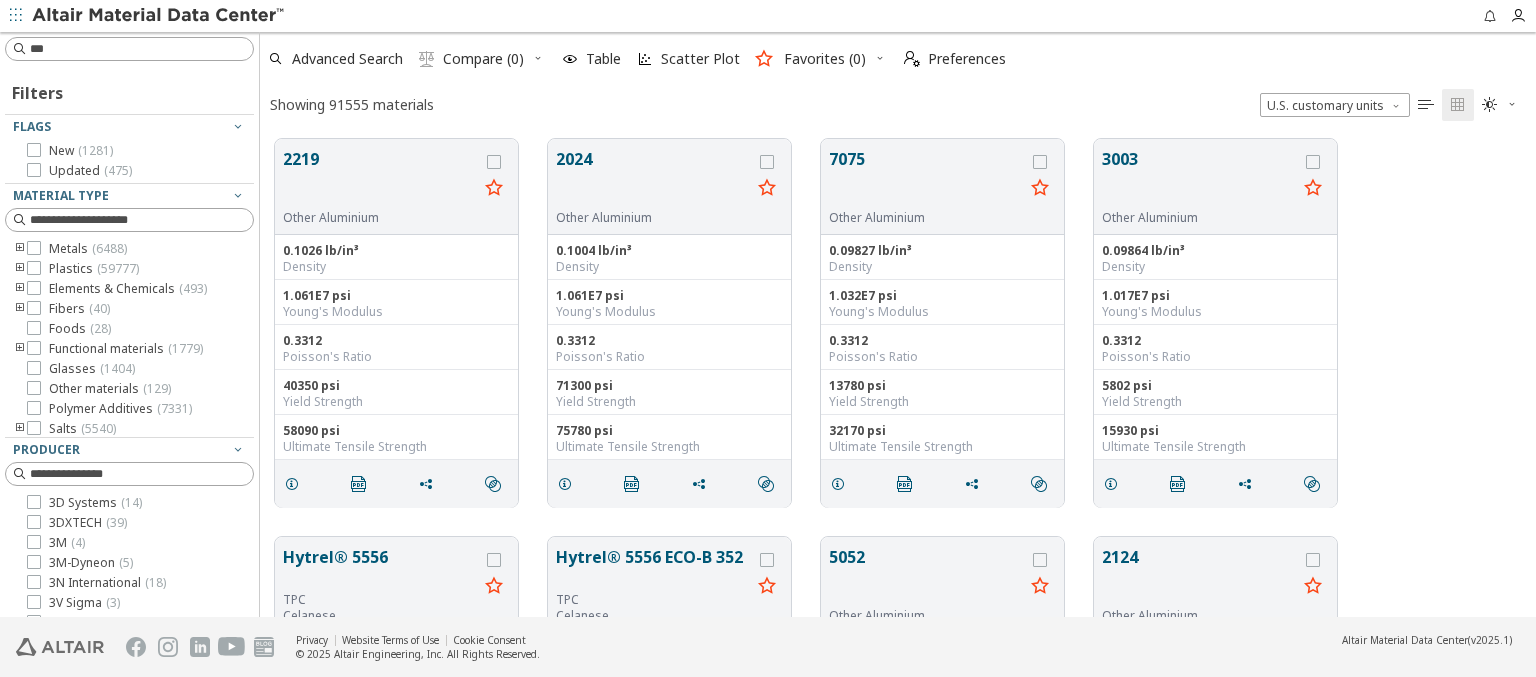 type on "****" 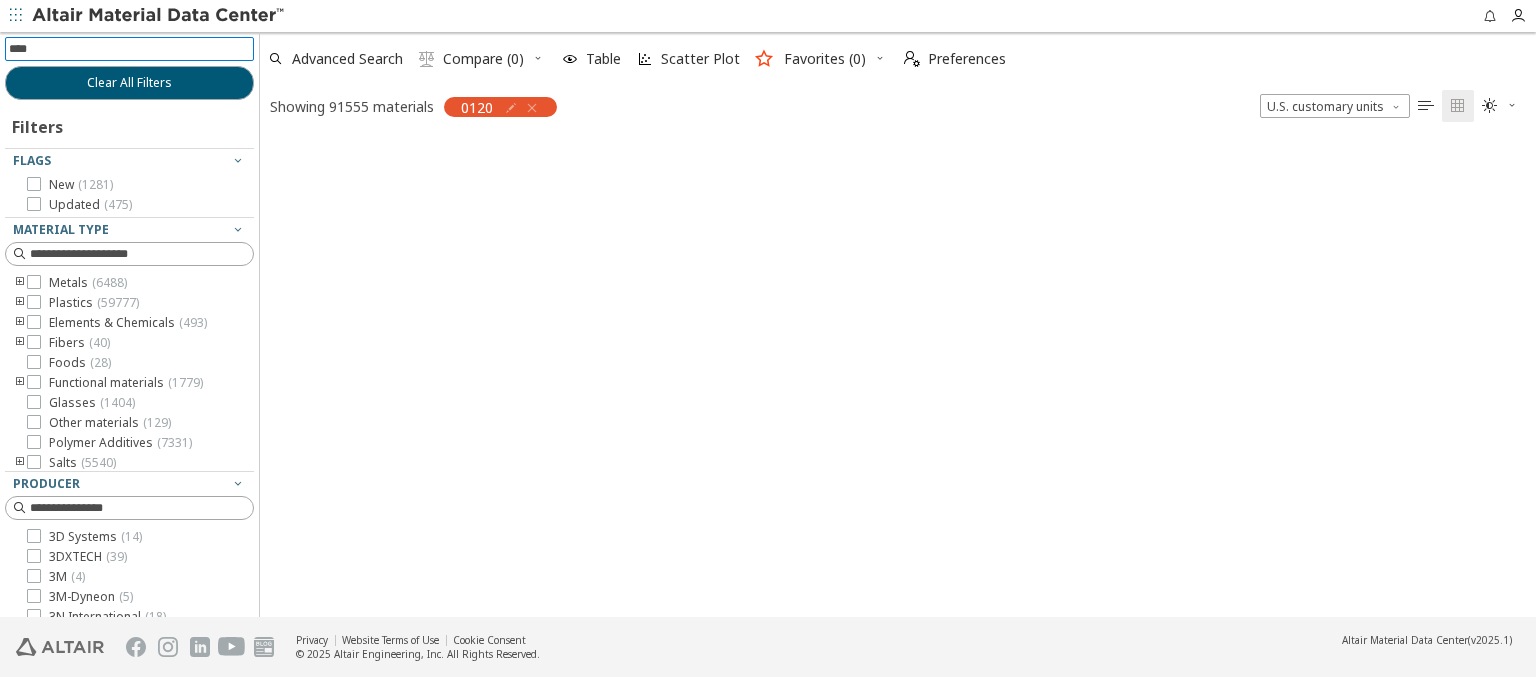 type 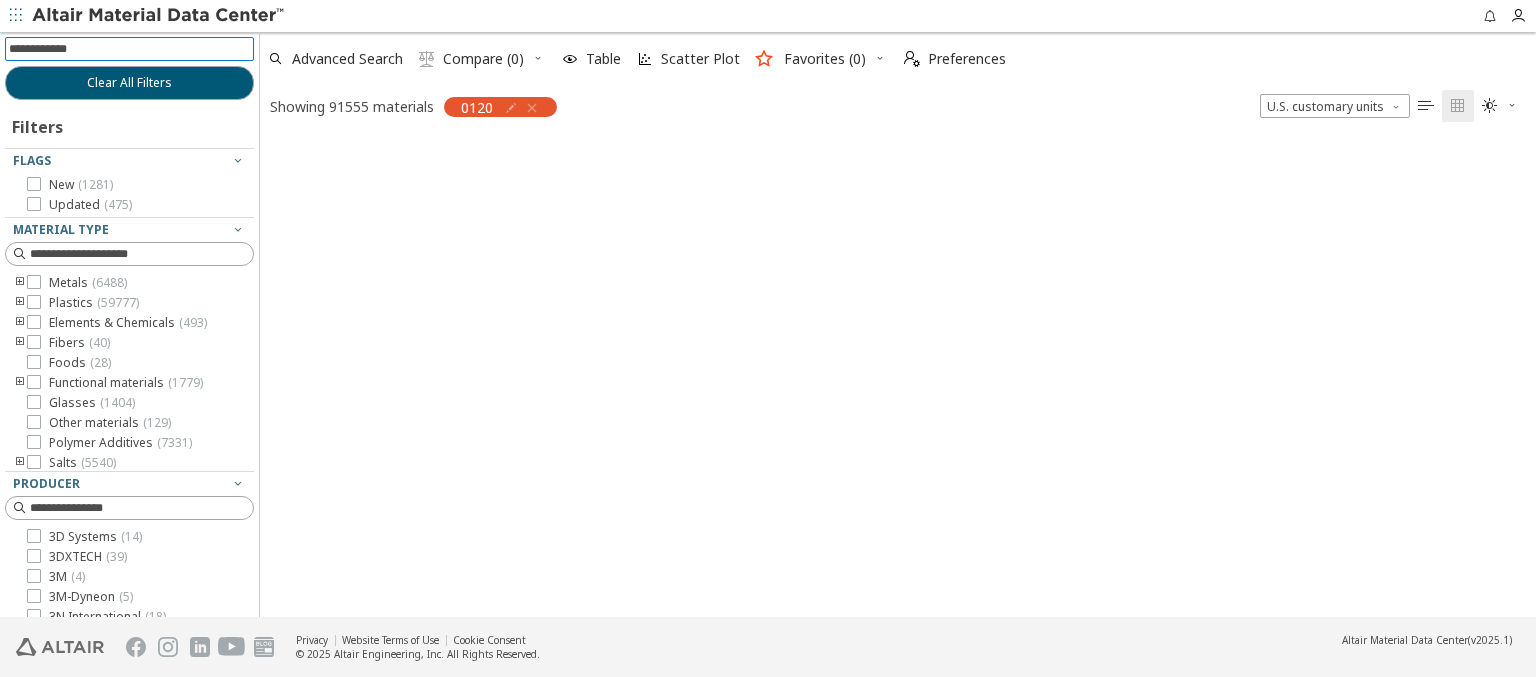 scroll, scrollTop: 475, scrollLeft: 1260, axis: both 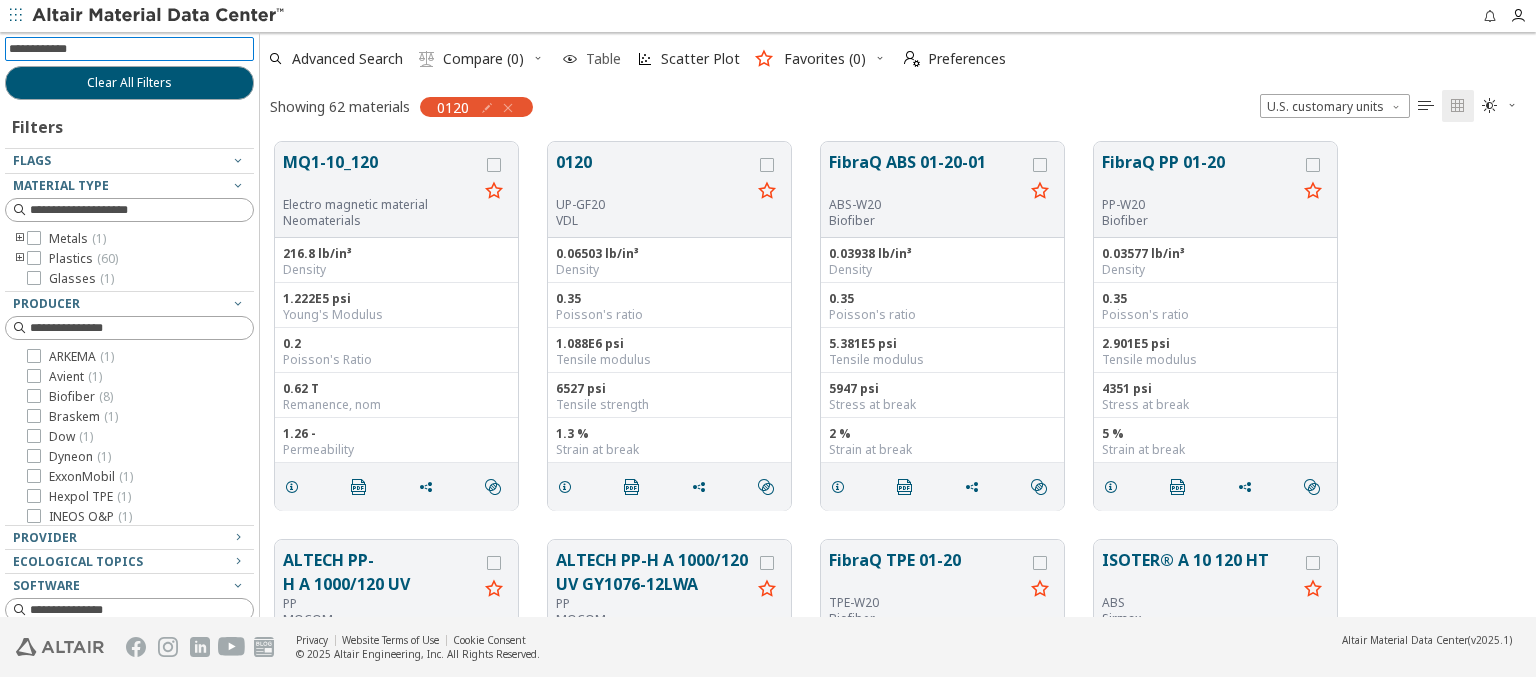 click at bounding box center (570, 59) 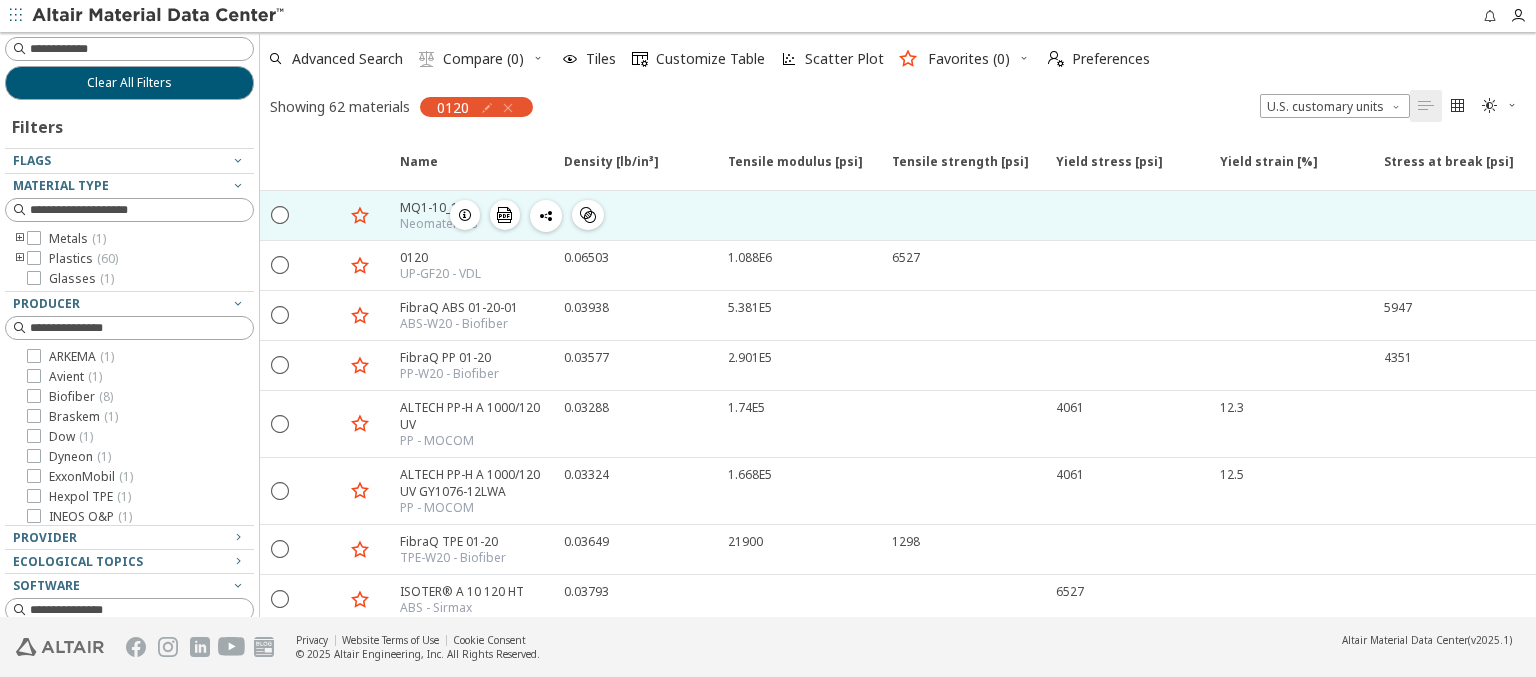 click on "" at bounding box center [588, 215] 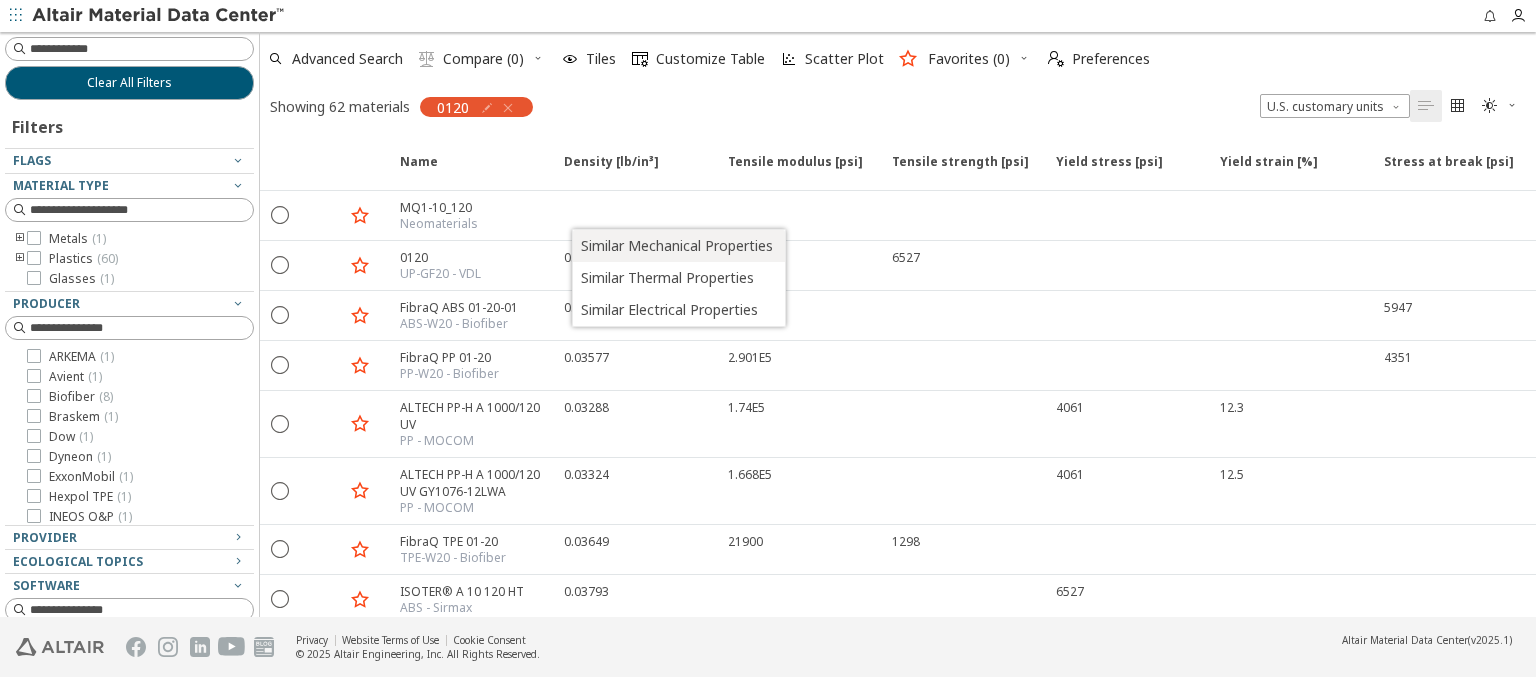 click on "Similar Mechanical Properties" at bounding box center [677, 246] 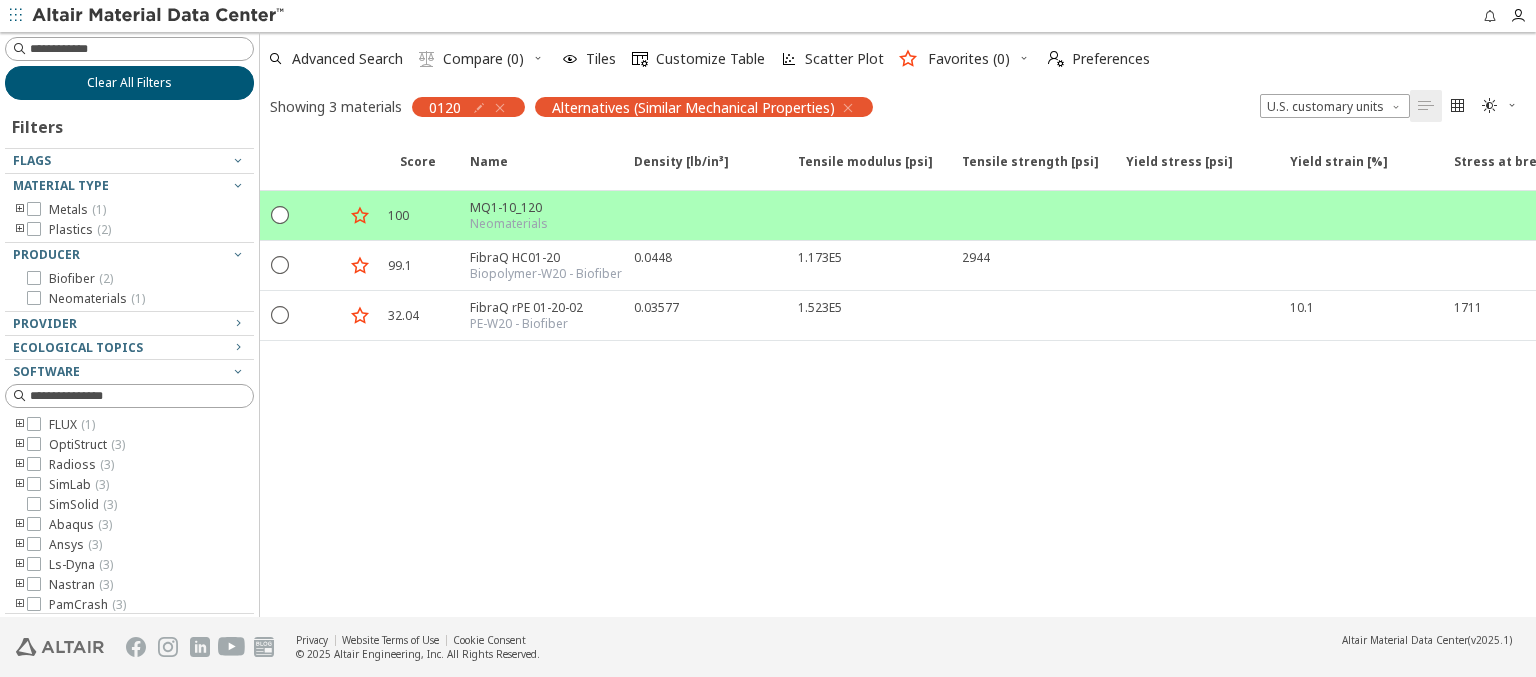 click on "Clear All Filters" at bounding box center [129, 83] 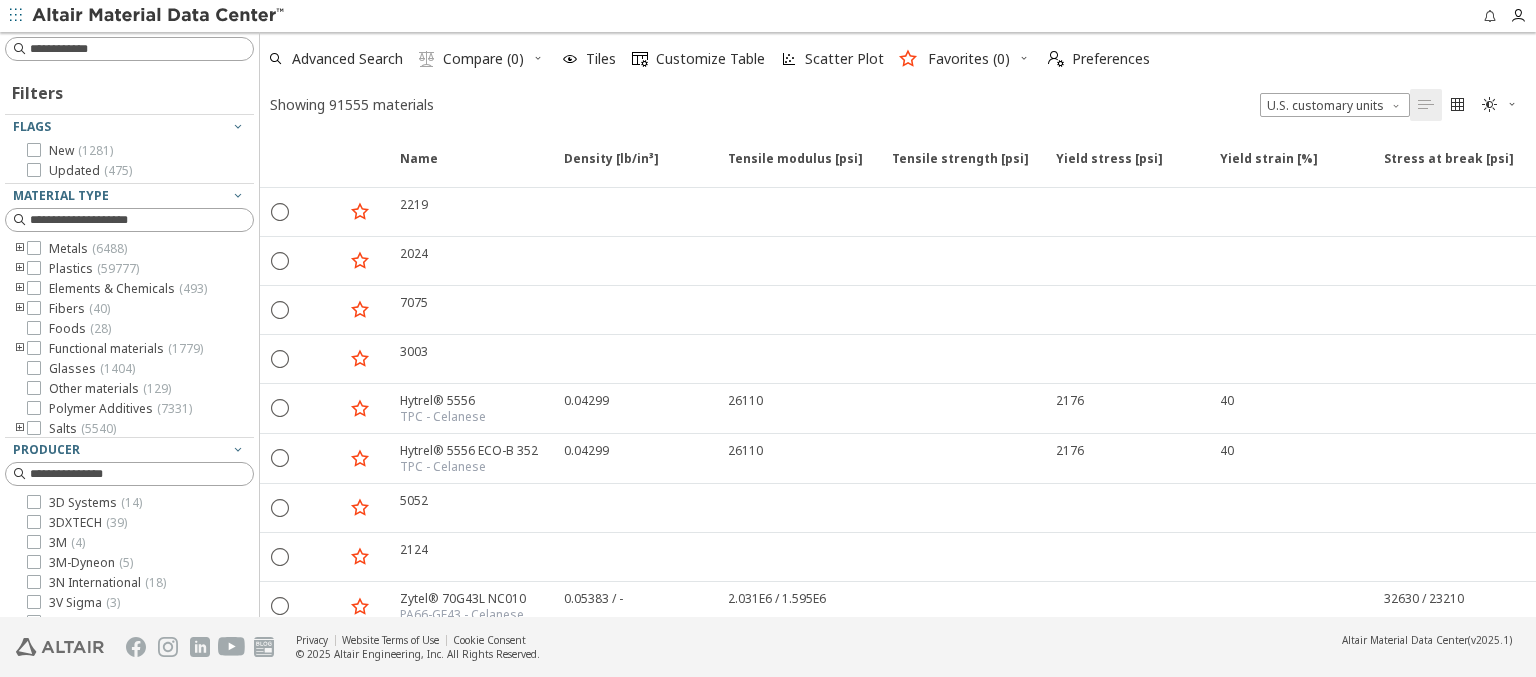click at bounding box center [1024, 58] 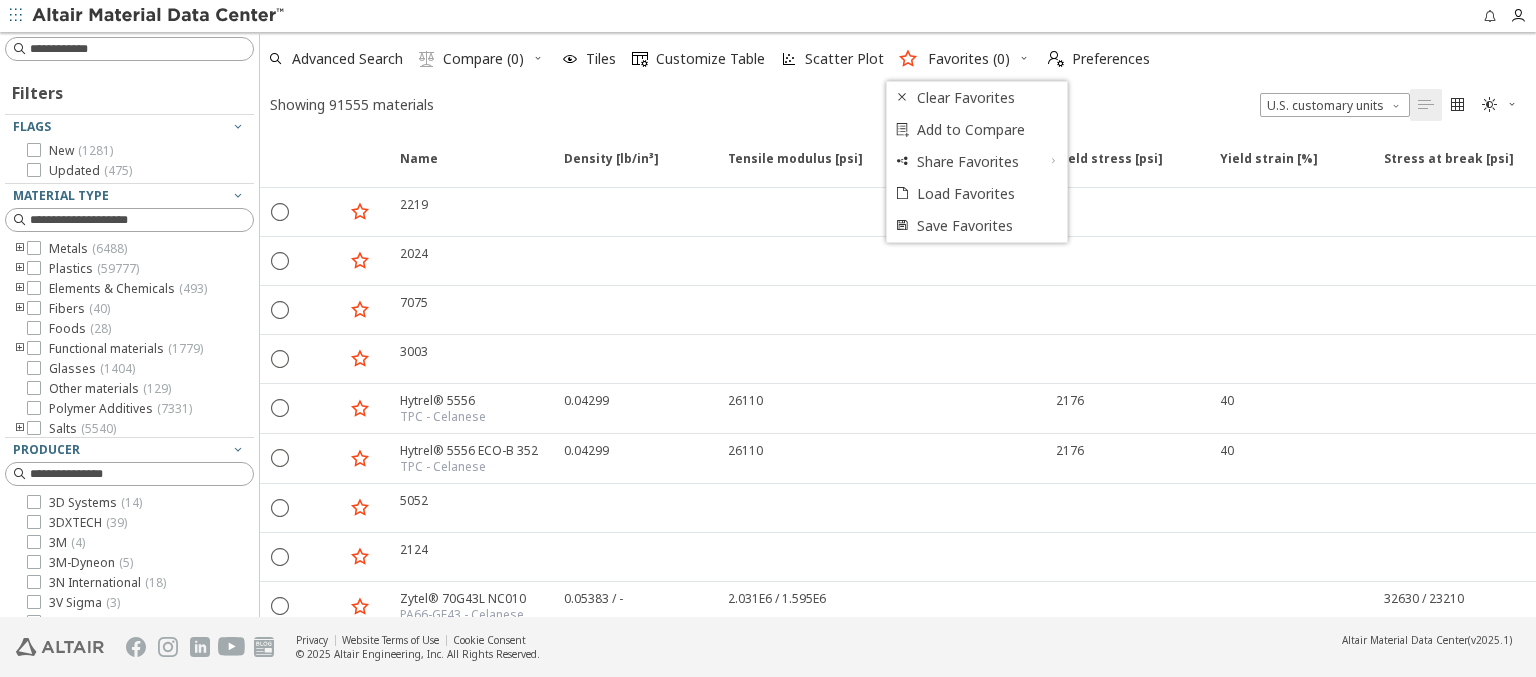 click at bounding box center [159, 16] 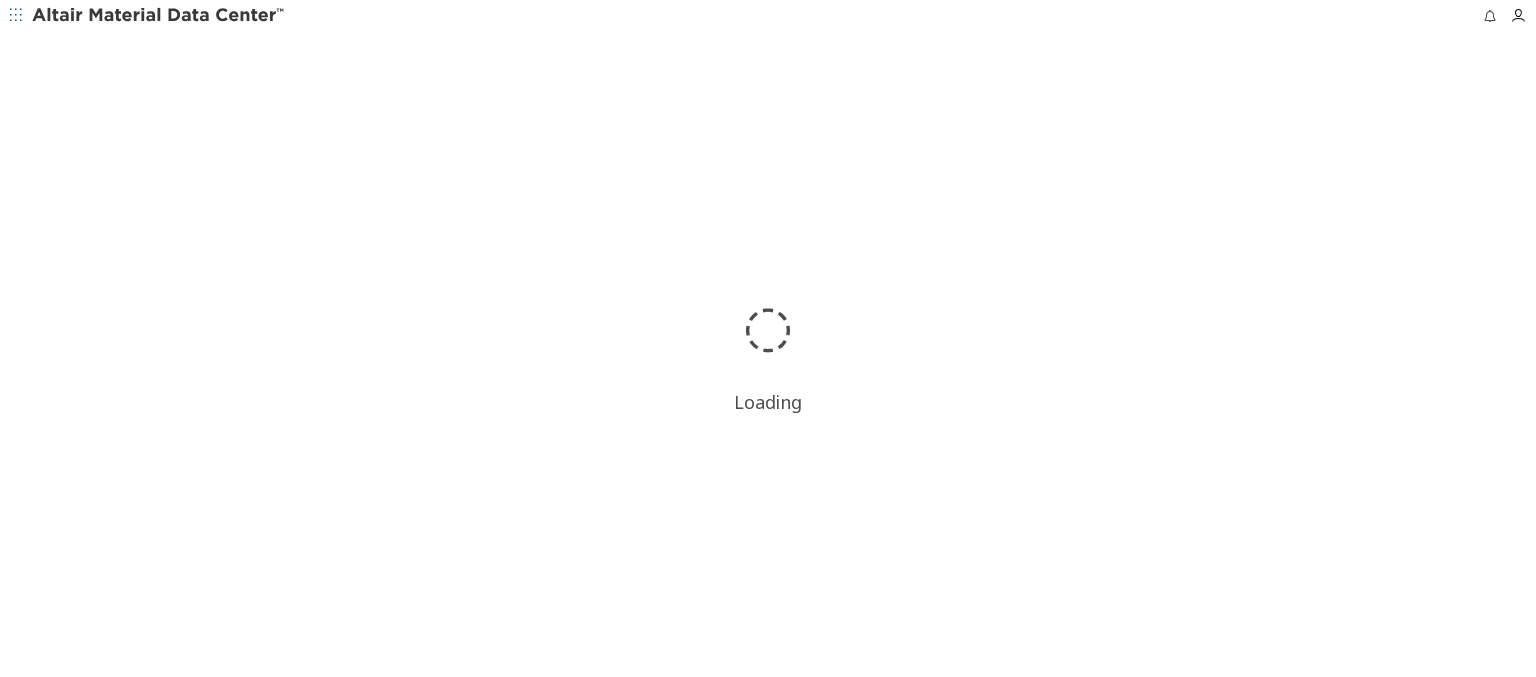 scroll, scrollTop: 0, scrollLeft: 0, axis: both 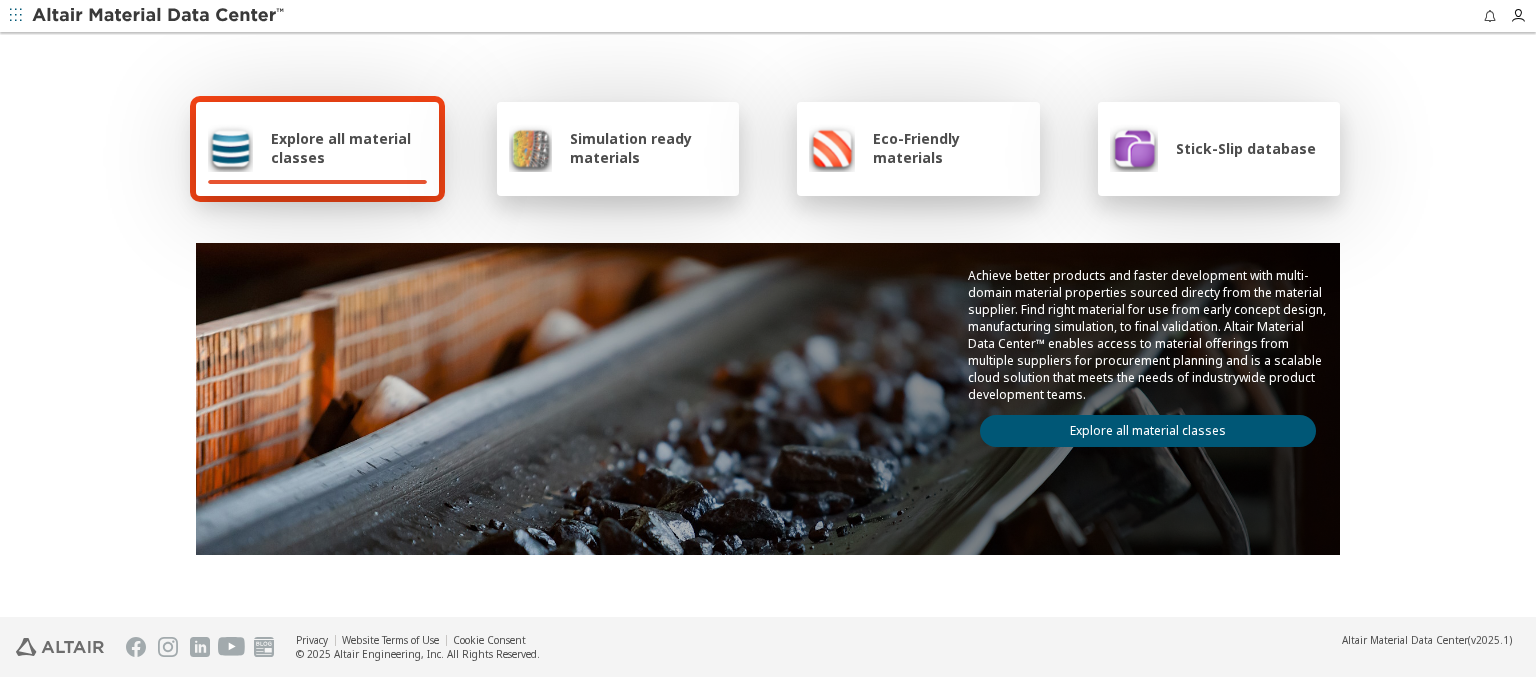 click on "Explore all material classes" at bounding box center (349, 148) 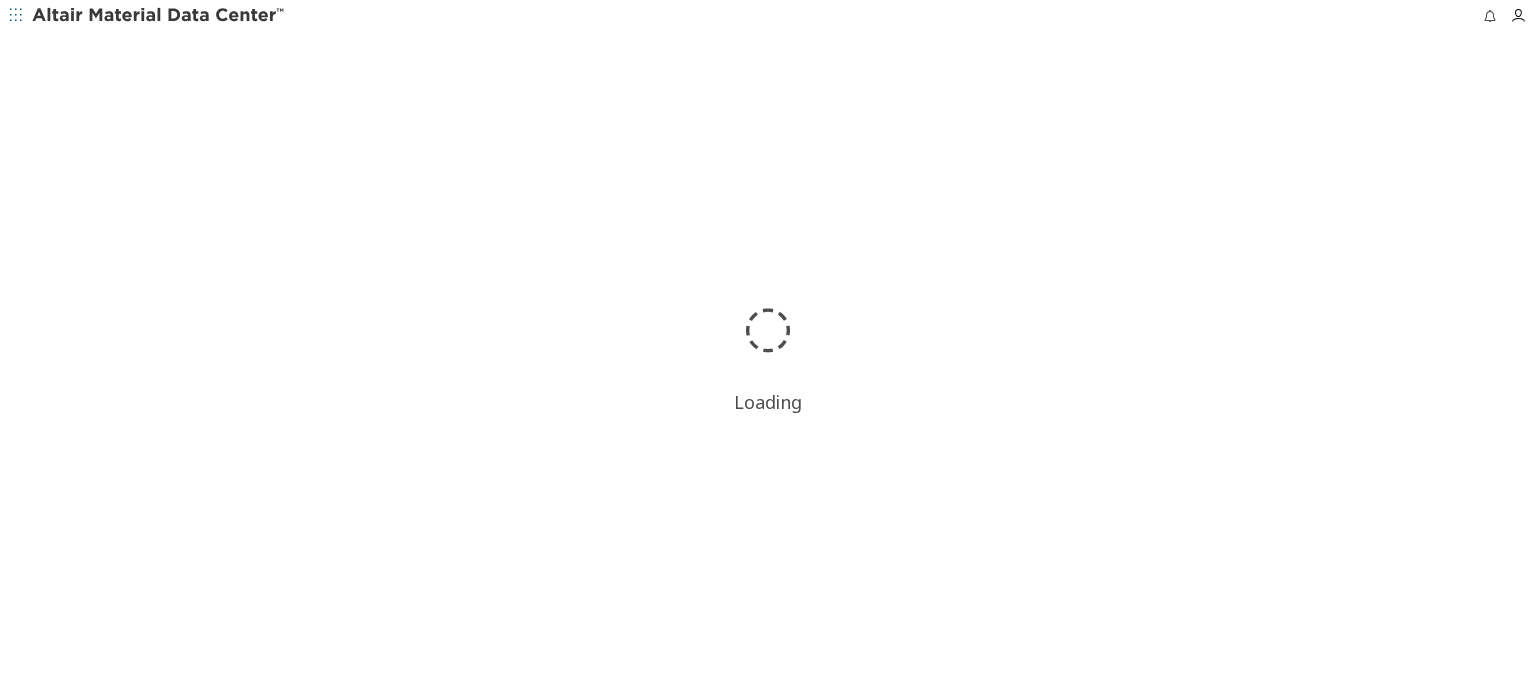 scroll, scrollTop: 0, scrollLeft: 0, axis: both 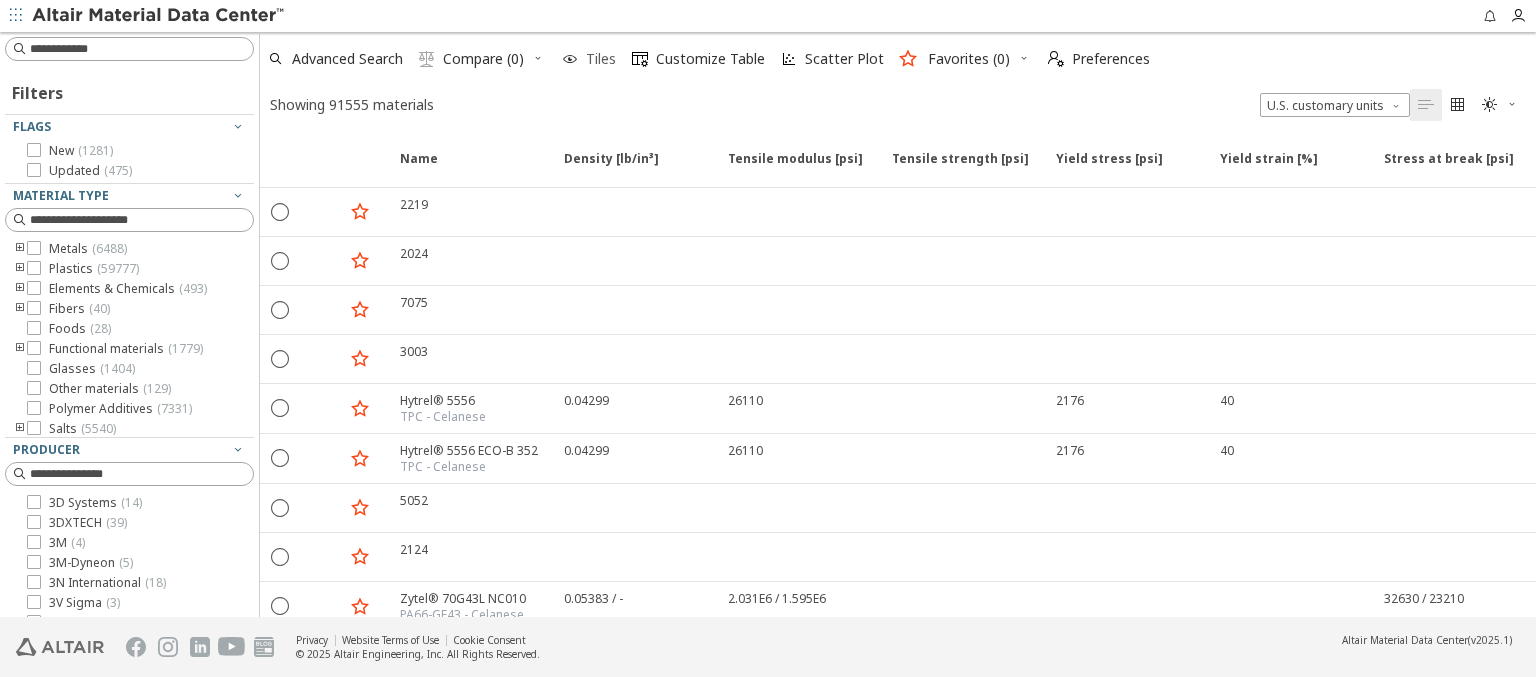 click at bounding box center (570, 59) 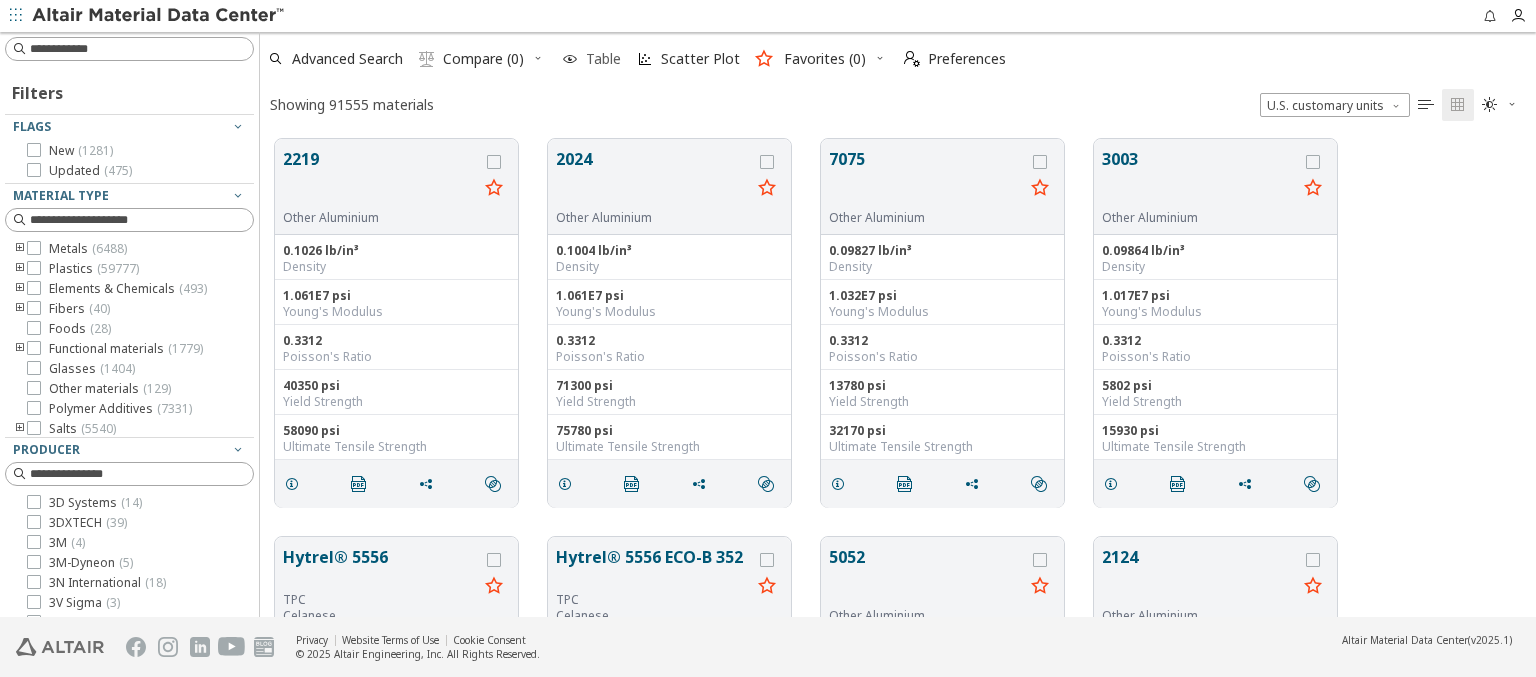 scroll, scrollTop: 16, scrollLeft: 16, axis: both 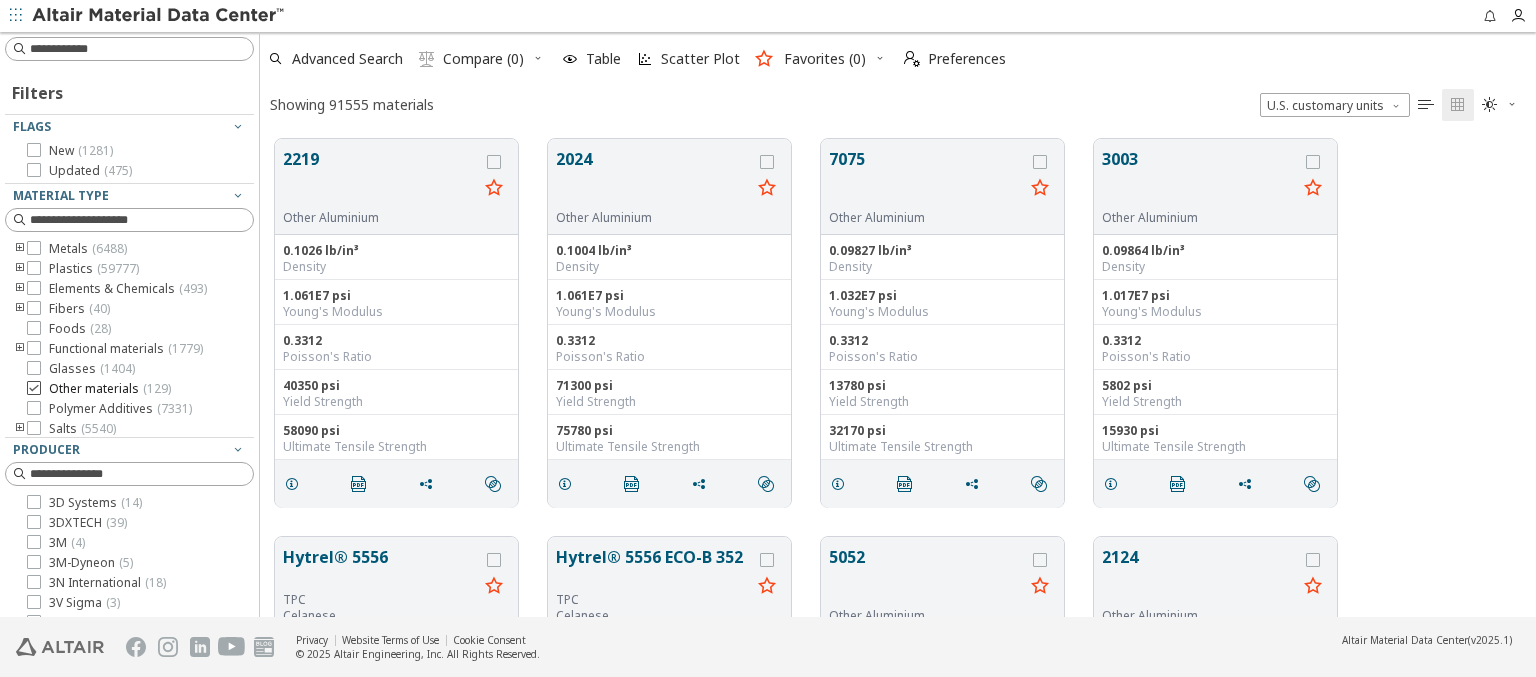 click on "Other materials ( 129 )" at bounding box center (110, 389) 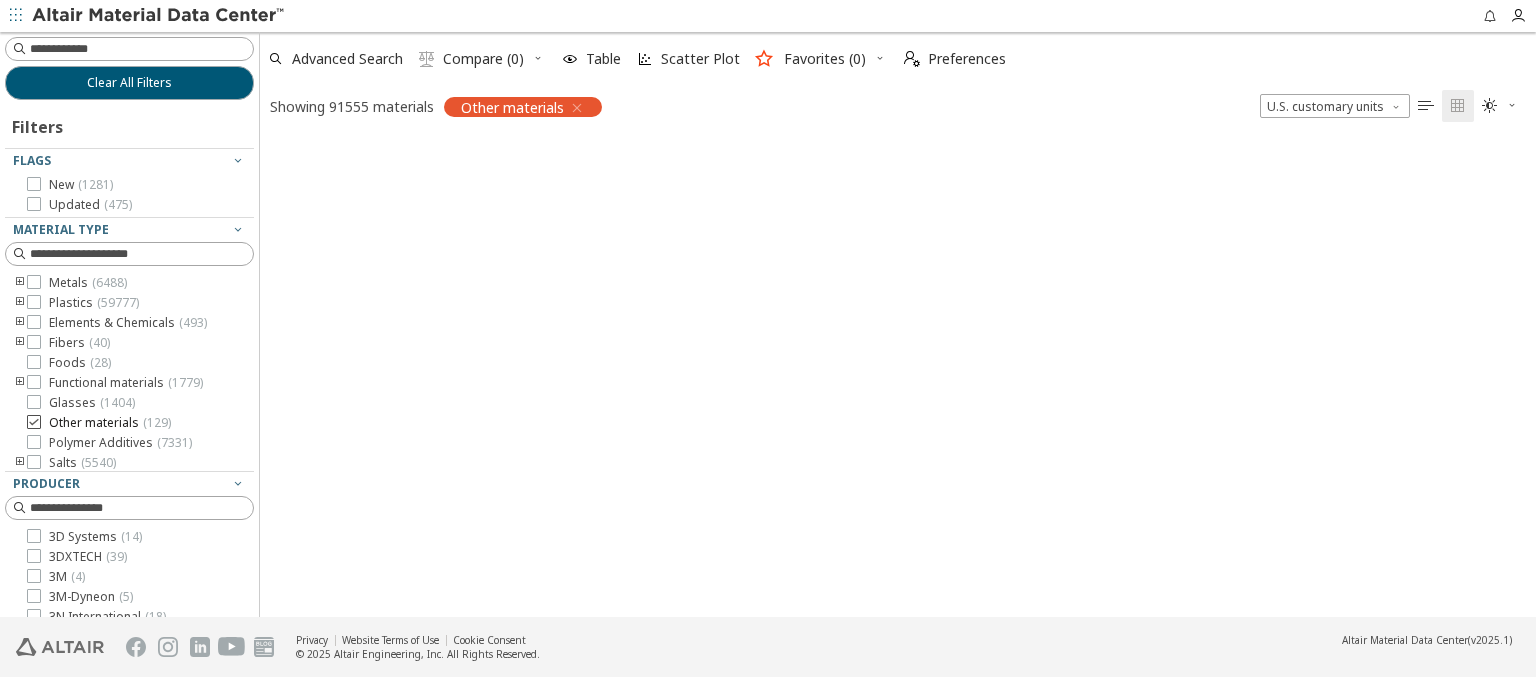 scroll, scrollTop: 475, scrollLeft: 1260, axis: both 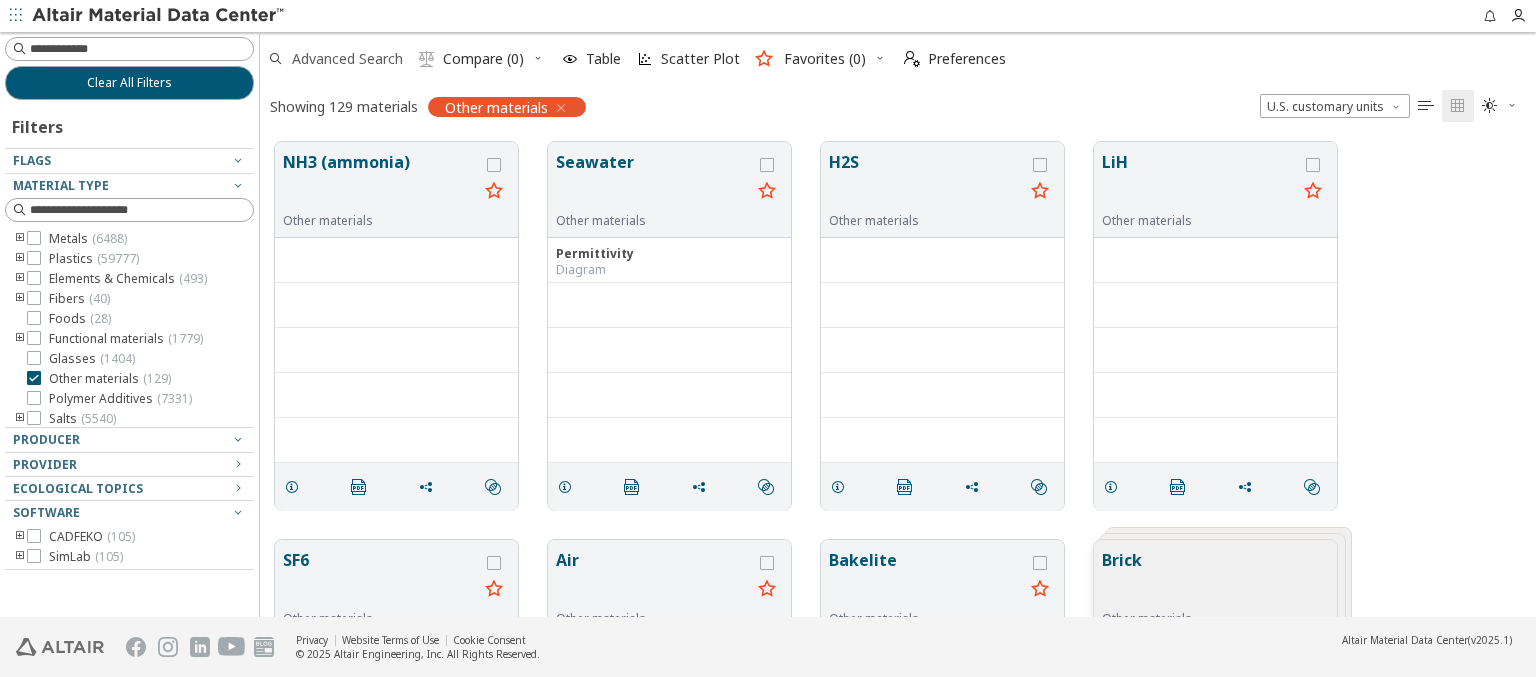 click on "Advanced Search" at bounding box center (347, 59) 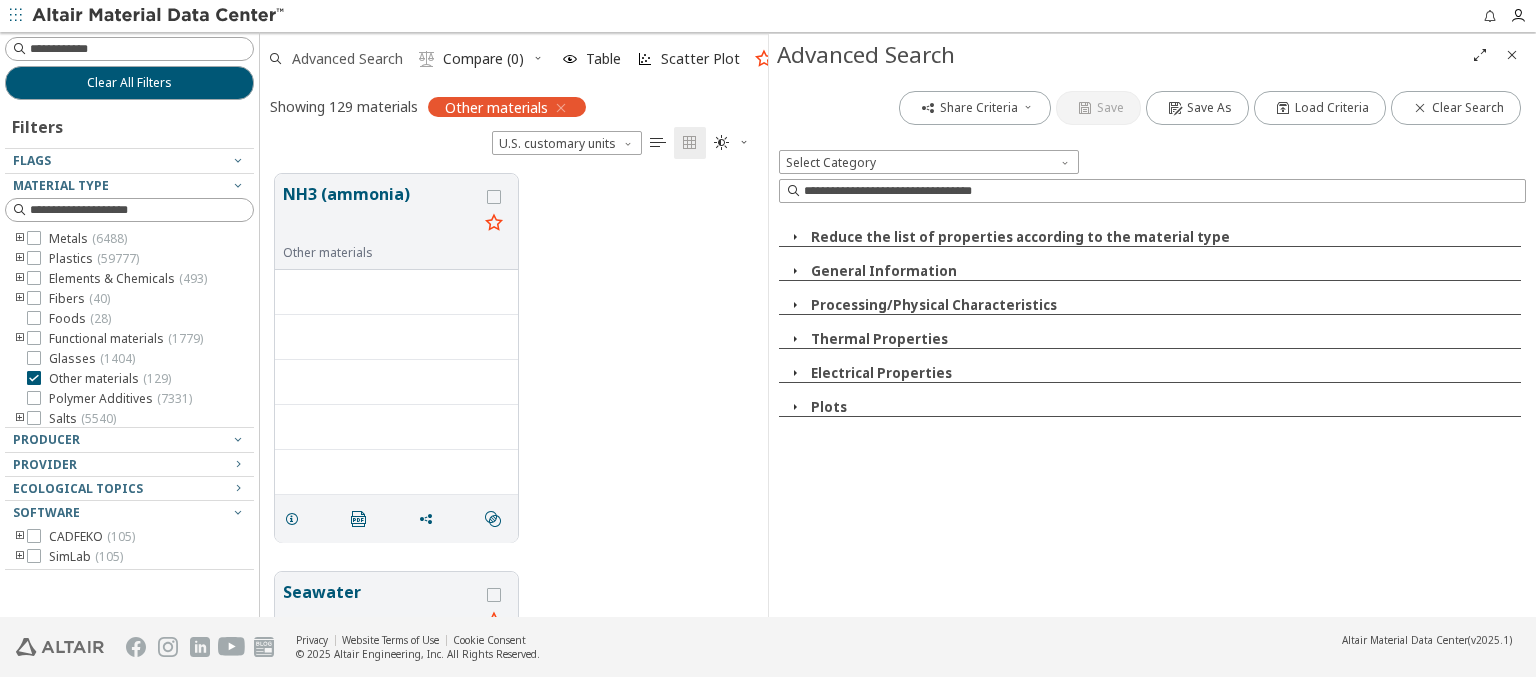 scroll, scrollTop: 443, scrollLeft: 492, axis: both 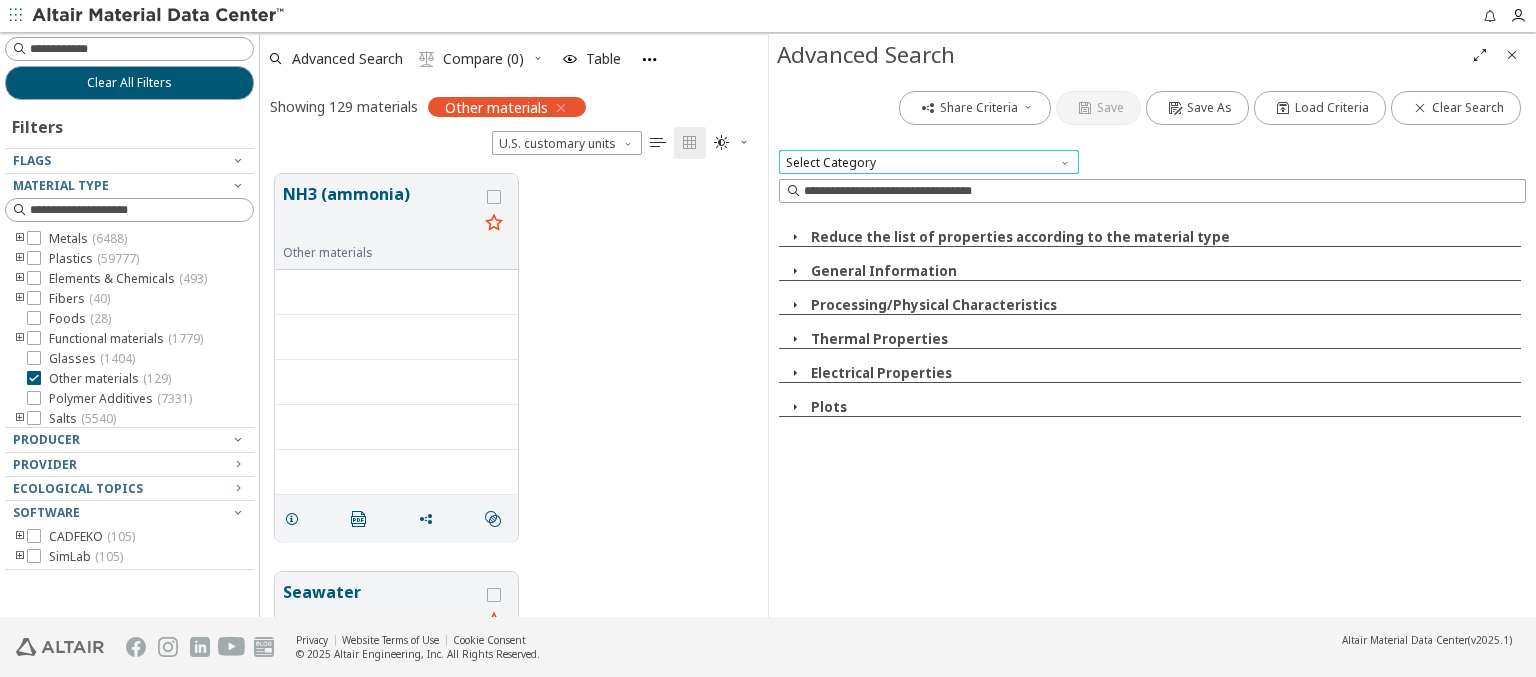 click on "Select Category" at bounding box center [929, 162] 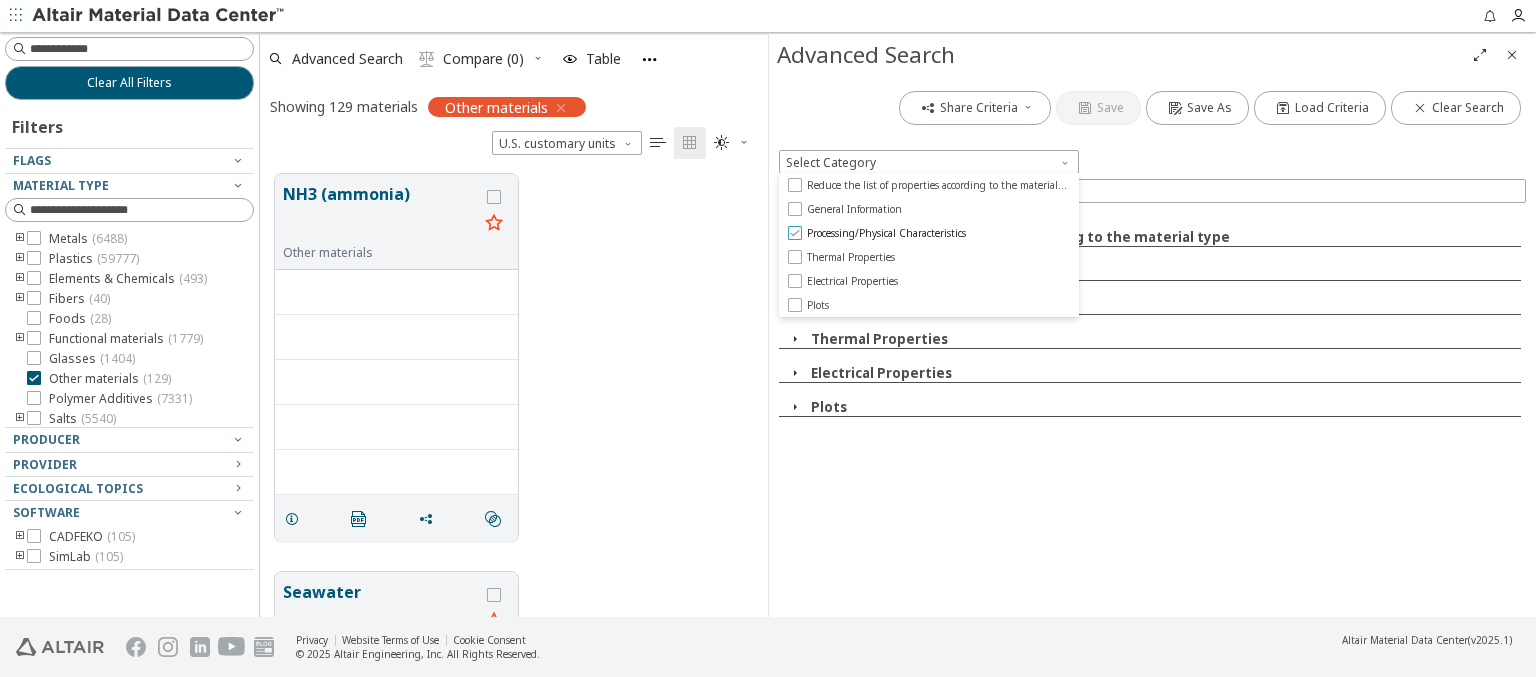 click on "Processing/Physical Characteristics" at bounding box center (886, 233) 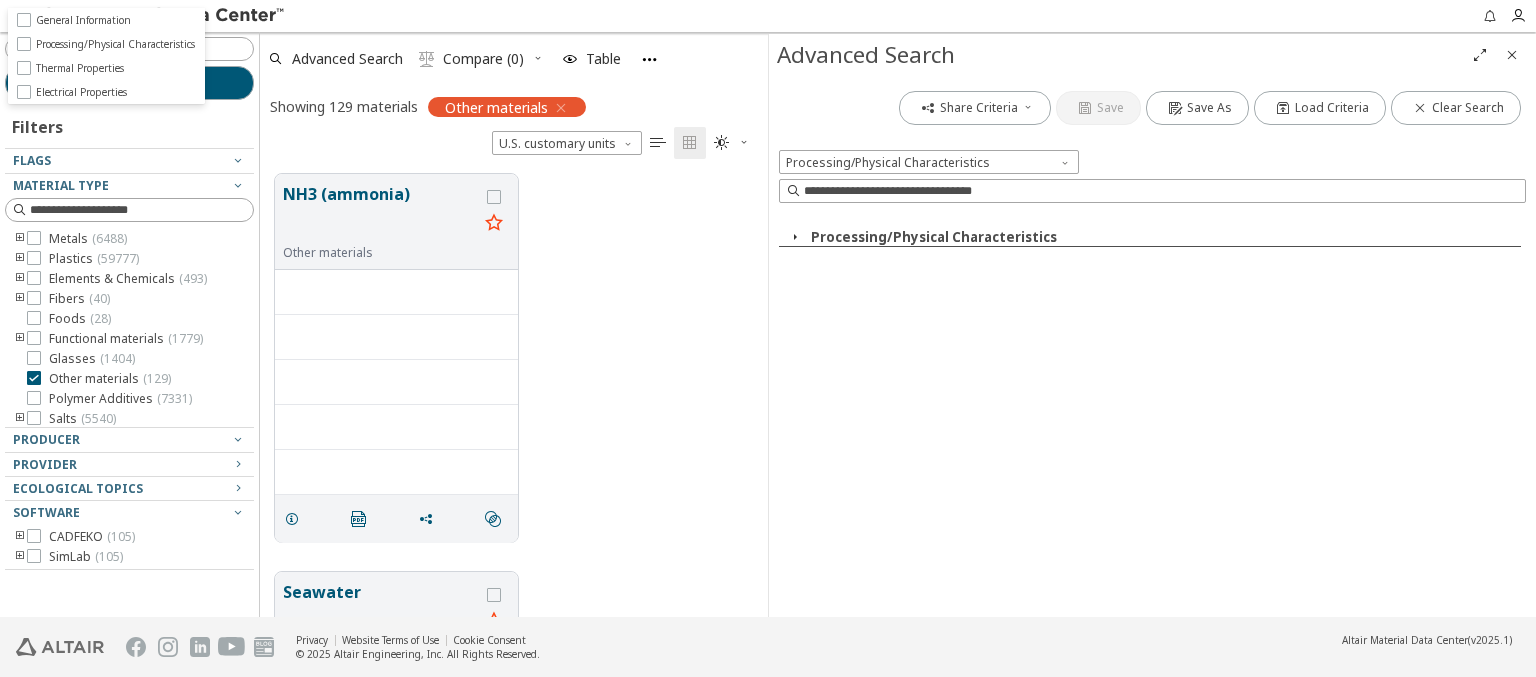 click at bounding box center [795, 237] 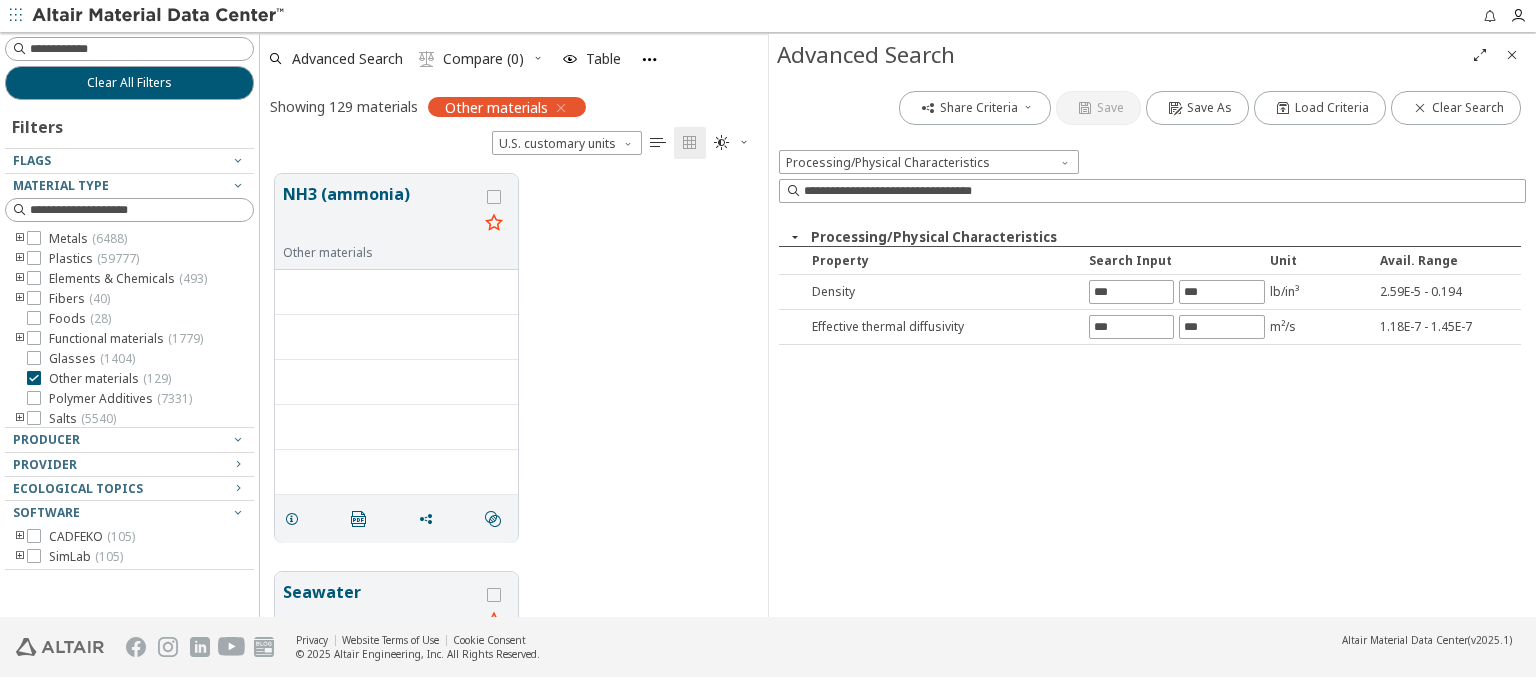 type on "********" 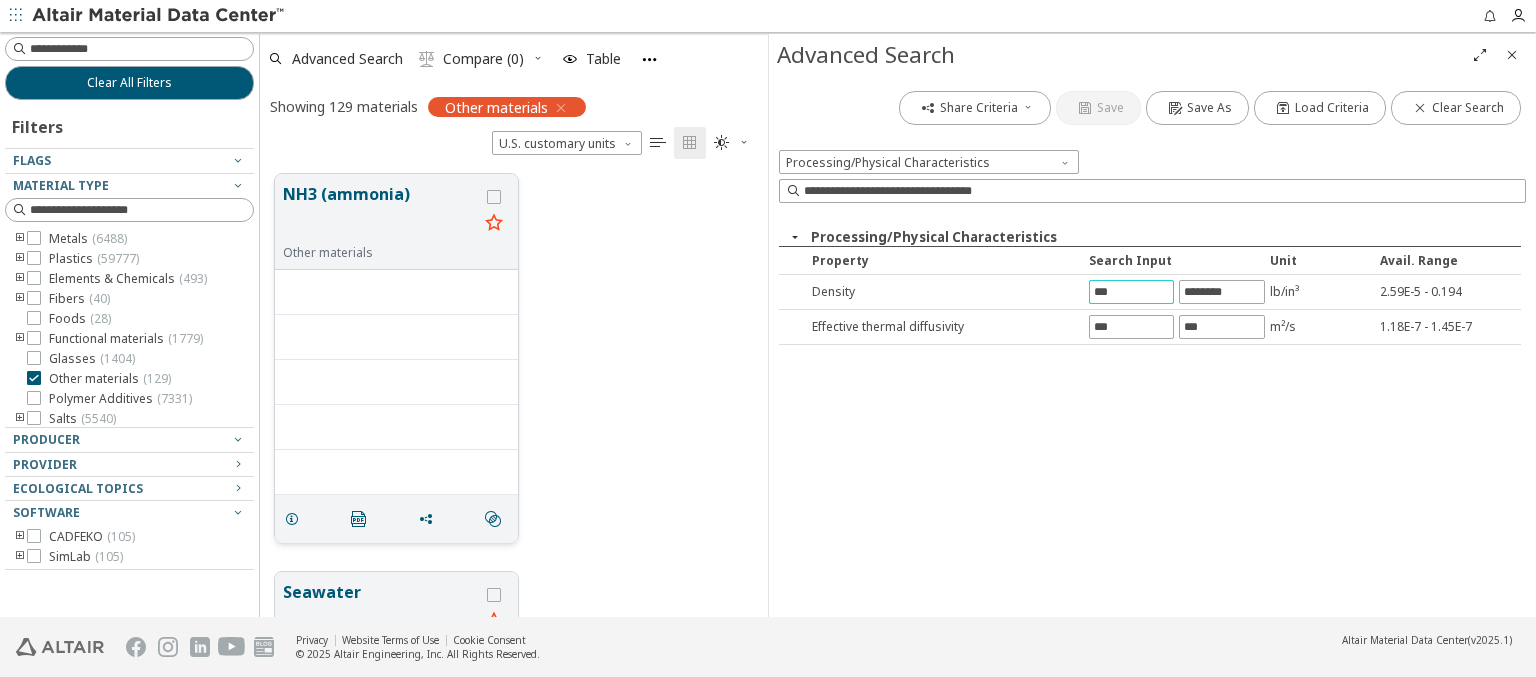 click on "NH3 (ammonia)" at bounding box center (380, 213) 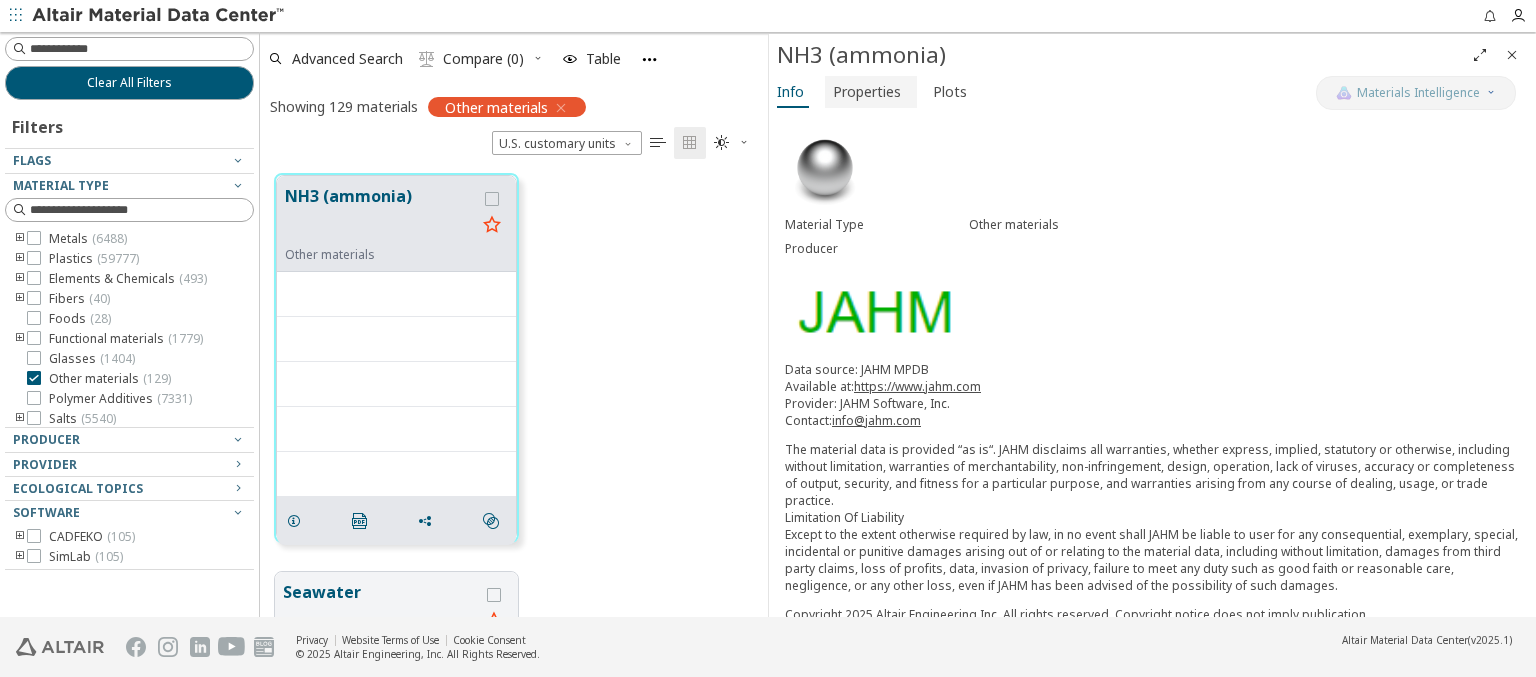 click on "Properties" at bounding box center (867, 92) 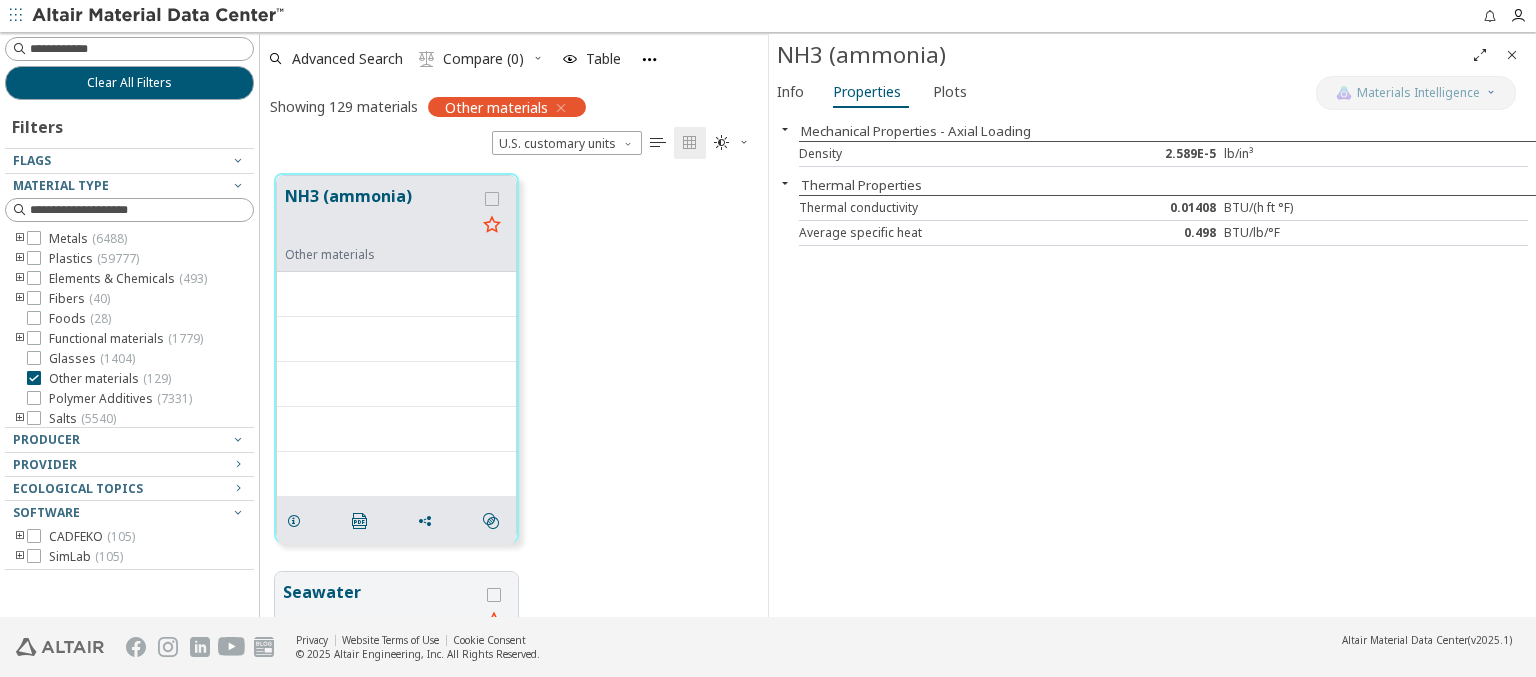 click at bounding box center [159, 16] 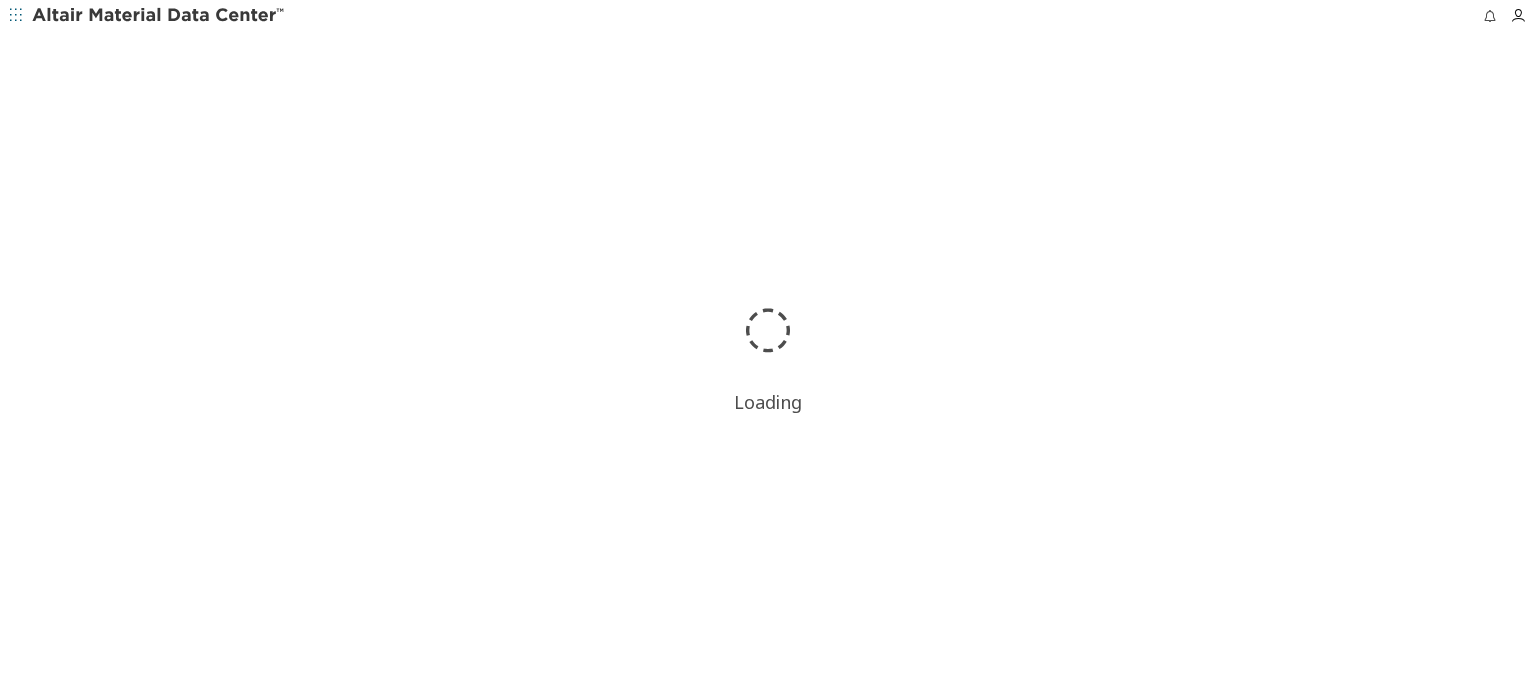 scroll, scrollTop: 0, scrollLeft: 0, axis: both 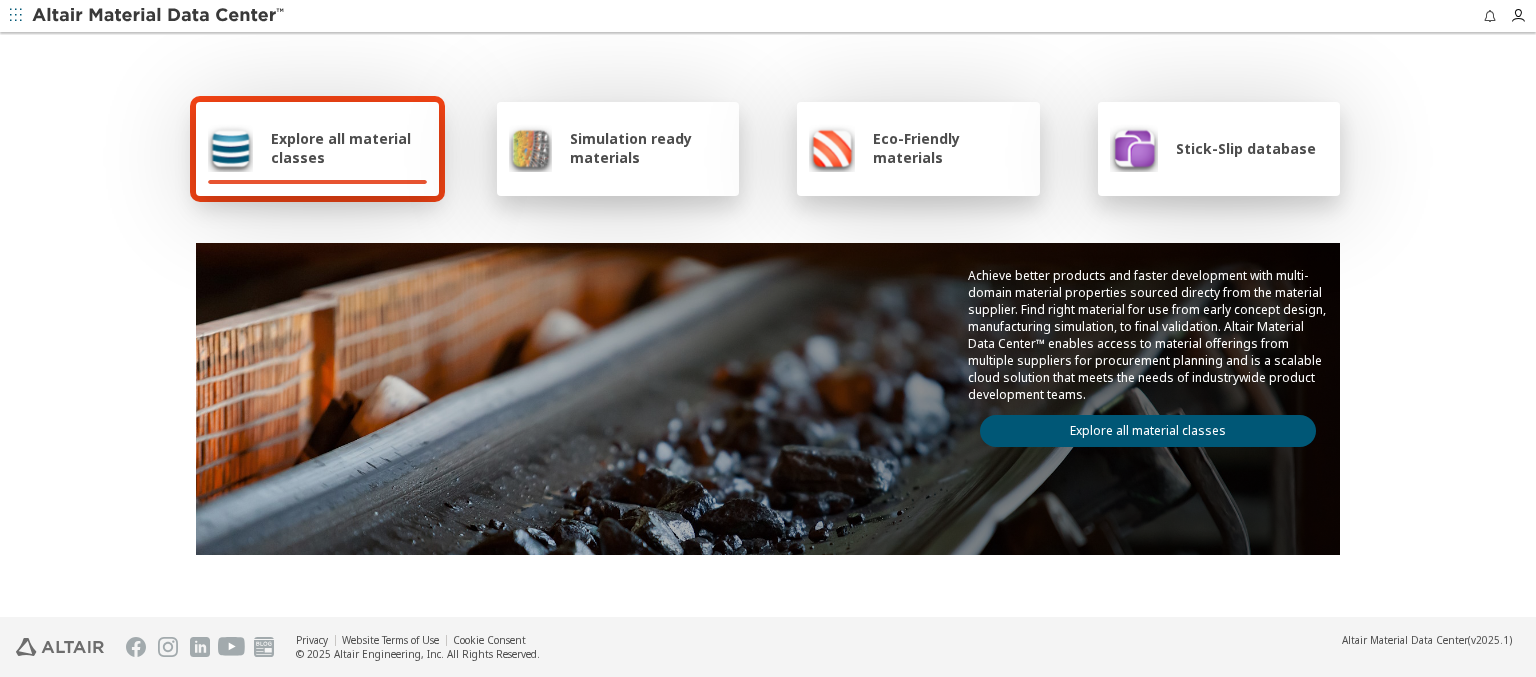 click on "Explore all material classes" at bounding box center (349, 148) 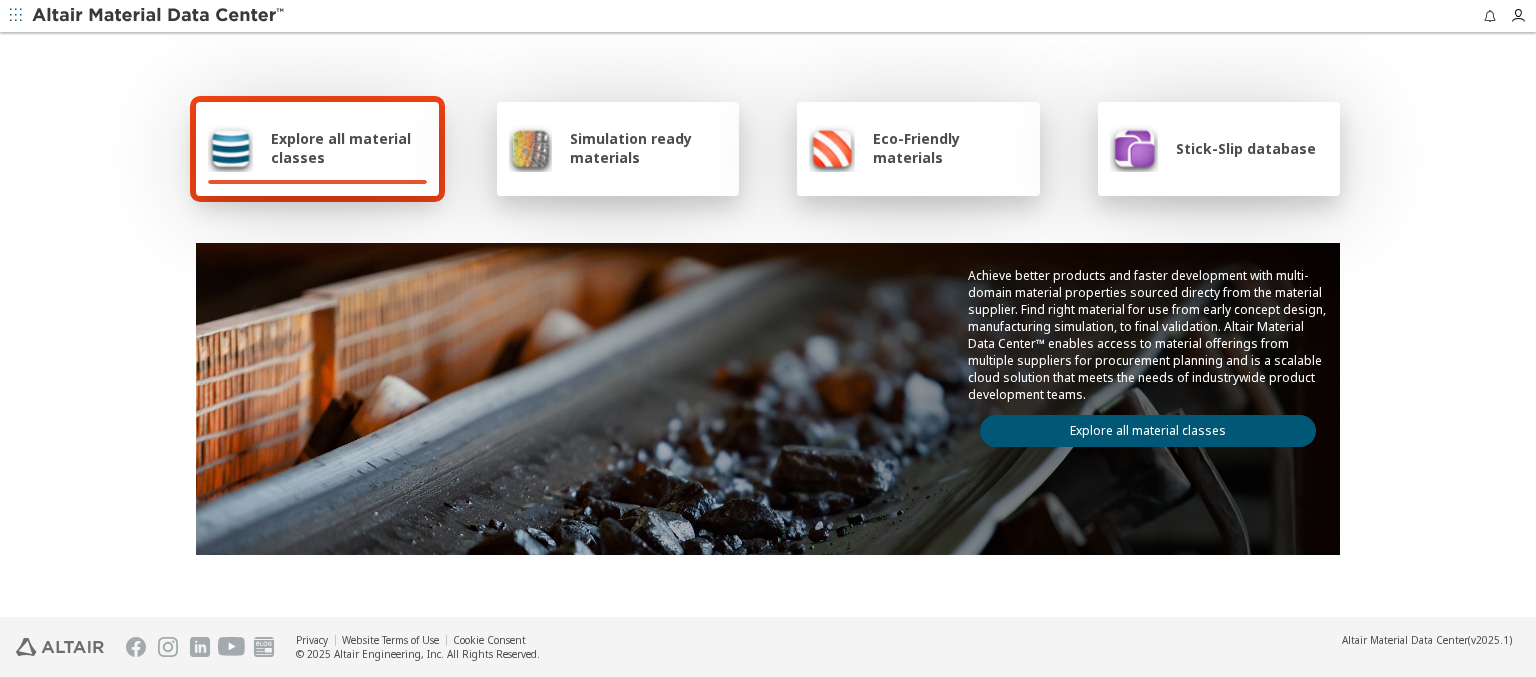 click on "Explore all material classes" at bounding box center (1148, 431) 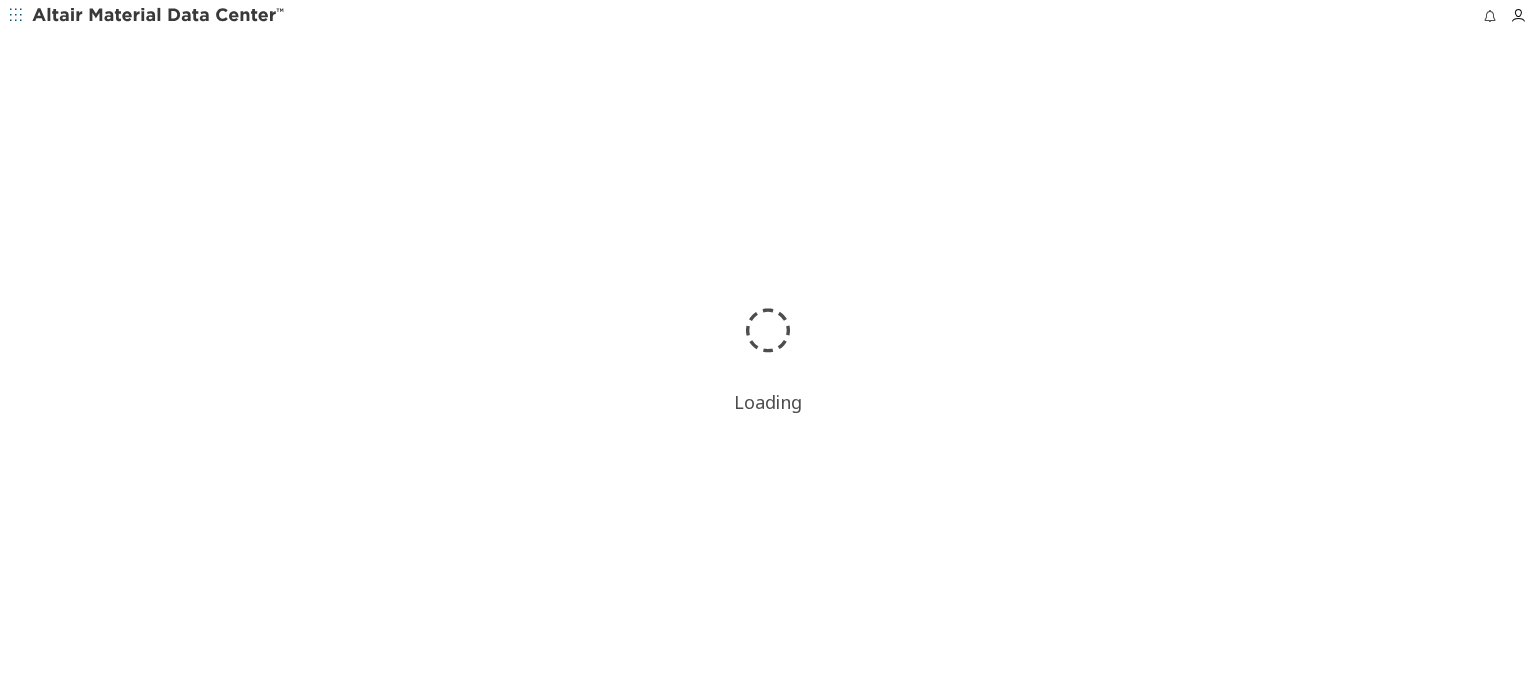 scroll, scrollTop: 0, scrollLeft: 0, axis: both 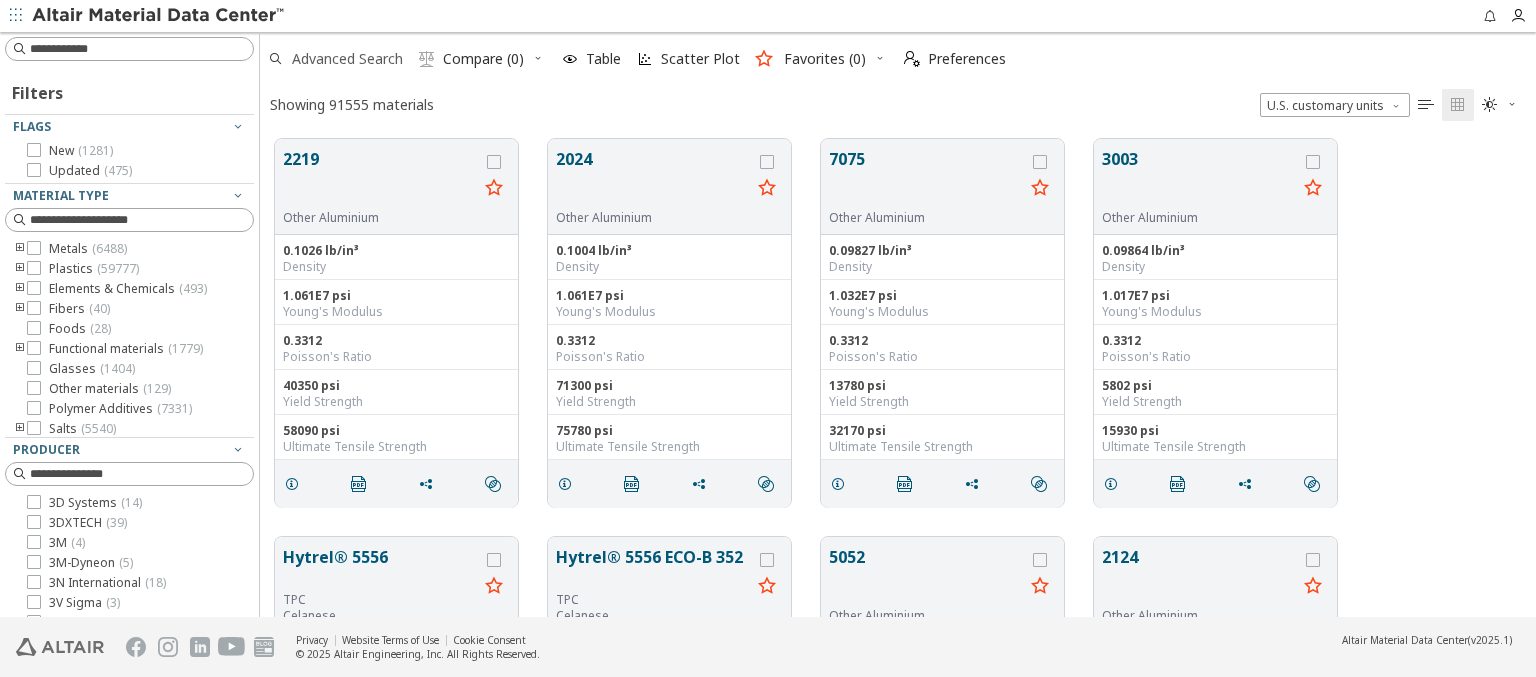 click on "Advanced Search" at bounding box center [347, 59] 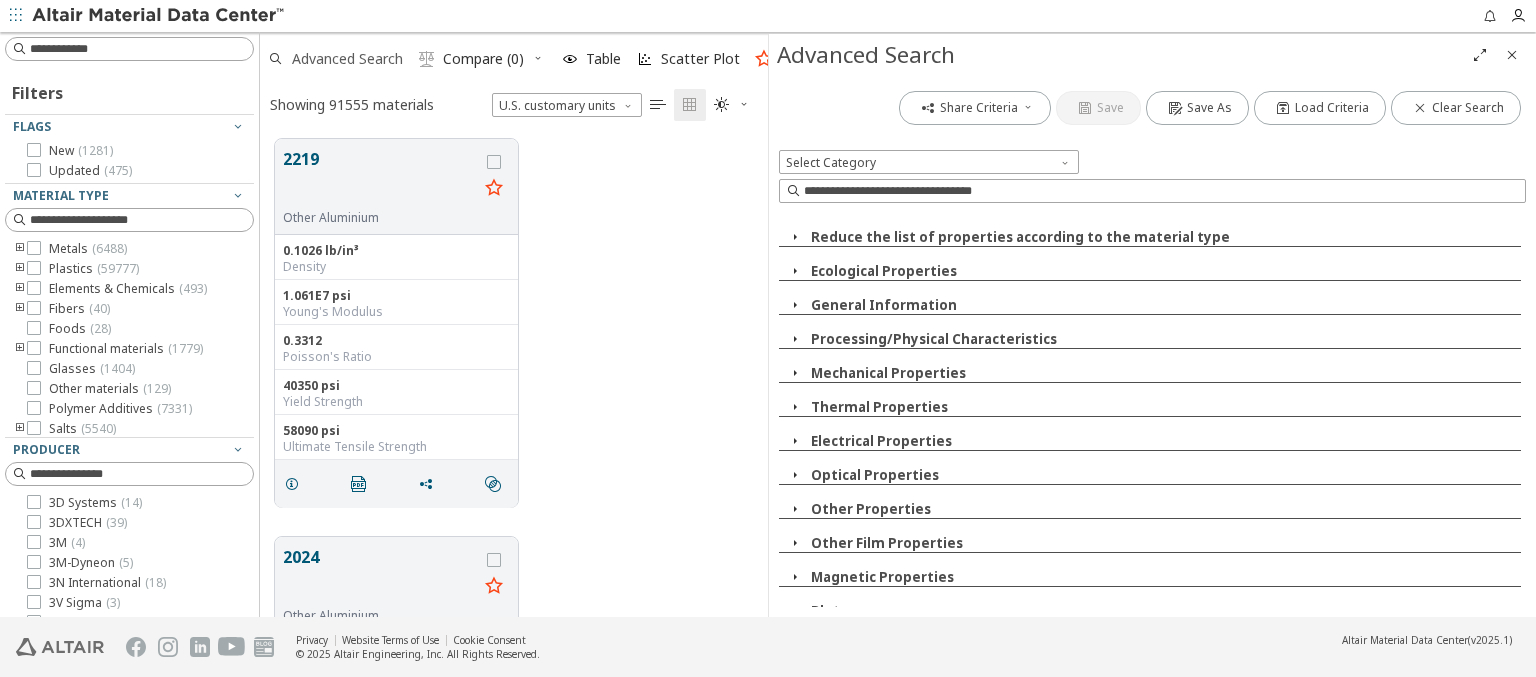 scroll, scrollTop: 478, scrollLeft: 492, axis: both 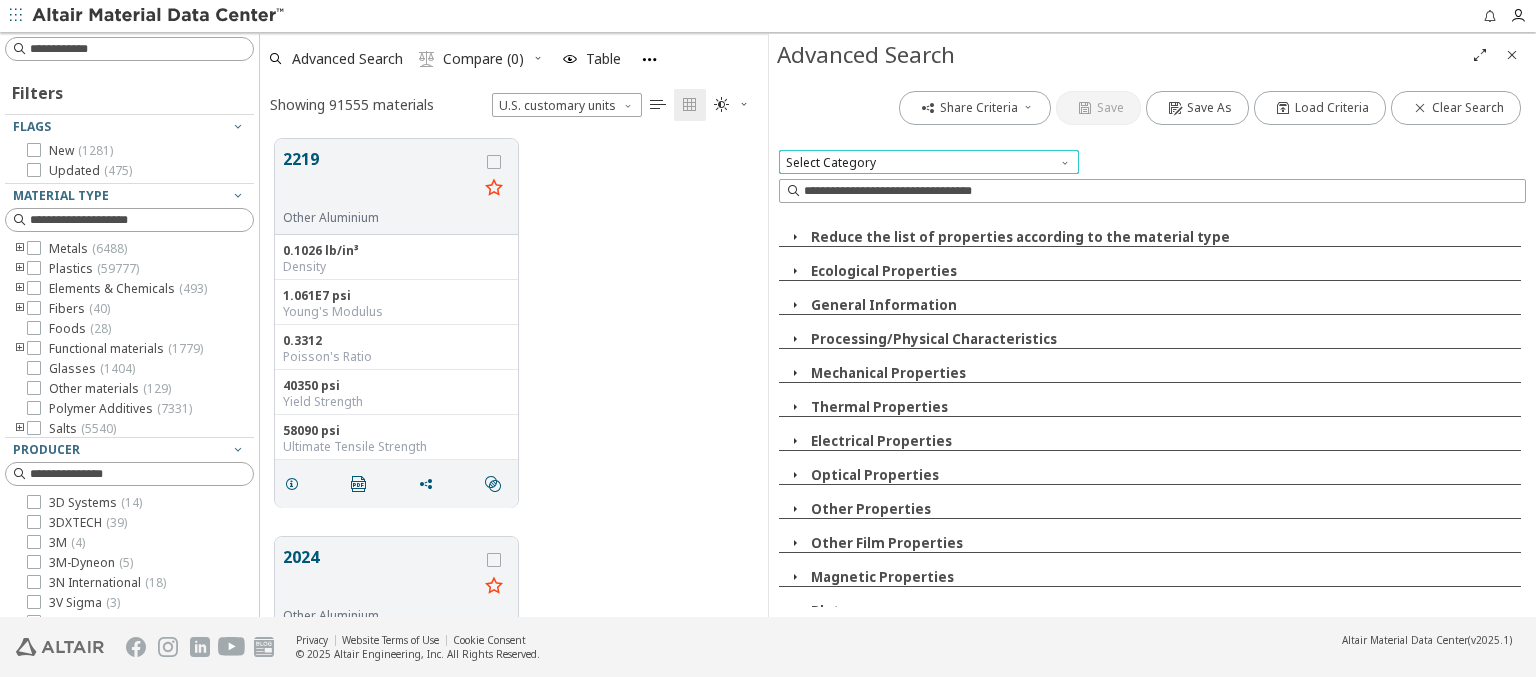 click on "Select Category" at bounding box center [929, 162] 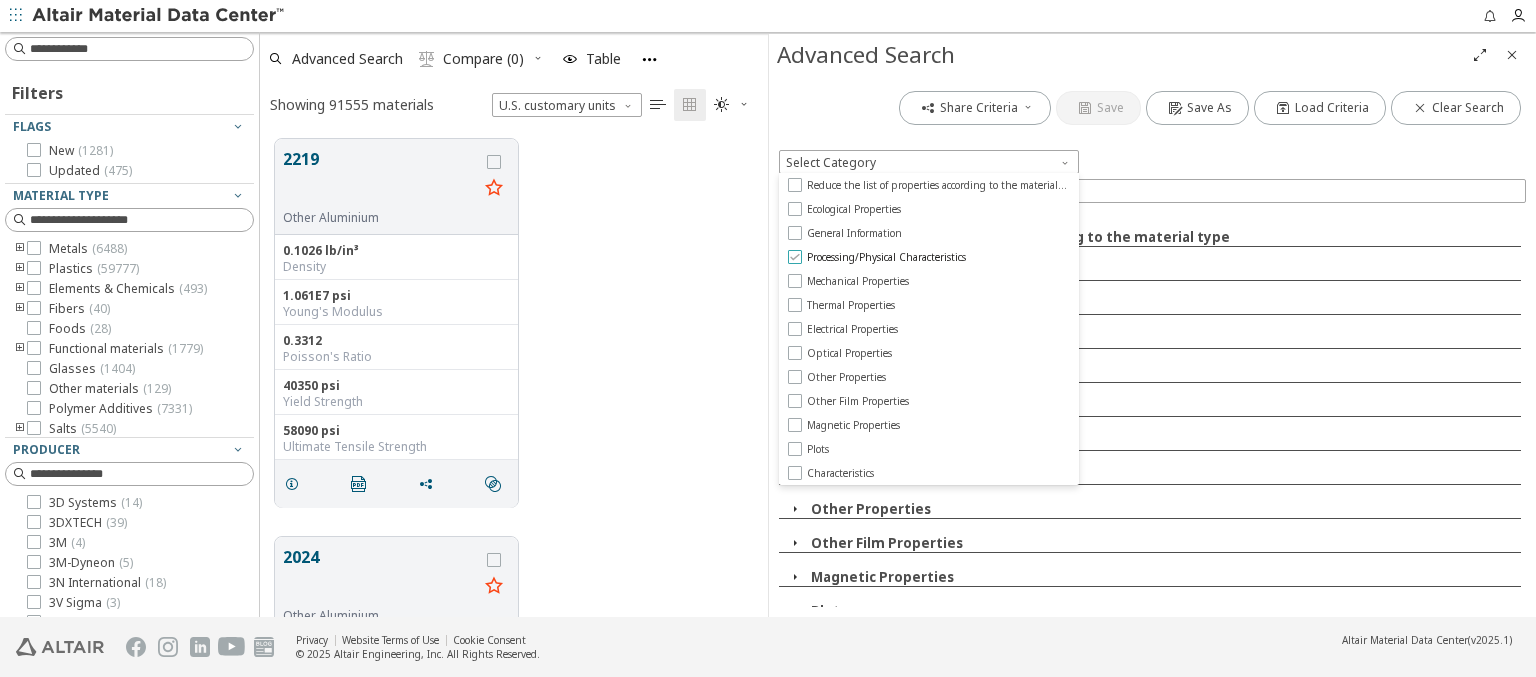 click on "Processing/Physical Characteristics" at bounding box center (886, 257) 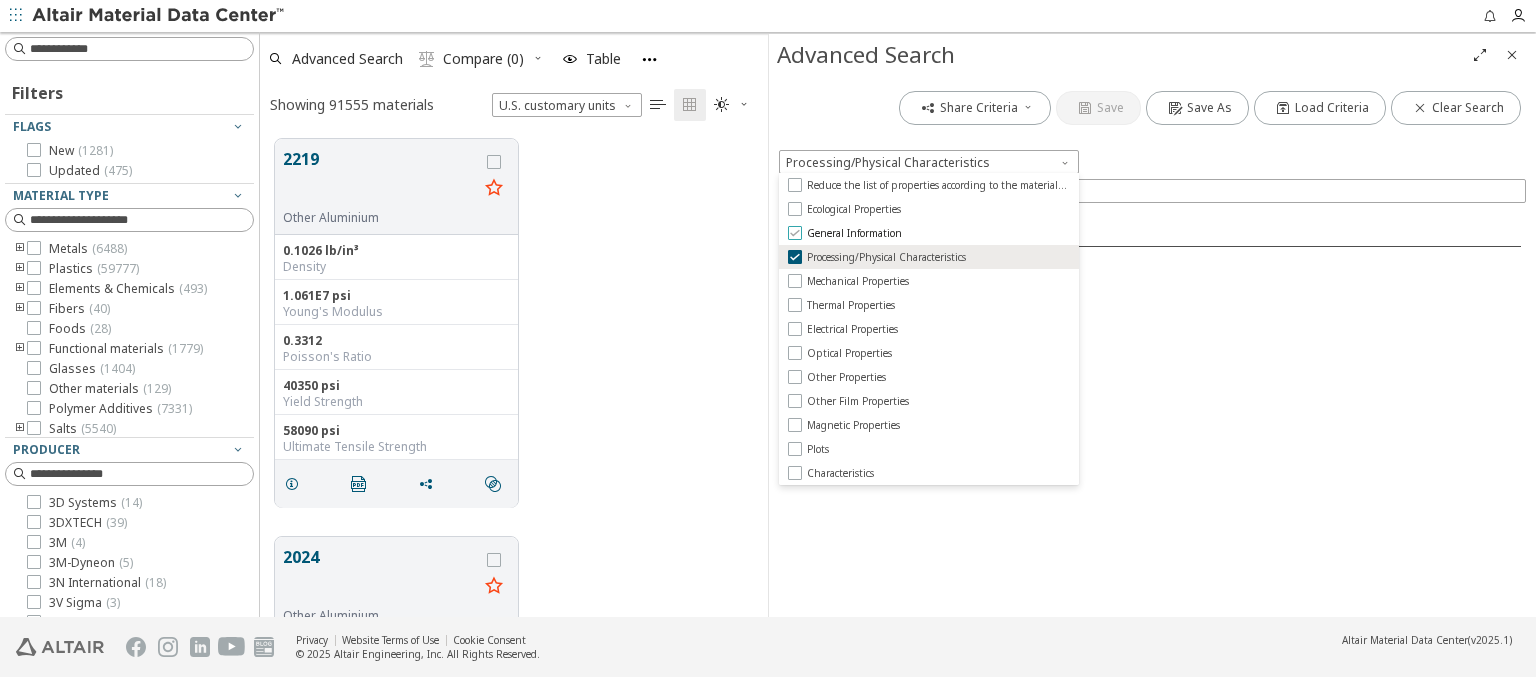 click on "General Information" at bounding box center (854, 233) 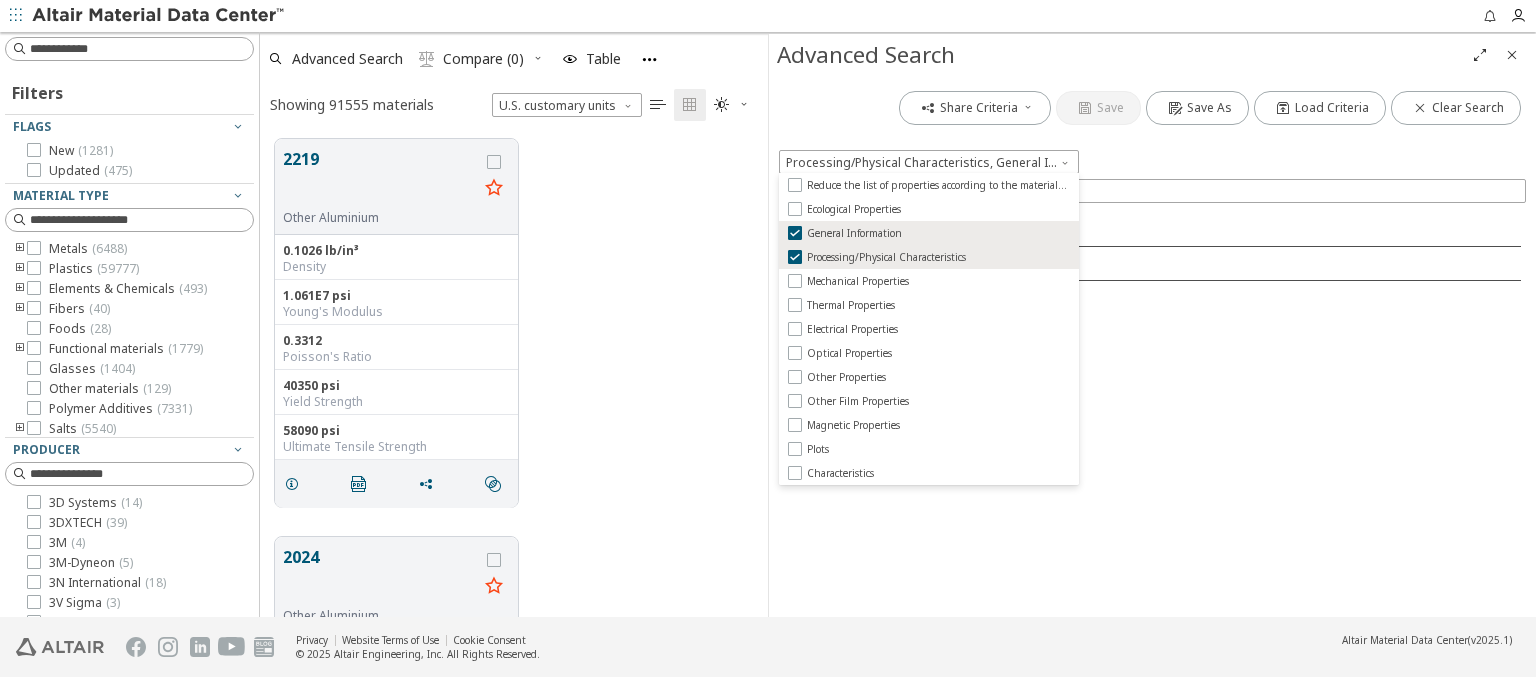 click on "Advanced Search" at bounding box center (1120, 55) 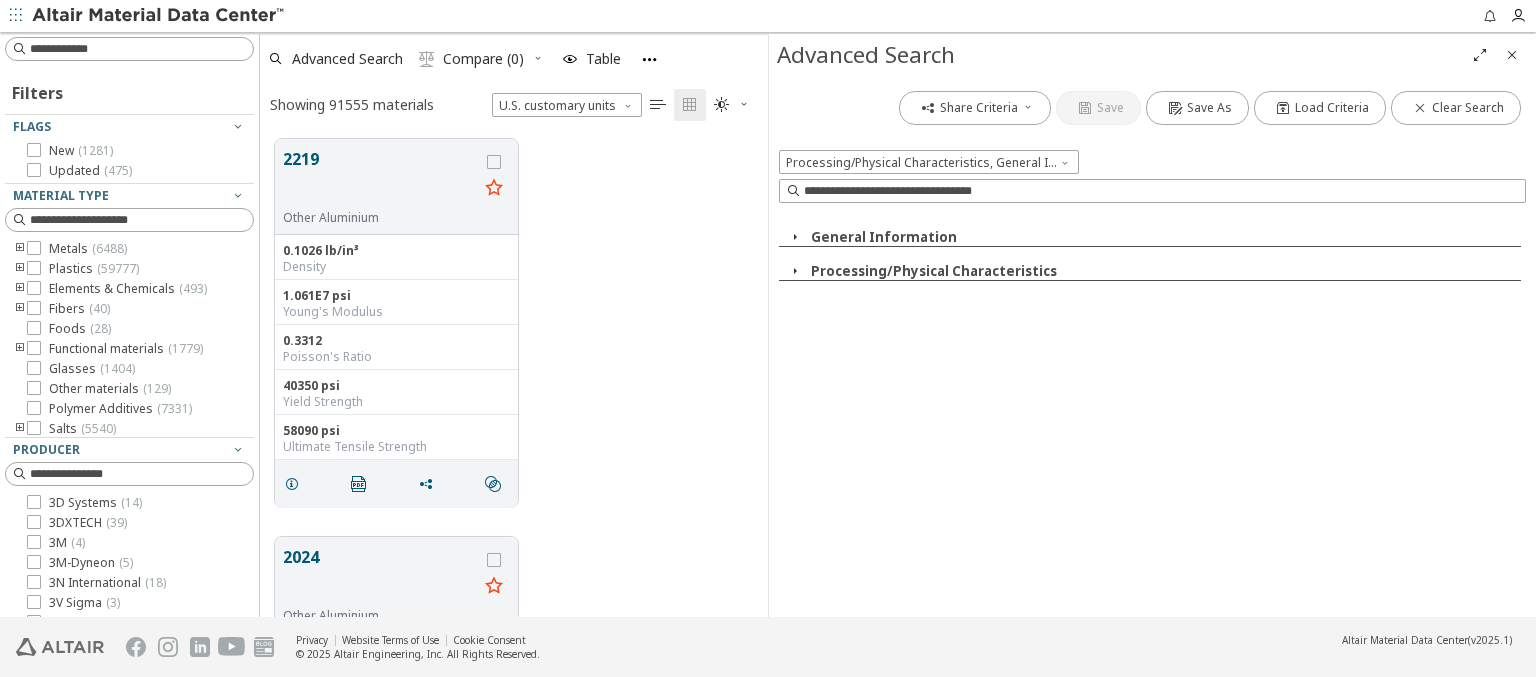 click on "General Information" at bounding box center [884, 237] 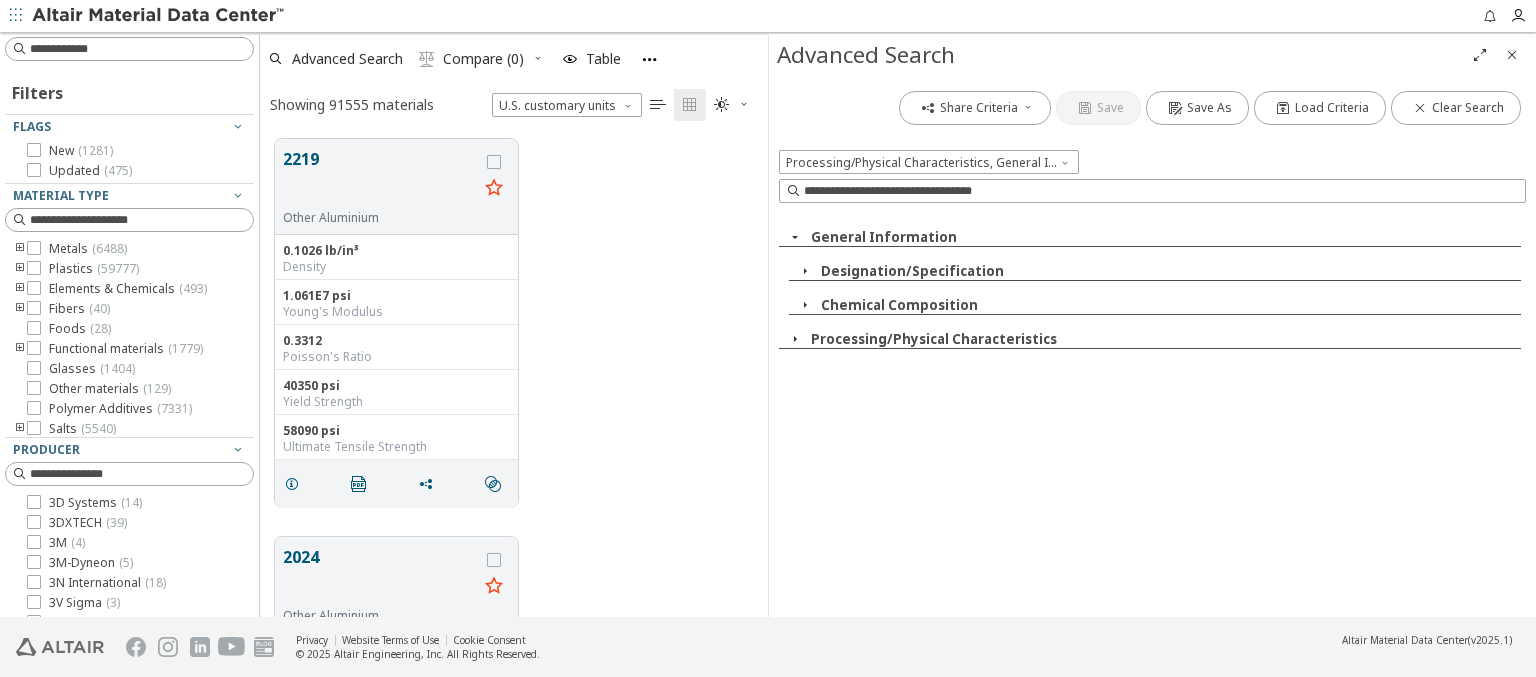 click on "Designation/Specification" at bounding box center (912, 271) 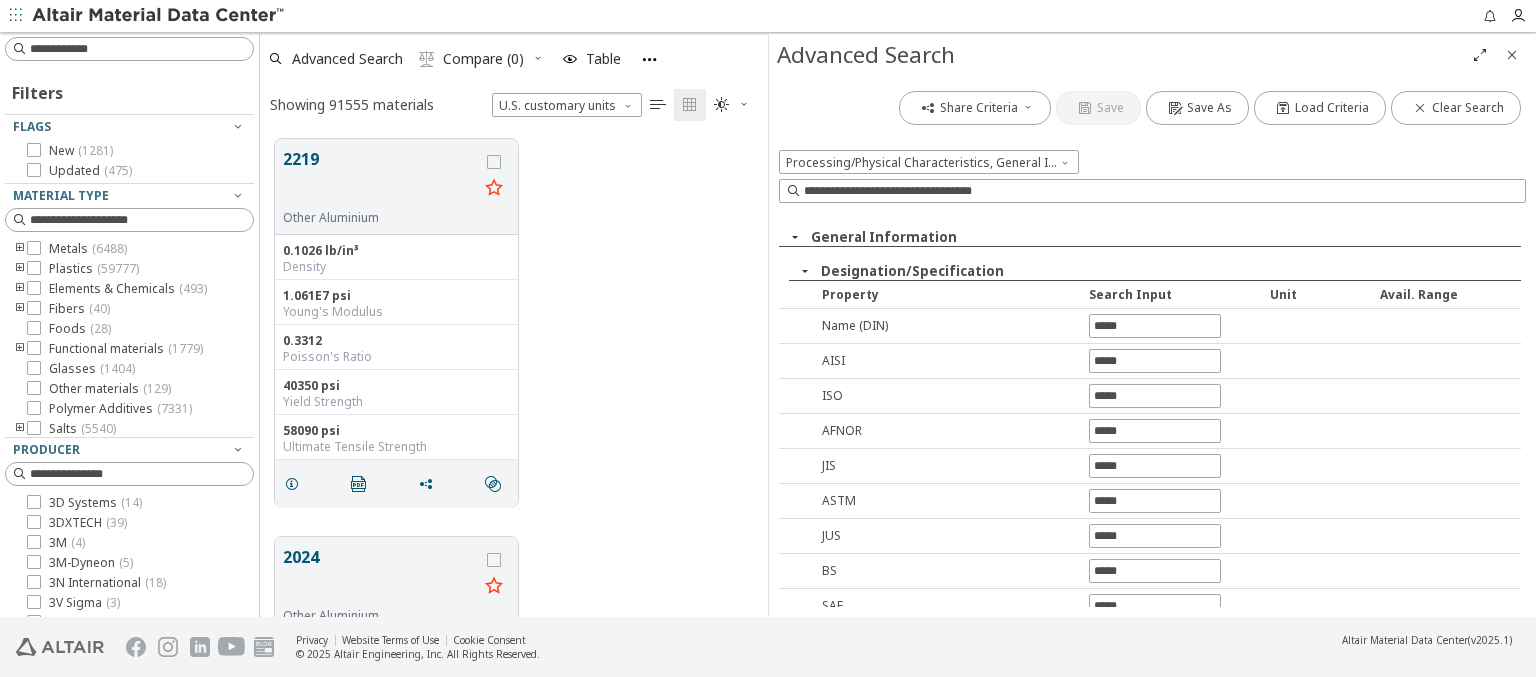type on "******" 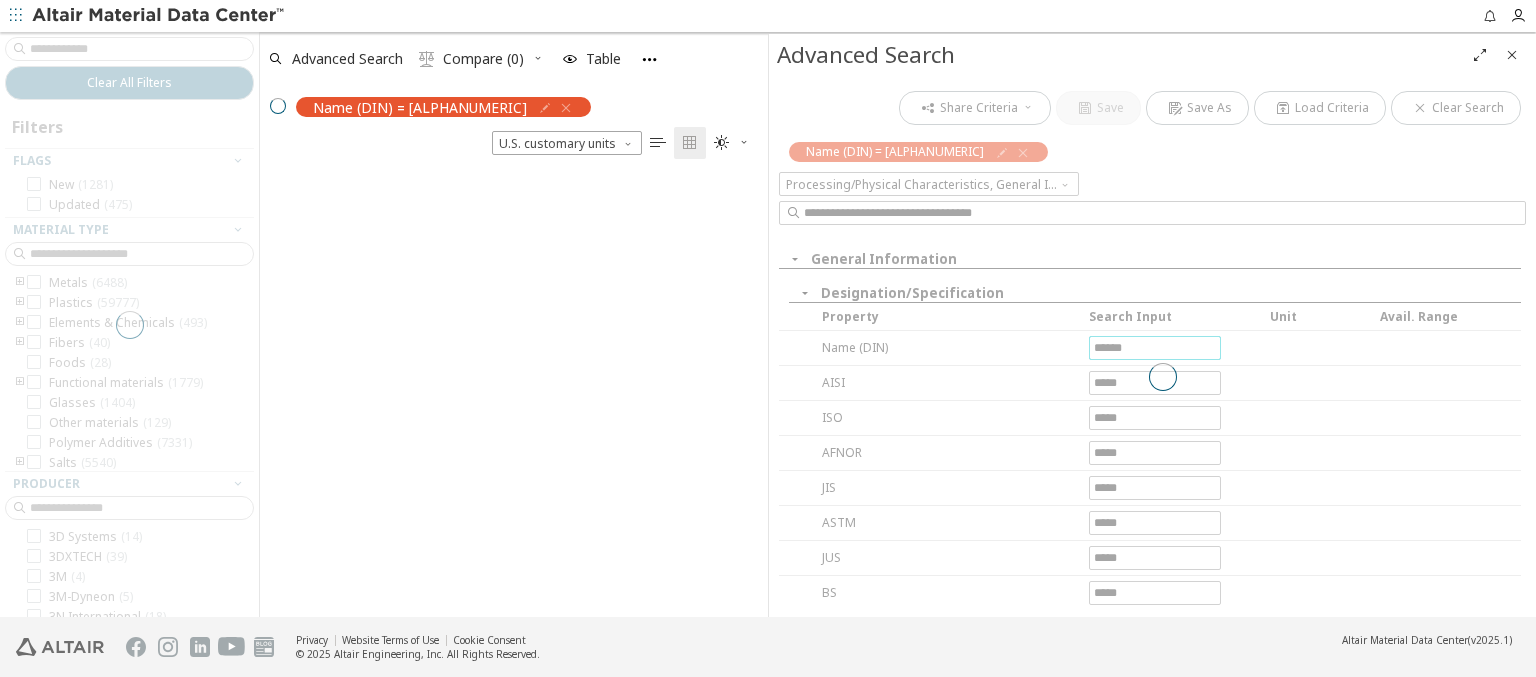 scroll, scrollTop: 443, scrollLeft: 492, axis: both 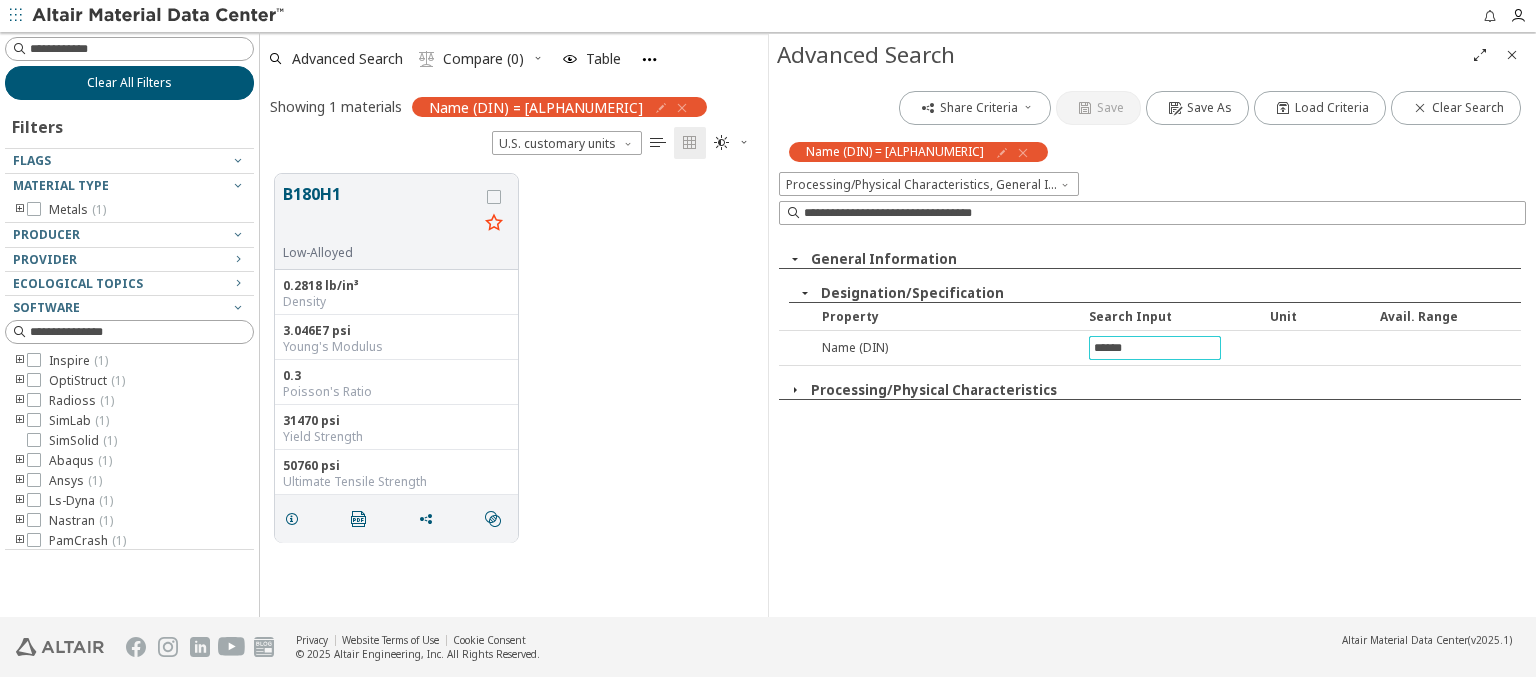 click on "Clear All Filters" at bounding box center (129, 83) 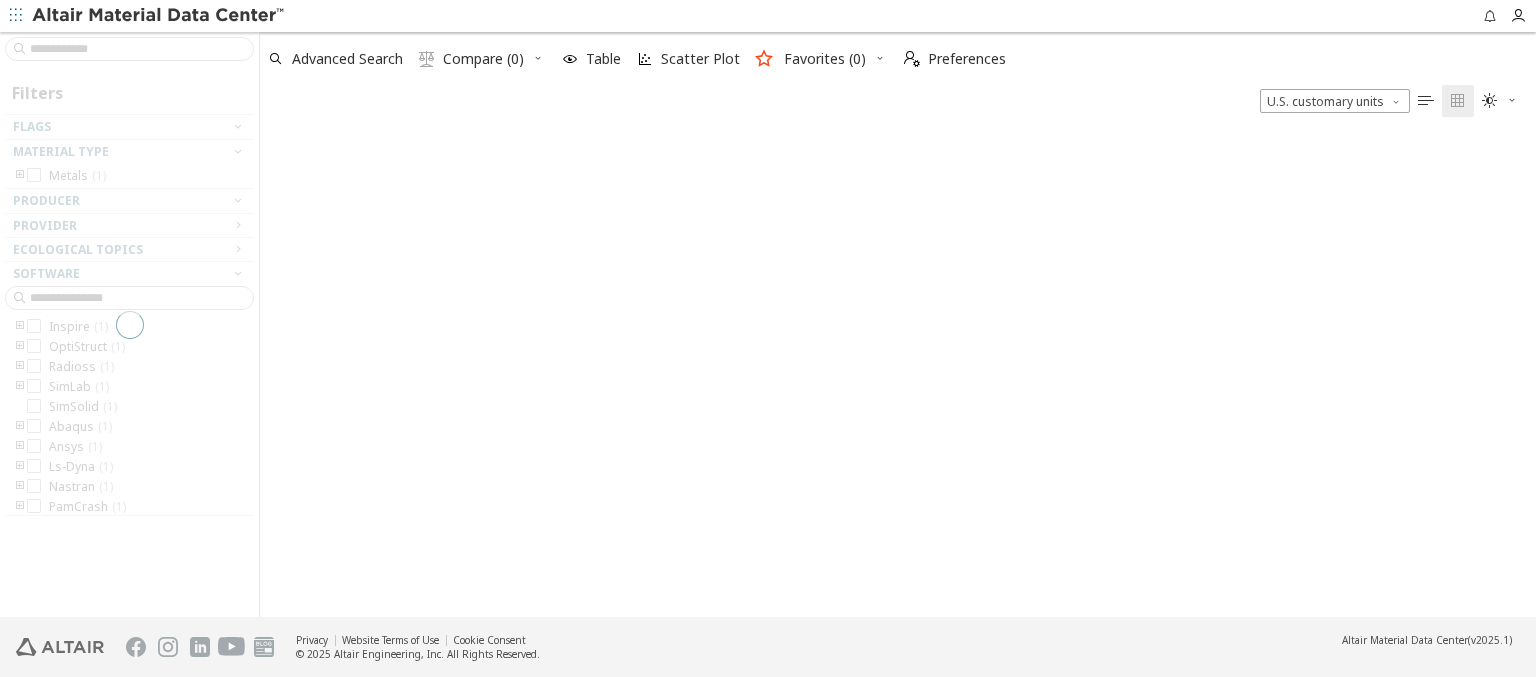 scroll, scrollTop: 16, scrollLeft: 16, axis: both 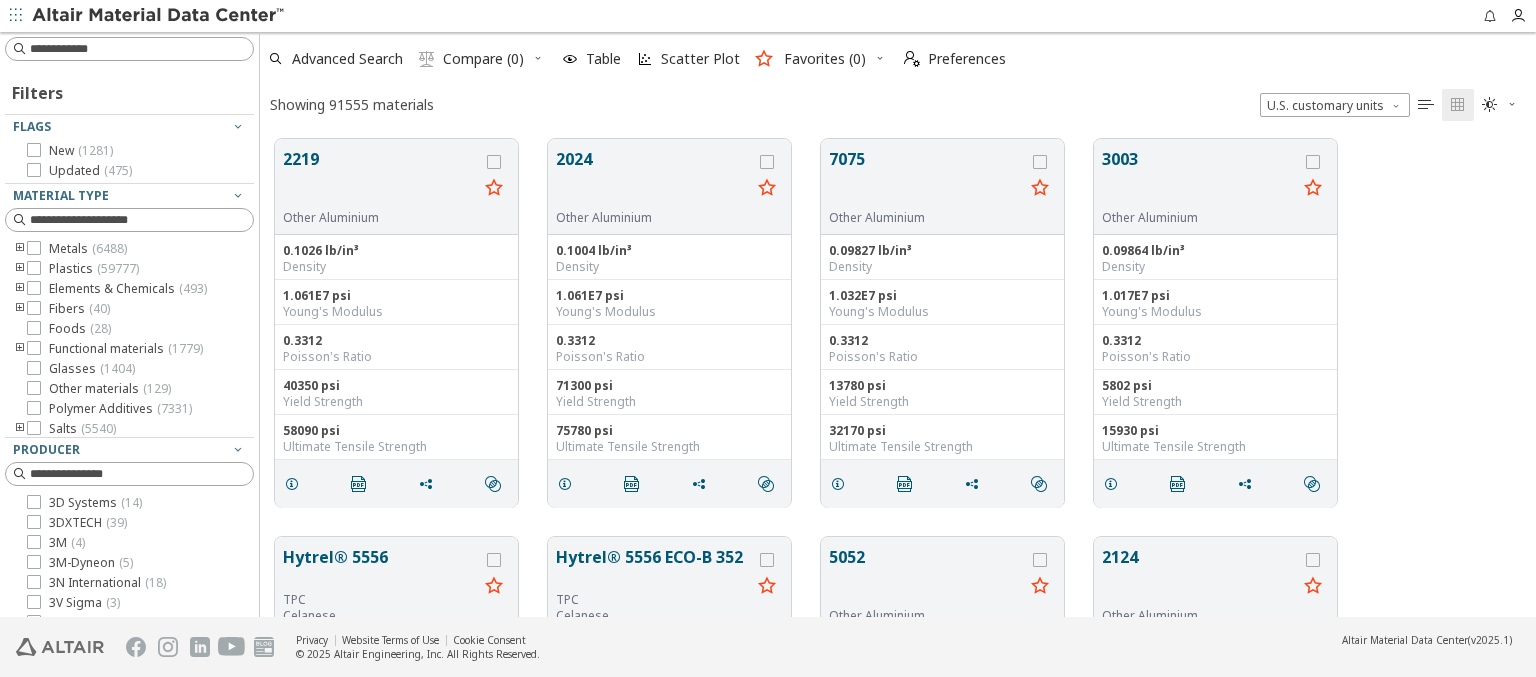 click at bounding box center [159, 16] 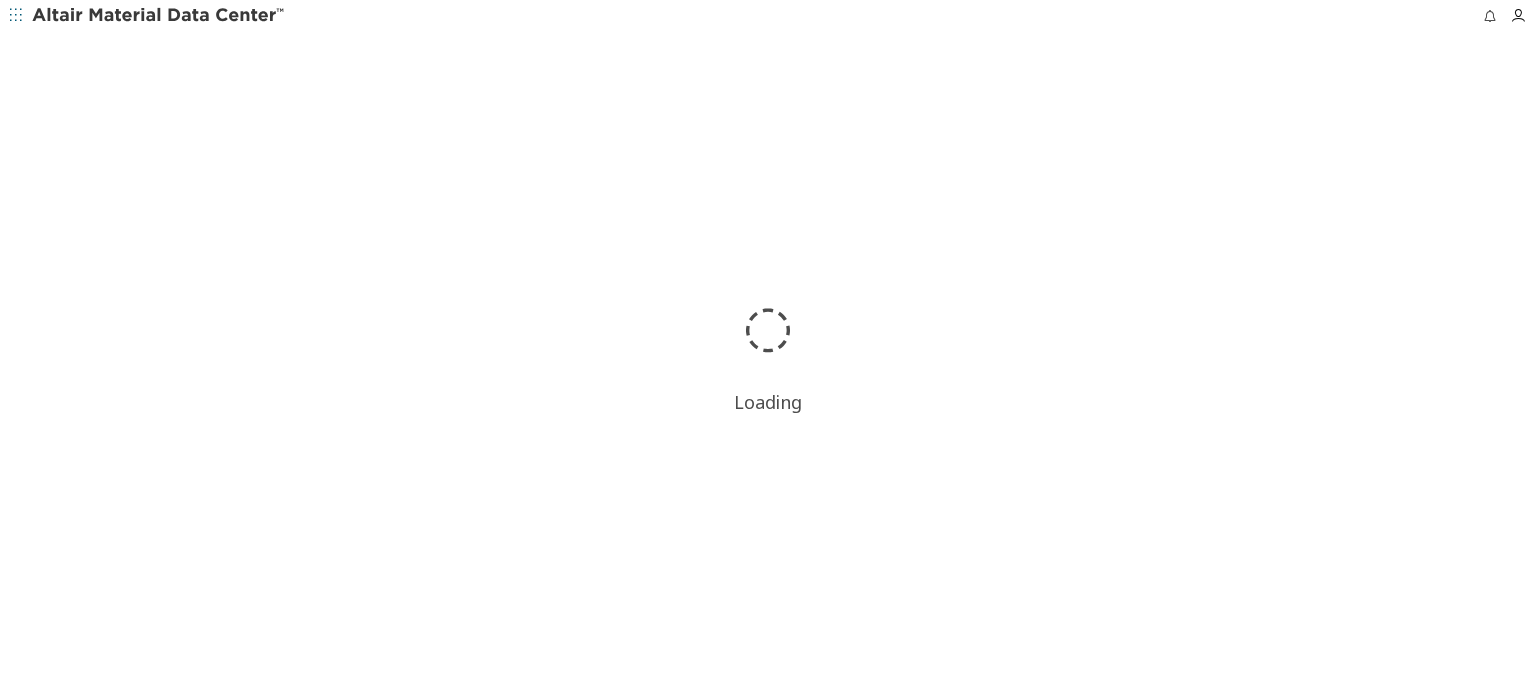 scroll, scrollTop: 0, scrollLeft: 0, axis: both 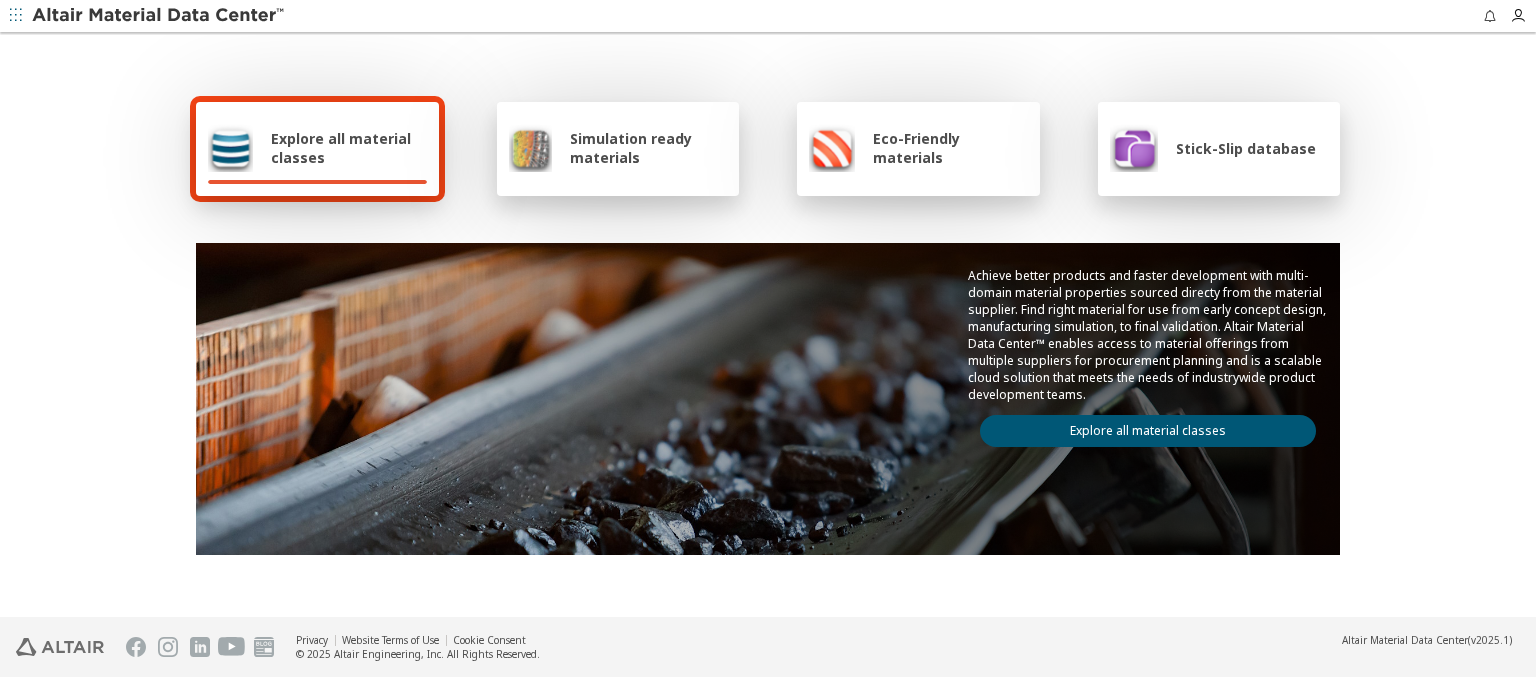 click on "Explore all material classes" at bounding box center [349, 148] 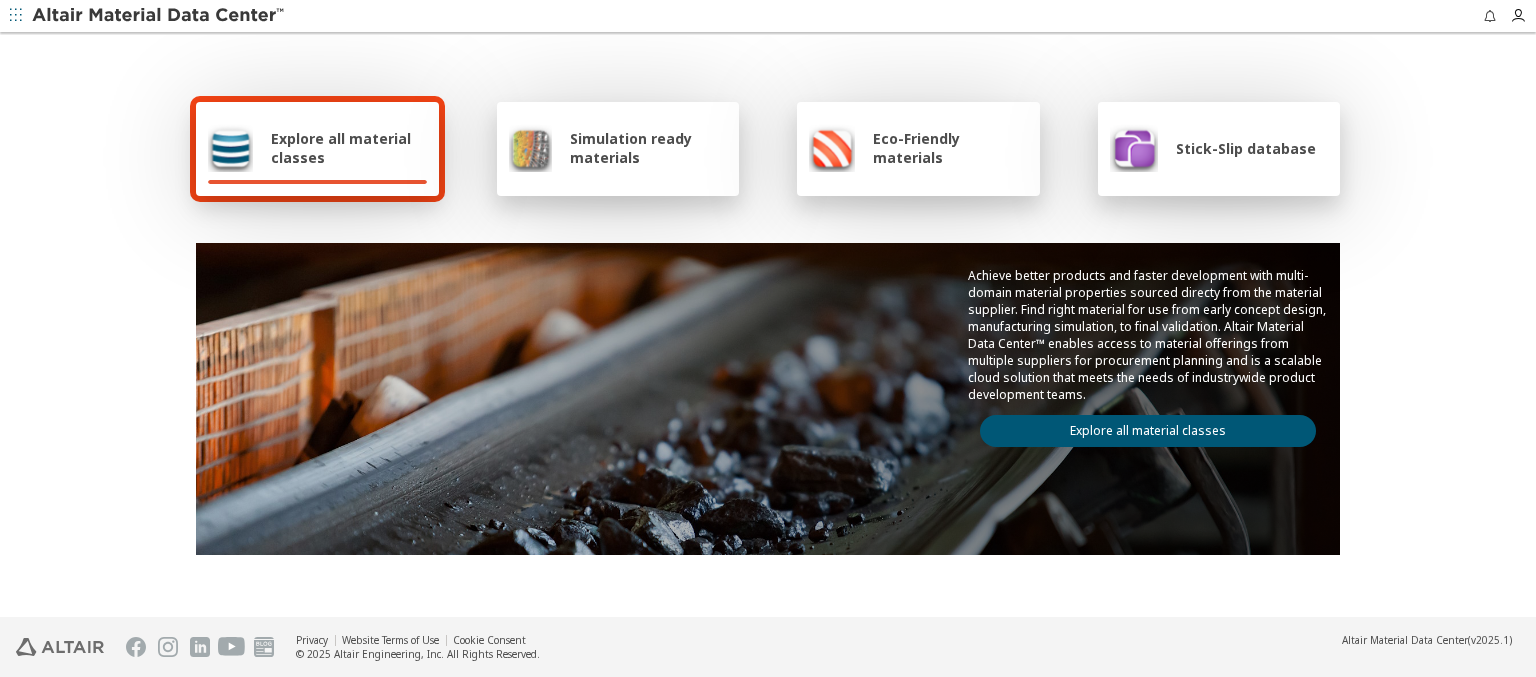 click on "Explore all material classes" at bounding box center (1148, 431) 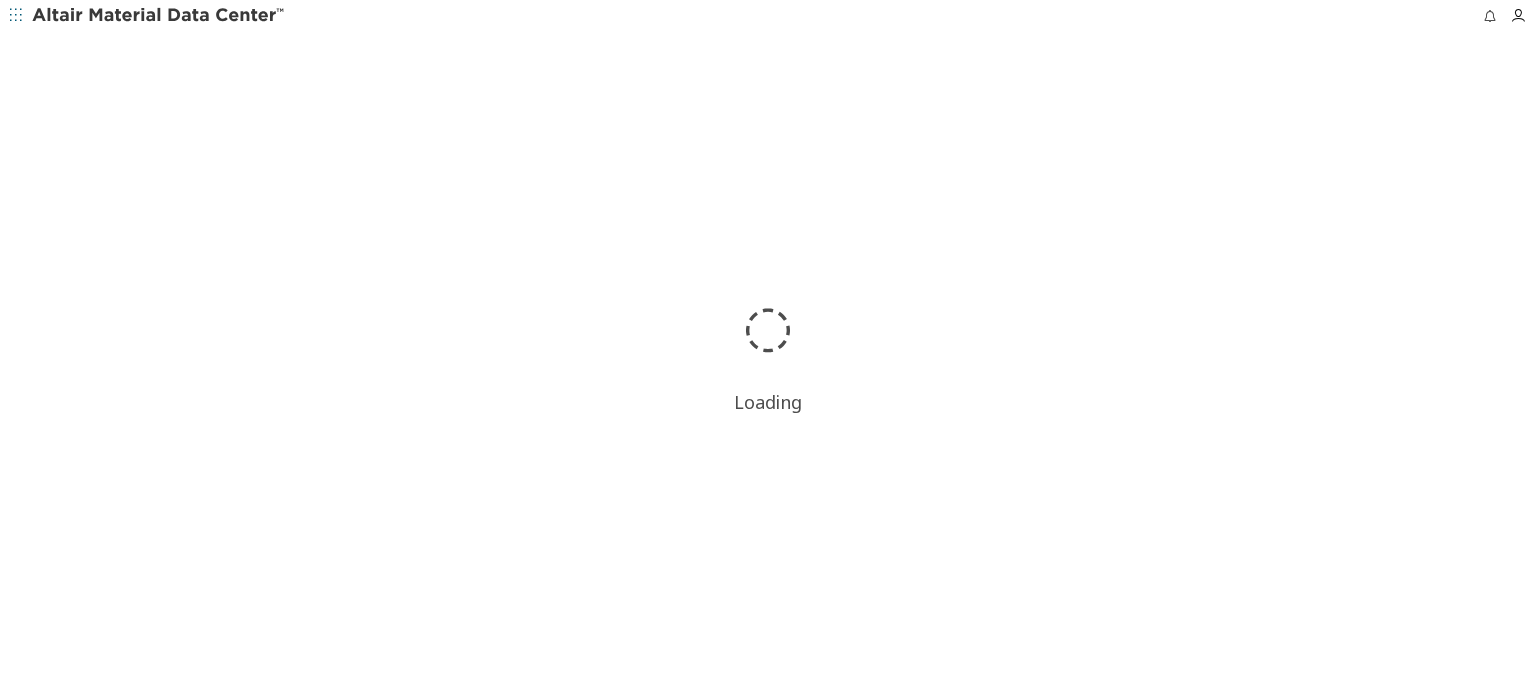 scroll, scrollTop: 0, scrollLeft: 0, axis: both 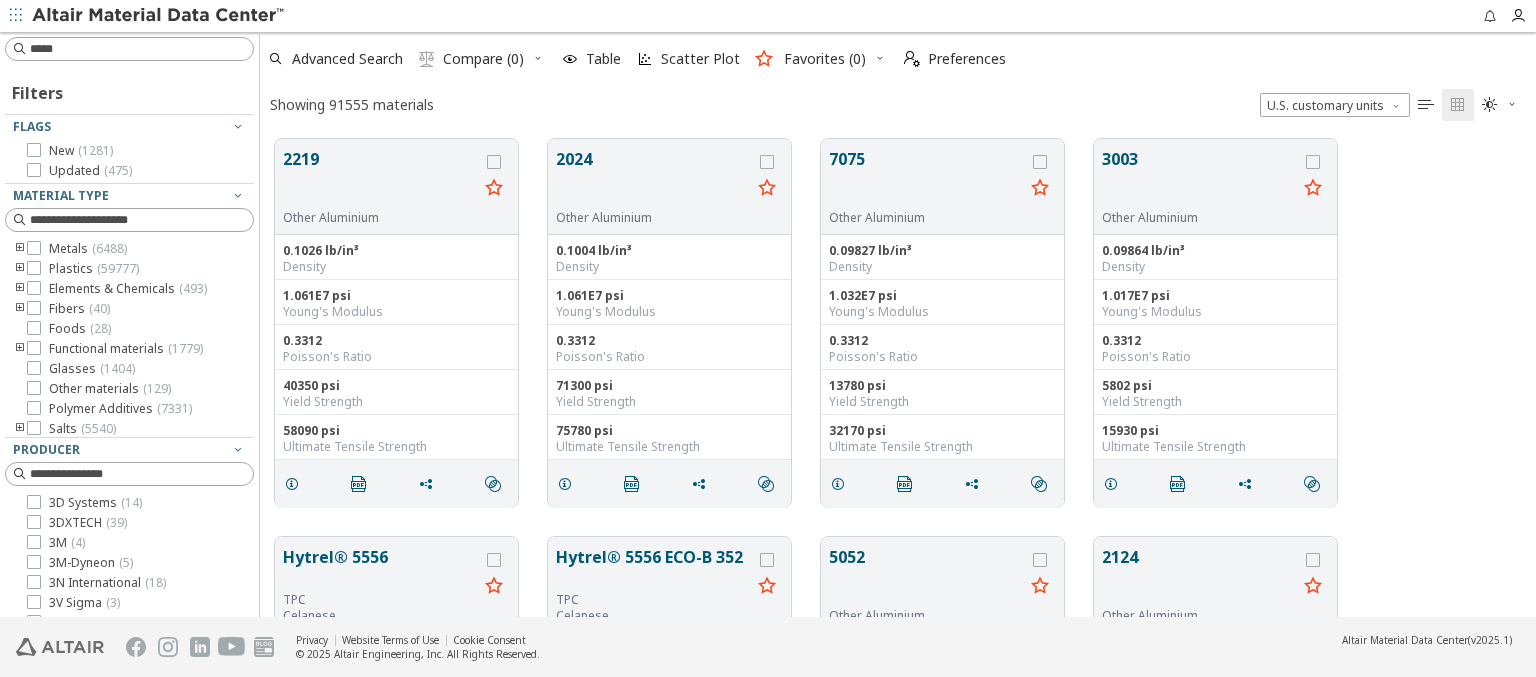 type on "******" 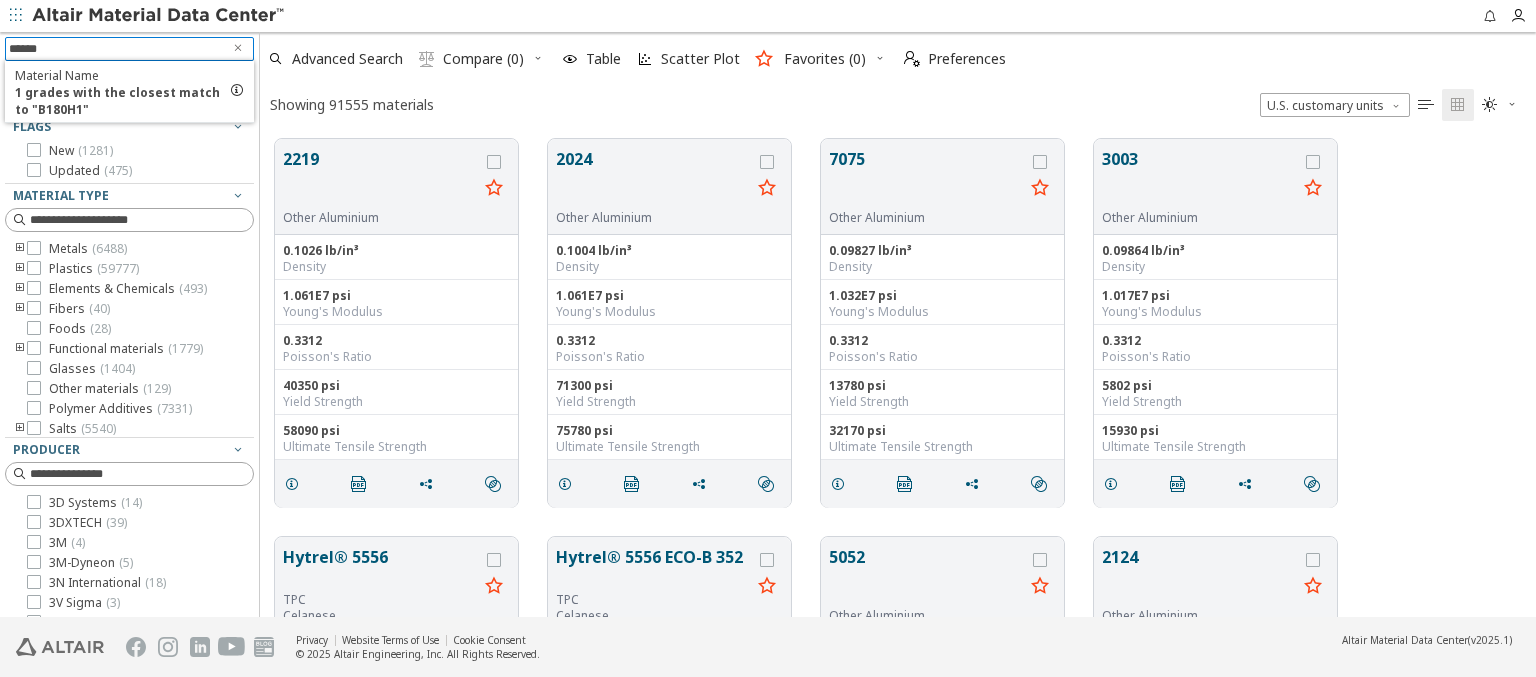 type 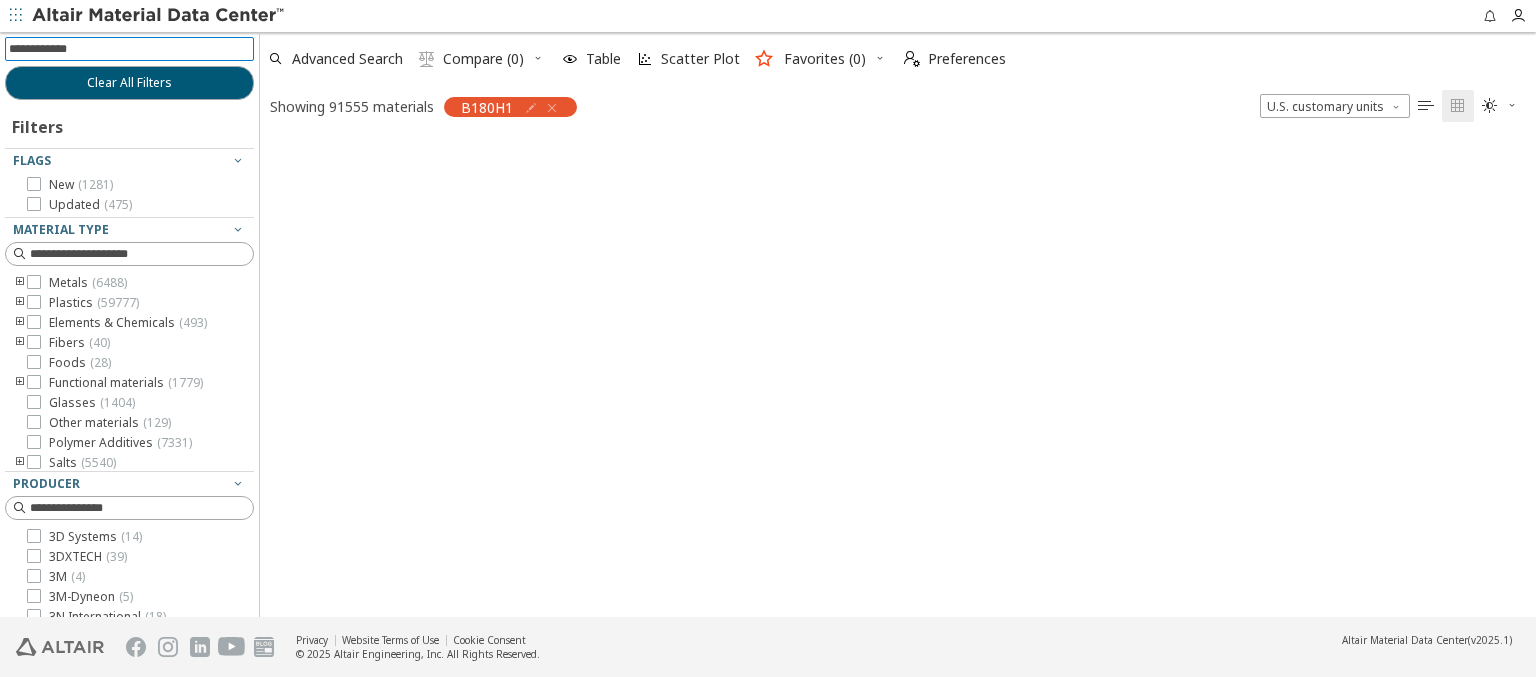 scroll, scrollTop: 475, scrollLeft: 1260, axis: both 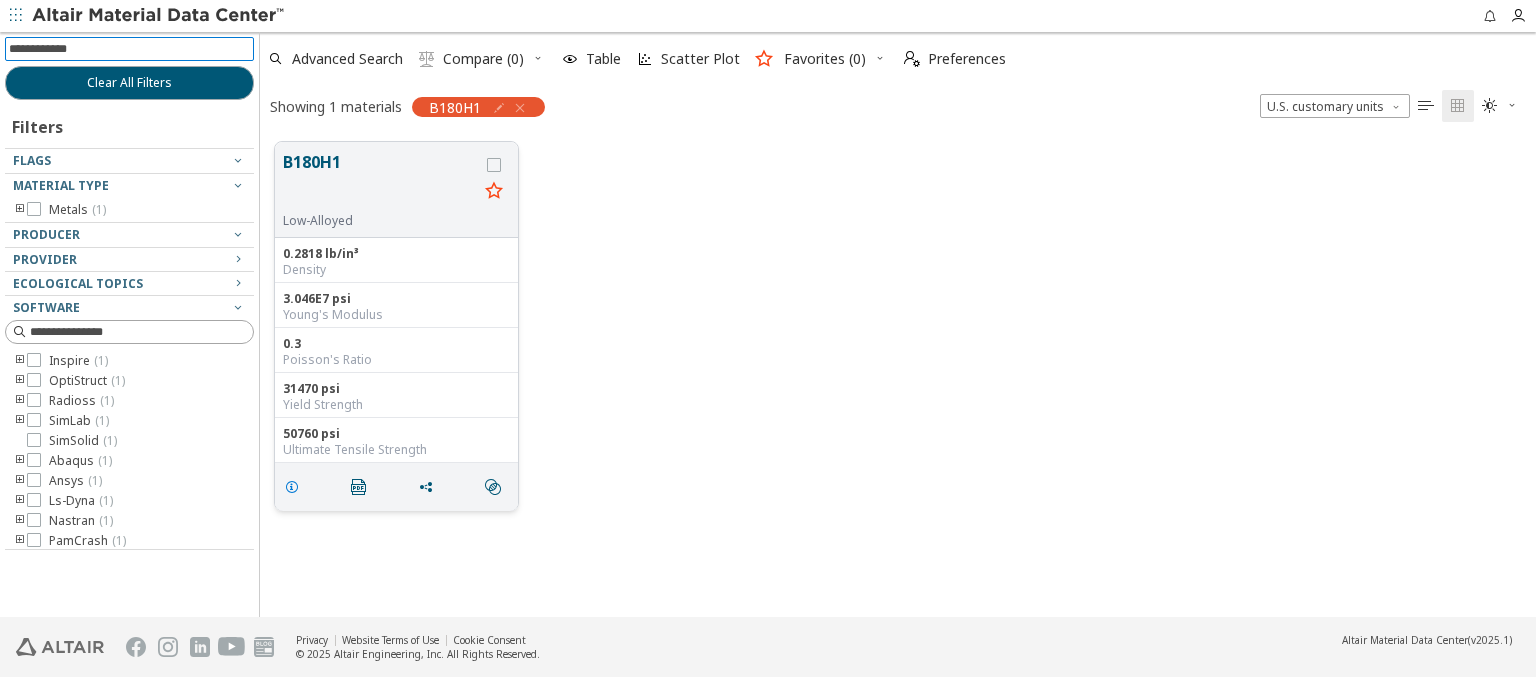 click at bounding box center (292, 487) 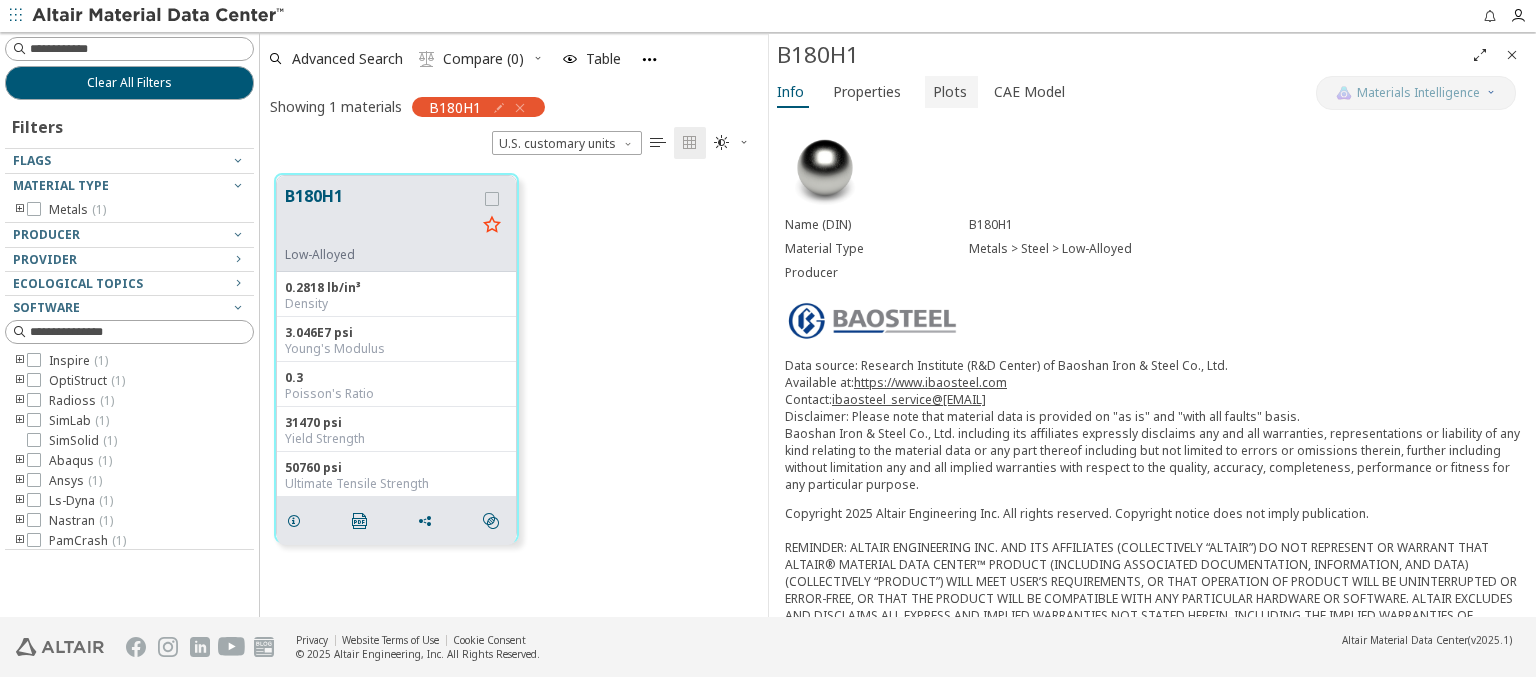 click on "Plots" at bounding box center [950, 92] 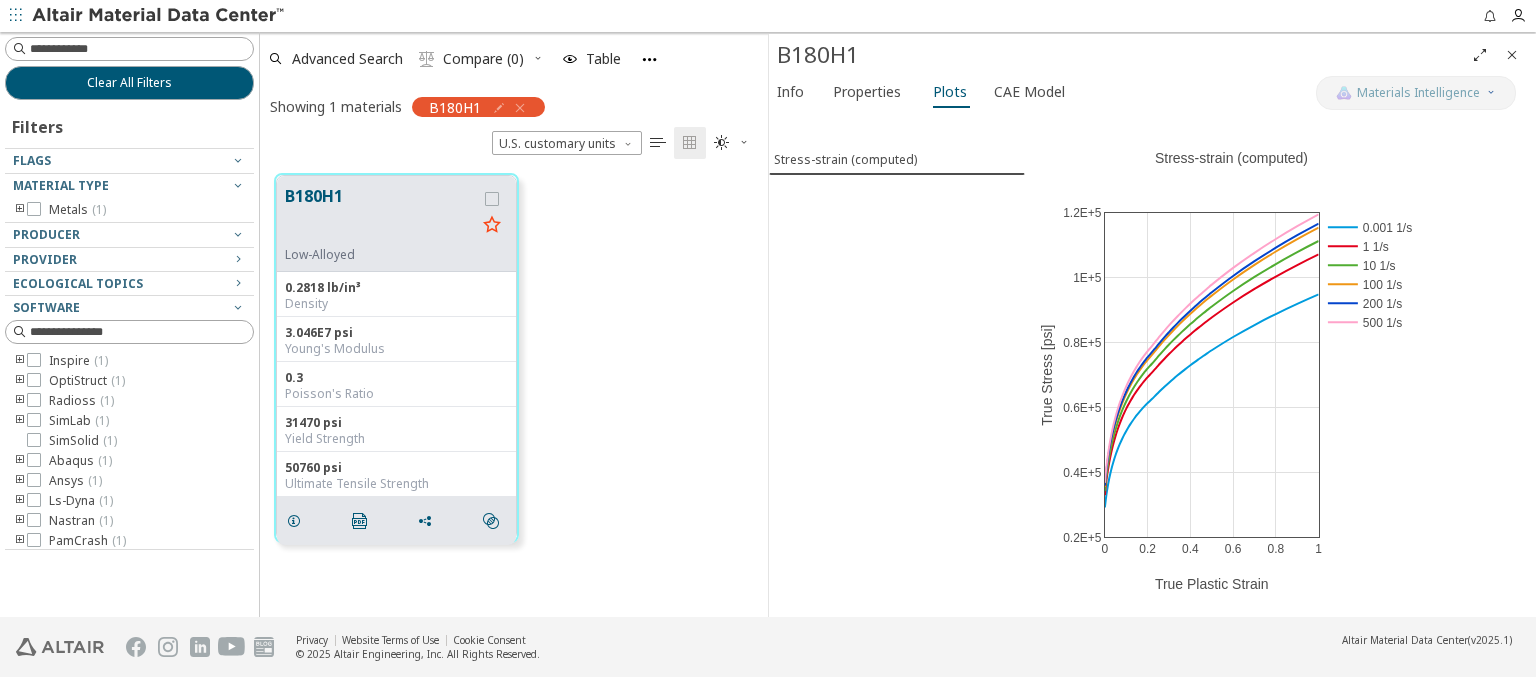 click at bounding box center [159, 16] 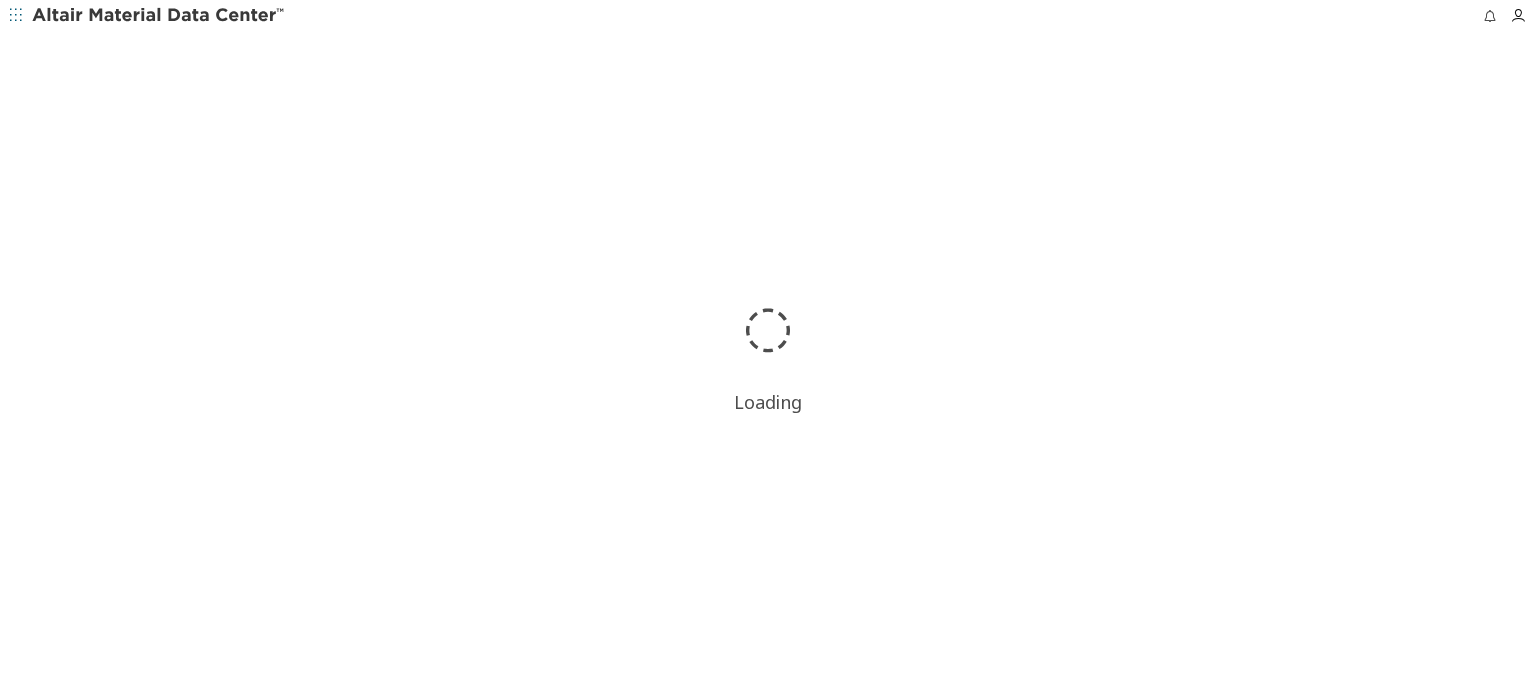 scroll, scrollTop: 0, scrollLeft: 0, axis: both 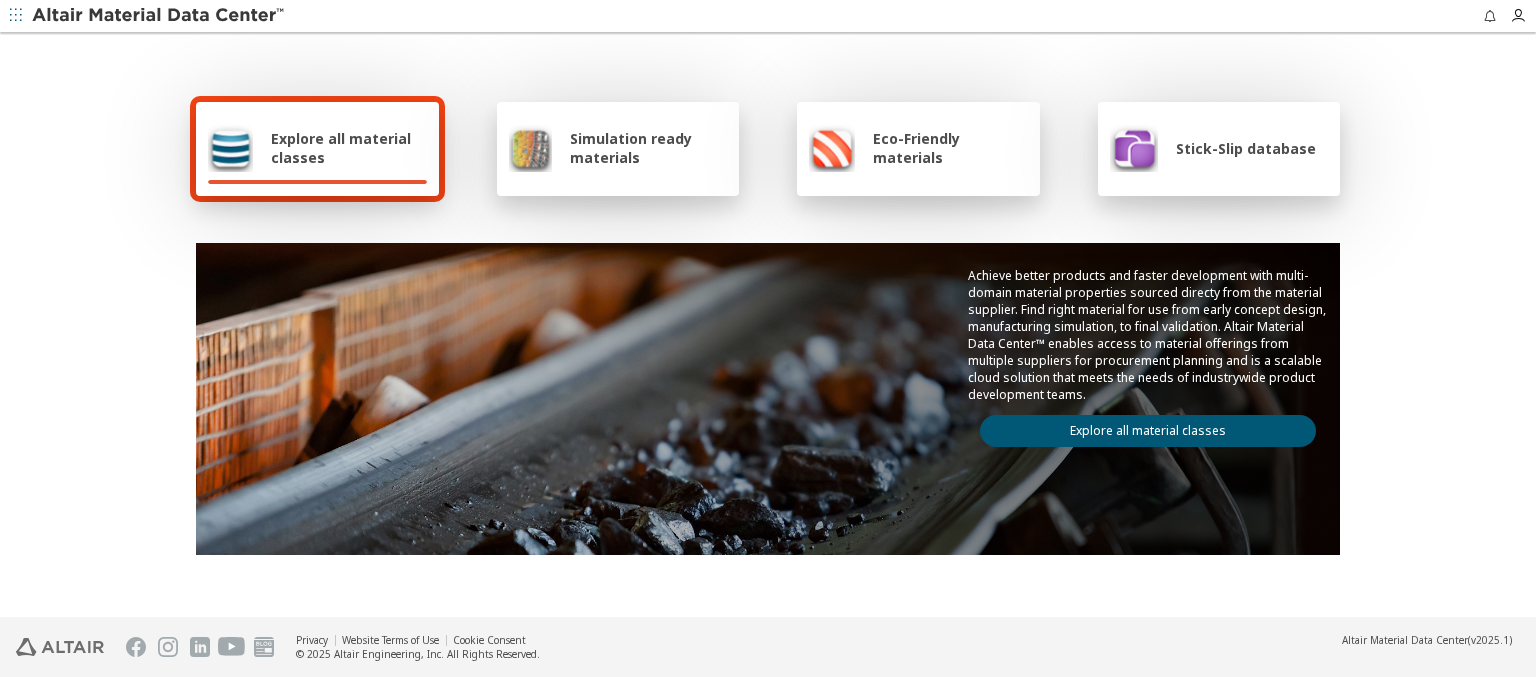click on "Explore all material classes" at bounding box center [349, 148] 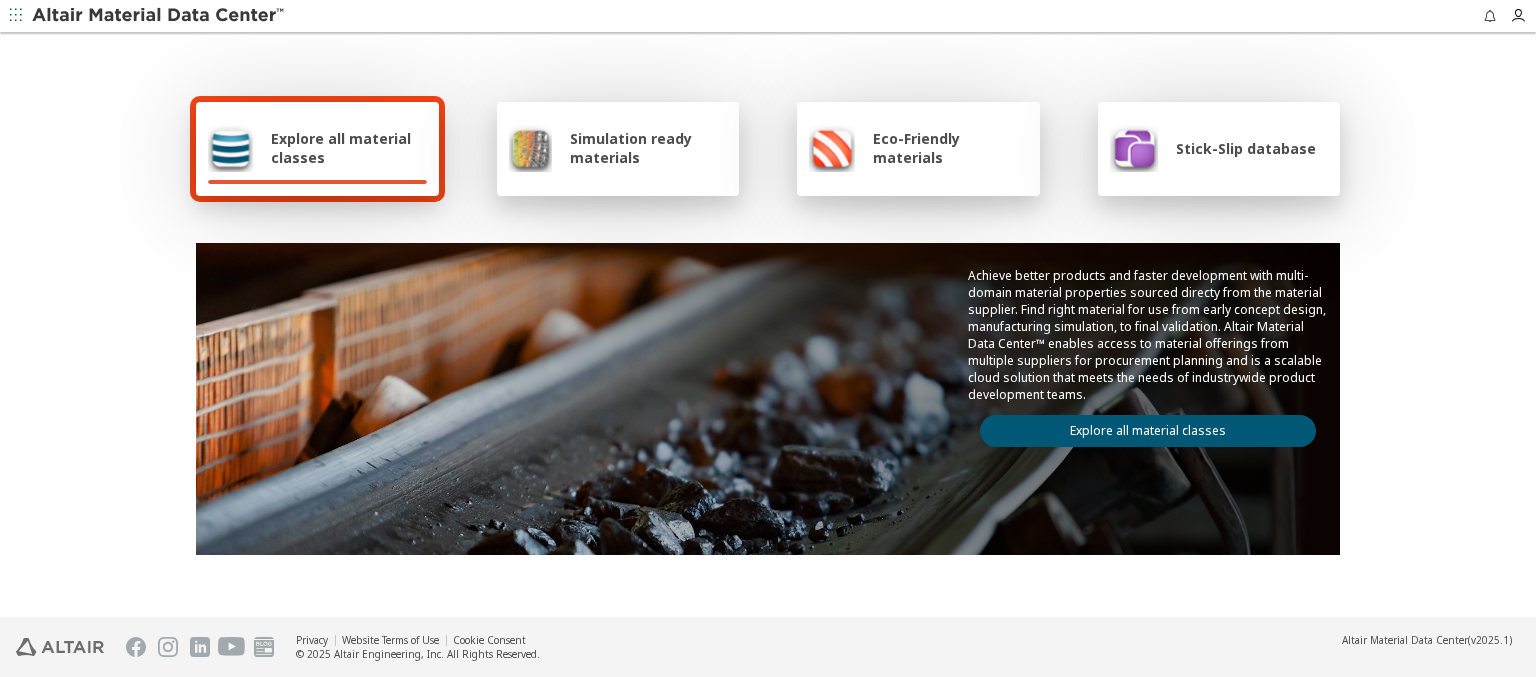 click on "Explore all material classes" at bounding box center (1148, 431) 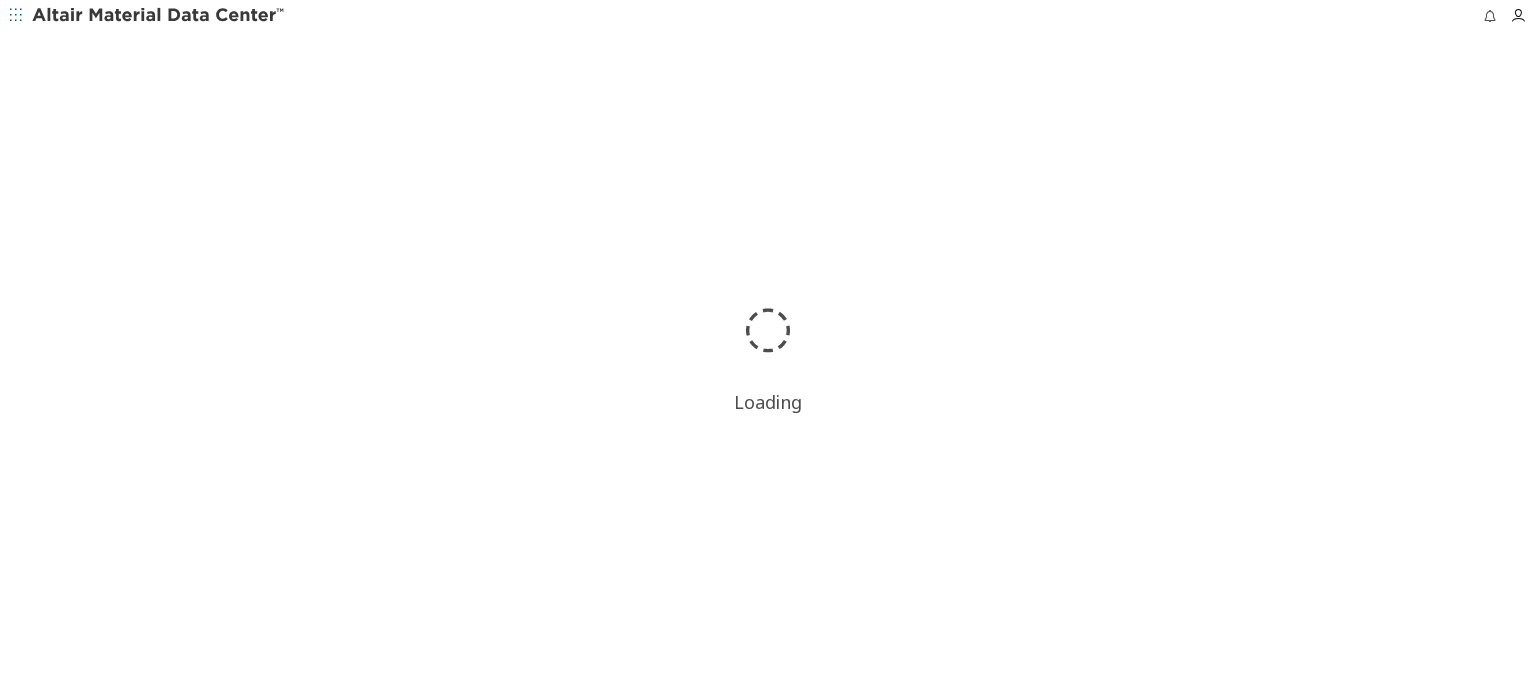 scroll, scrollTop: 0, scrollLeft: 0, axis: both 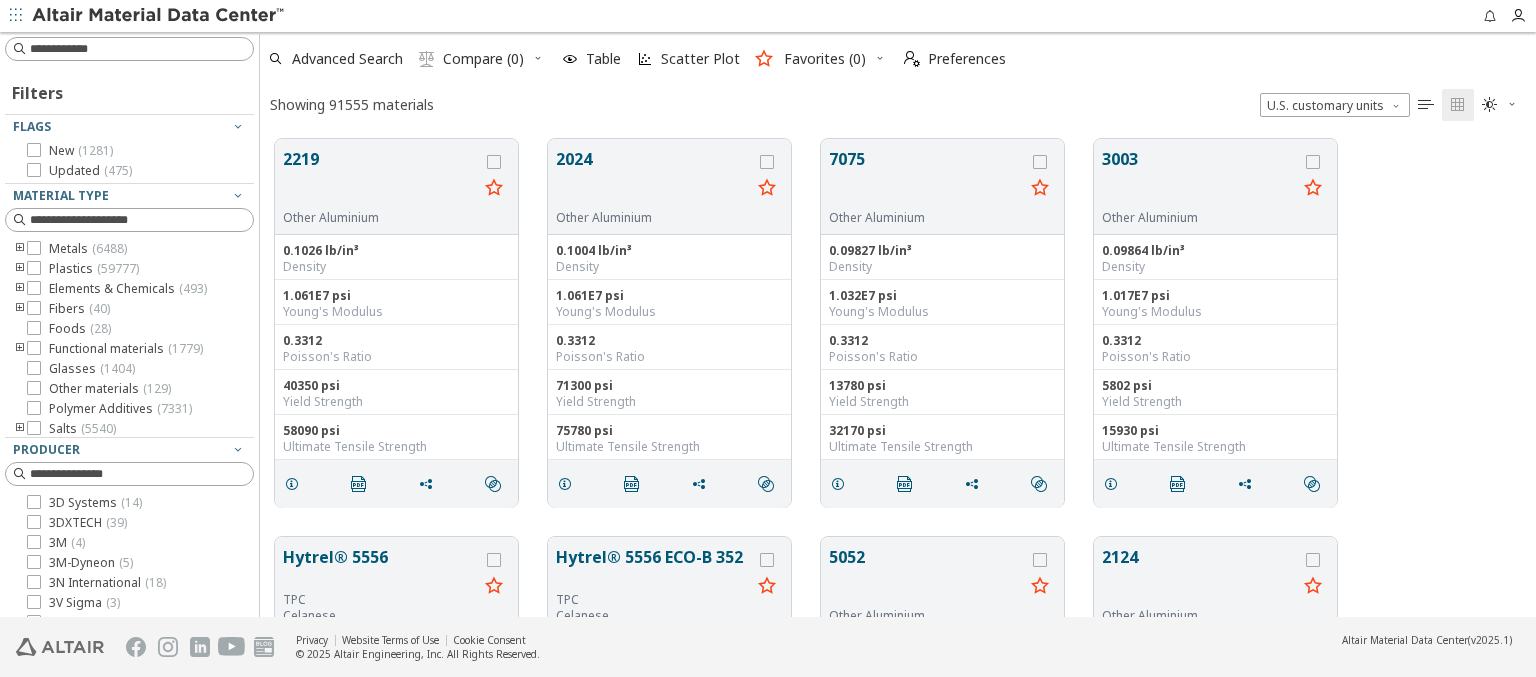 click at bounding box center (238, 683) 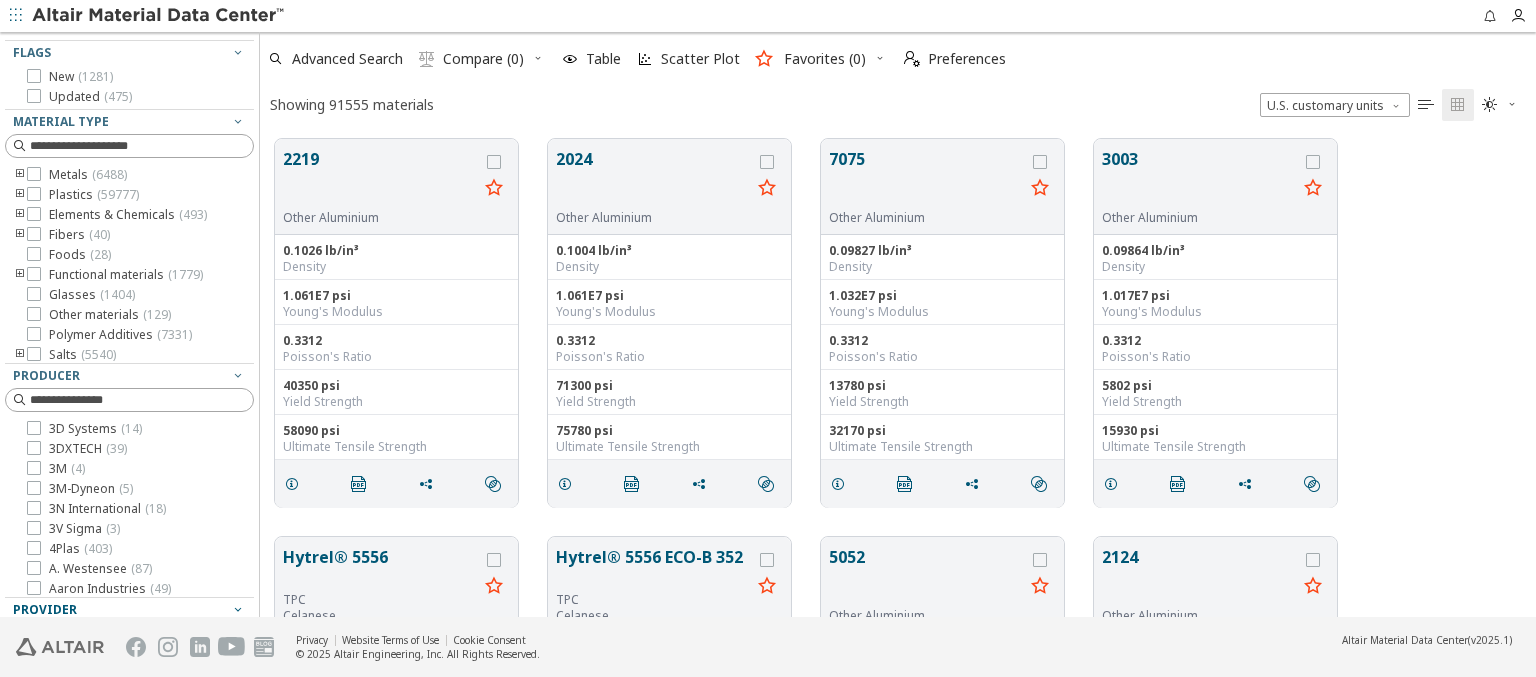 scroll, scrollTop: 383, scrollLeft: 0, axis: vertical 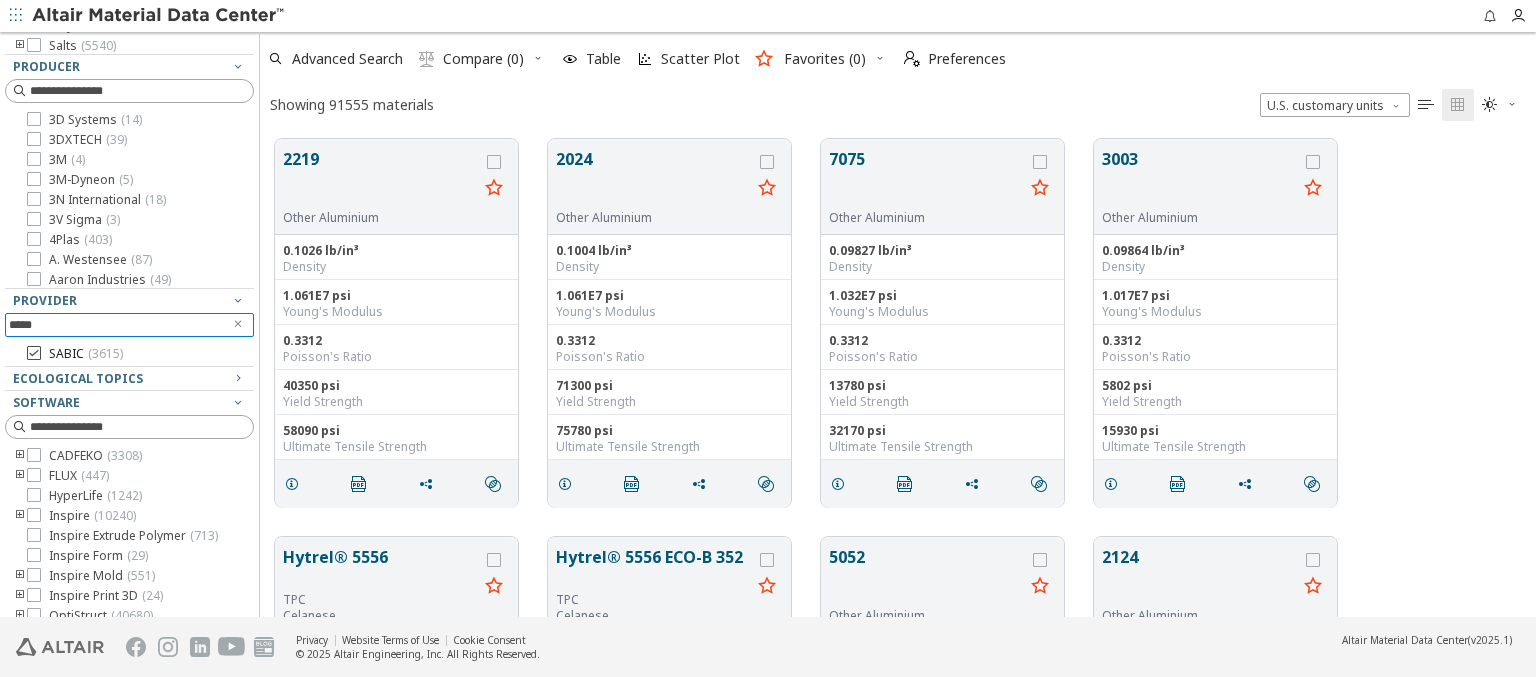 type on "*****" 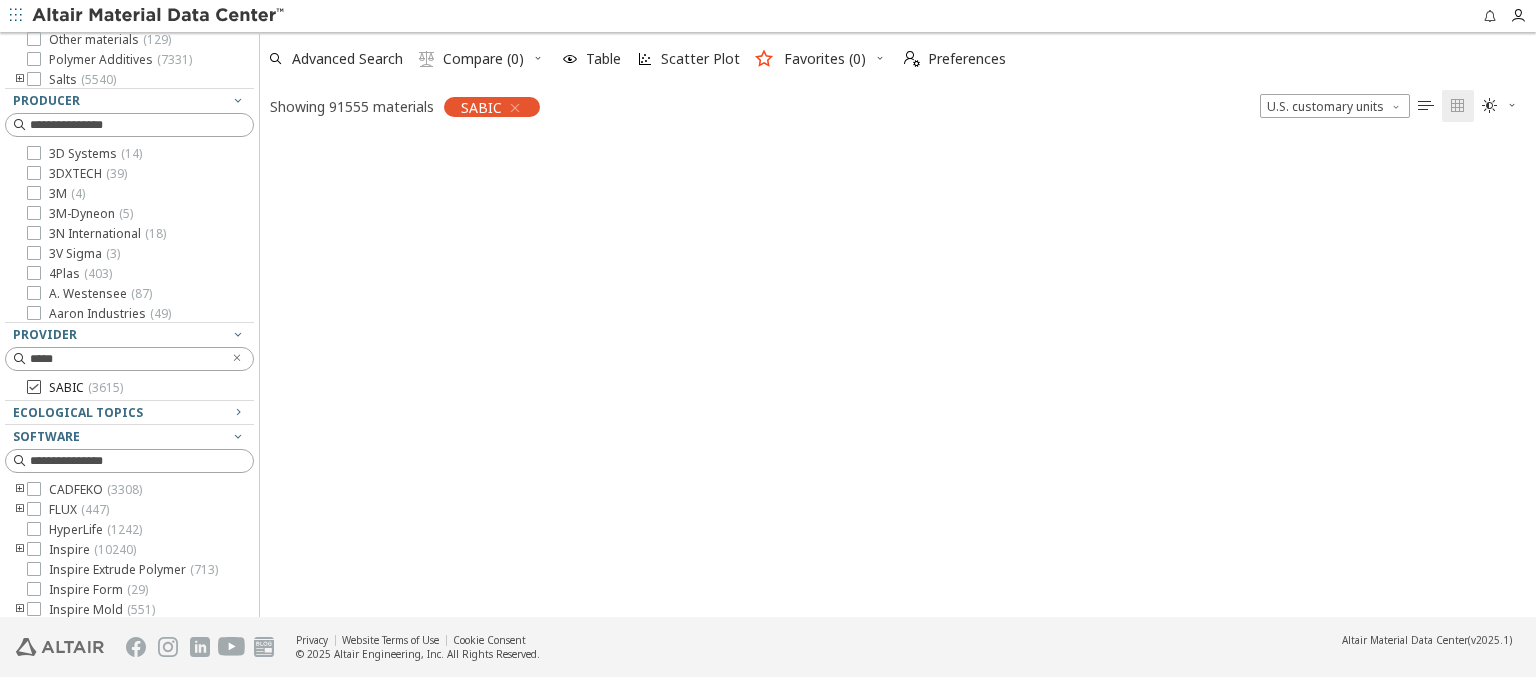 scroll, scrollTop: 475, scrollLeft: 1260, axis: both 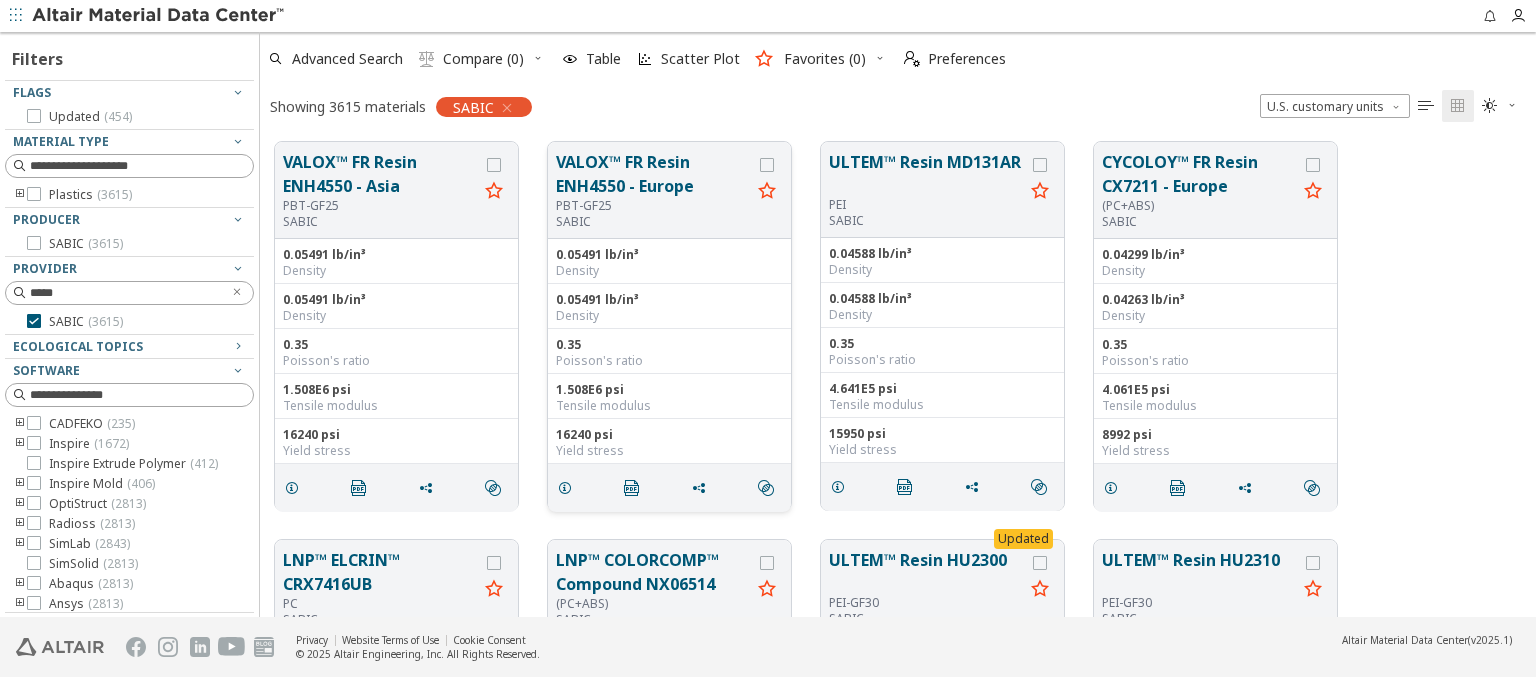 click on "VALOX™ FR Resin ENH4550 - Europe" at bounding box center (653, 174) 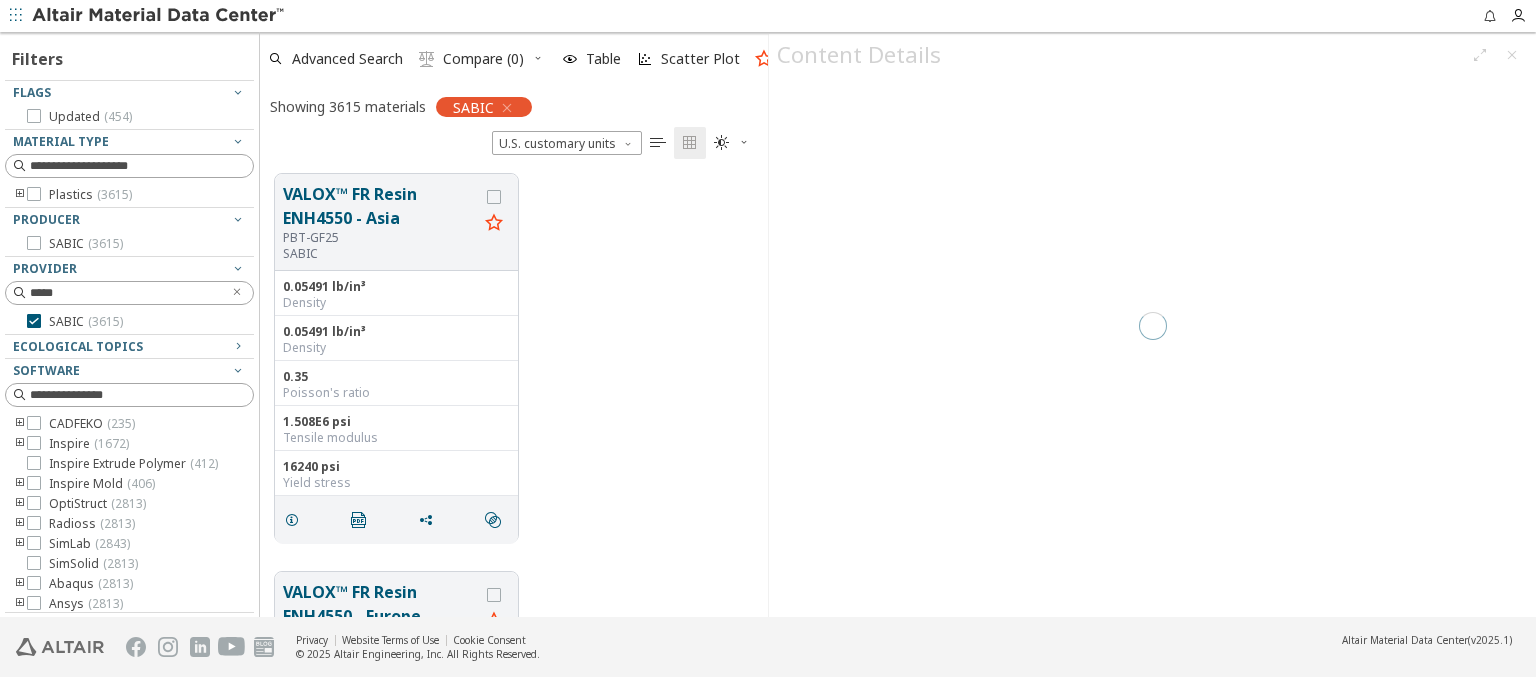 scroll, scrollTop: 443, scrollLeft: 492, axis: both 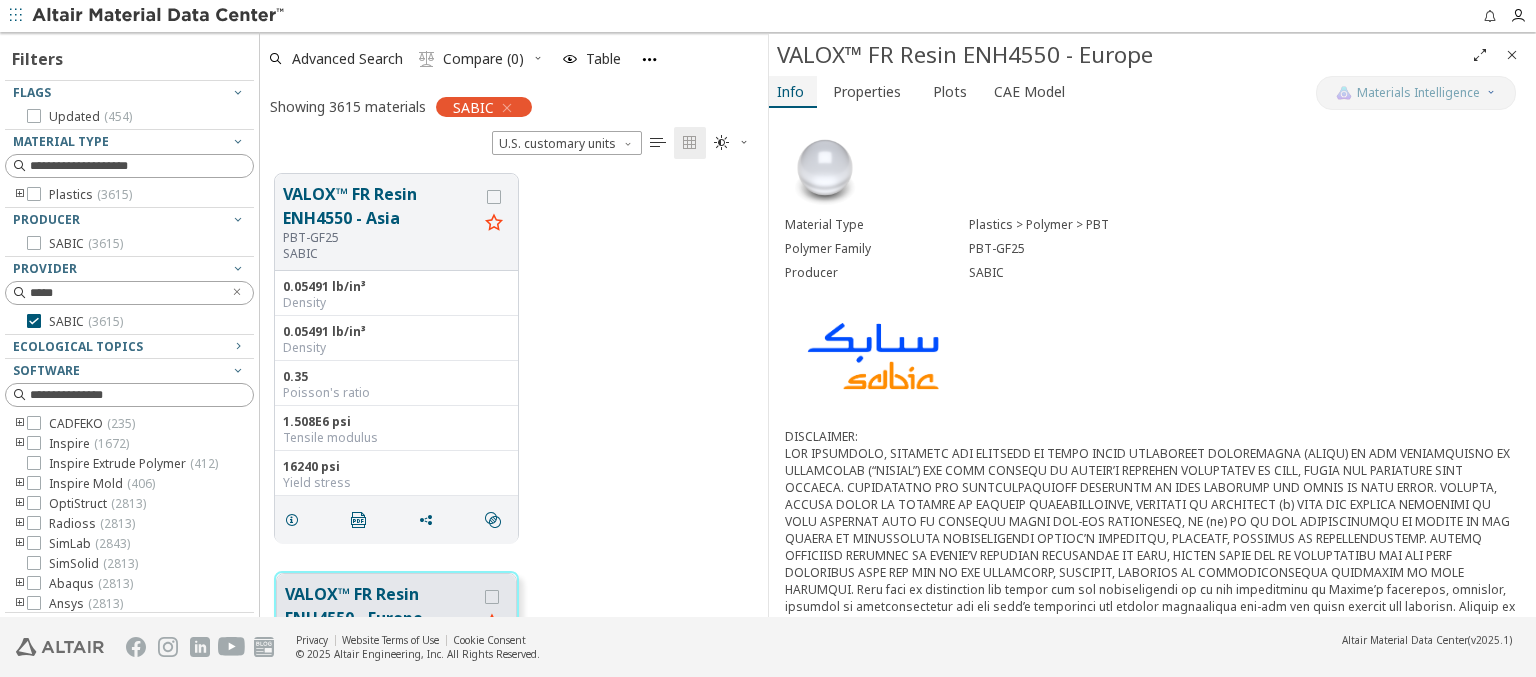 click on "Info" at bounding box center (790, 92) 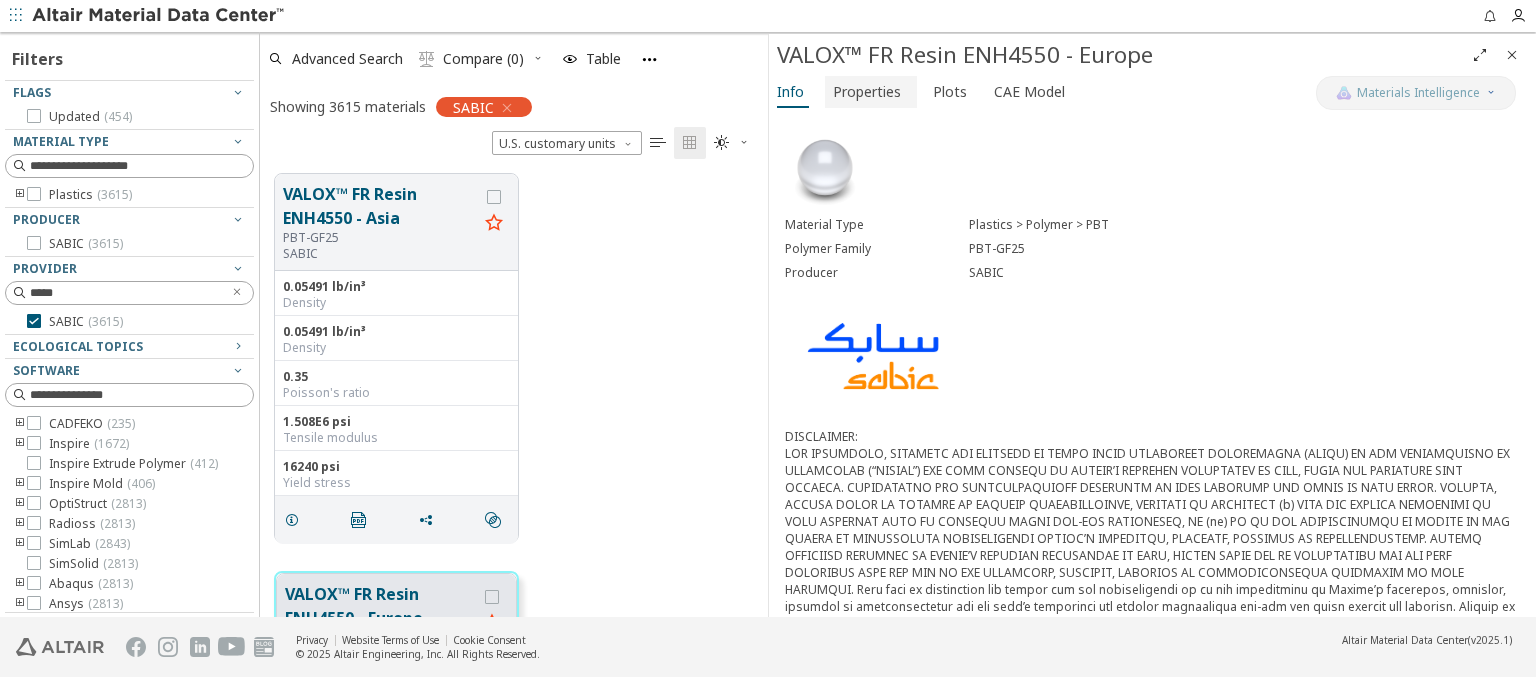 click on "Properties" at bounding box center [867, 92] 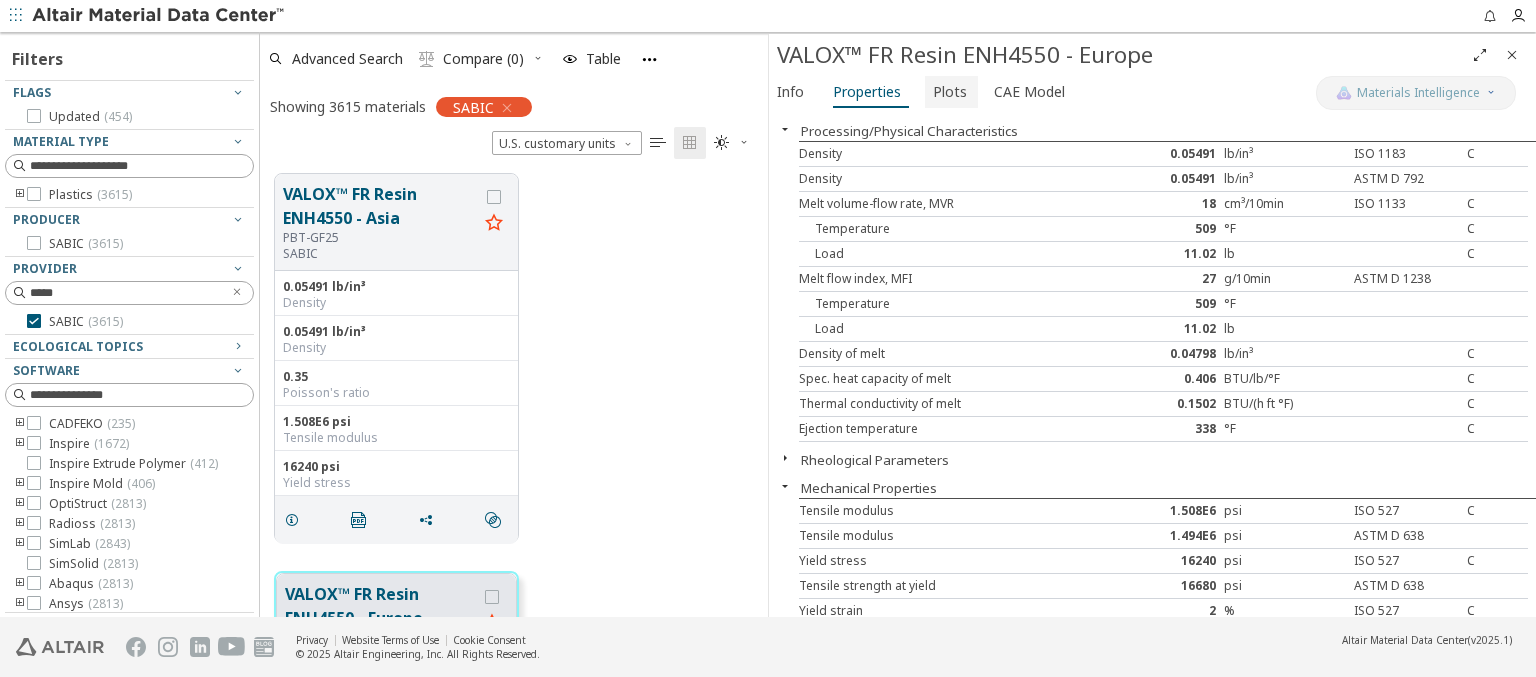 click on "Plots" at bounding box center [950, 92] 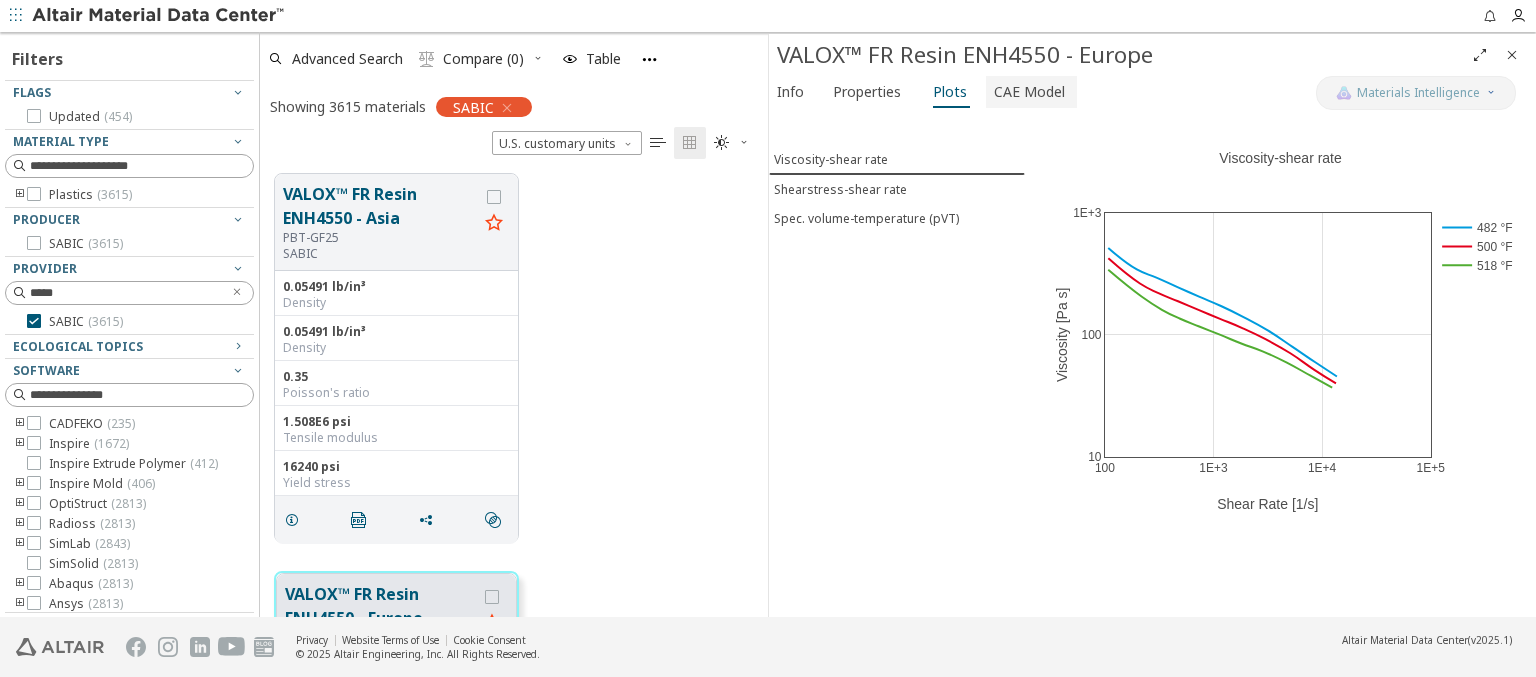 click on "CAE Model" at bounding box center [1029, 92] 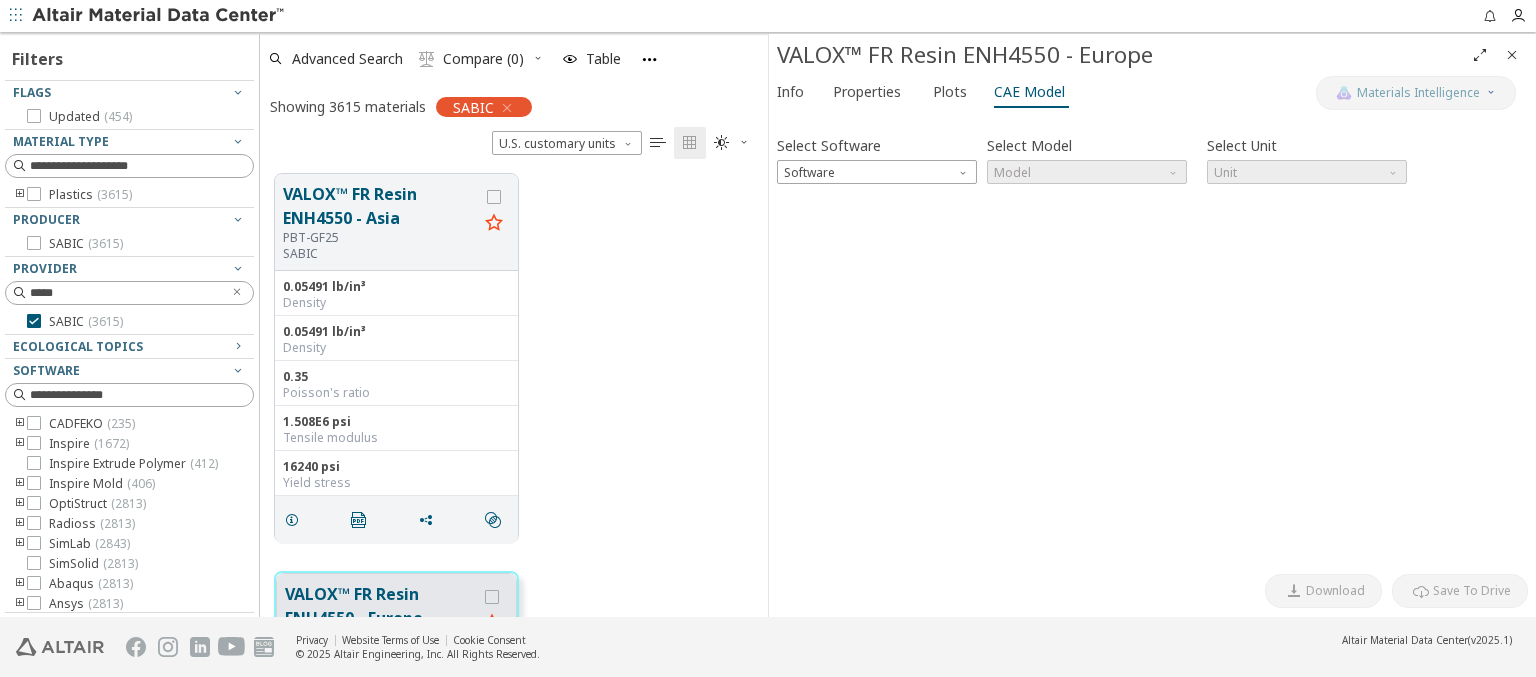 click at bounding box center [1512, 55] 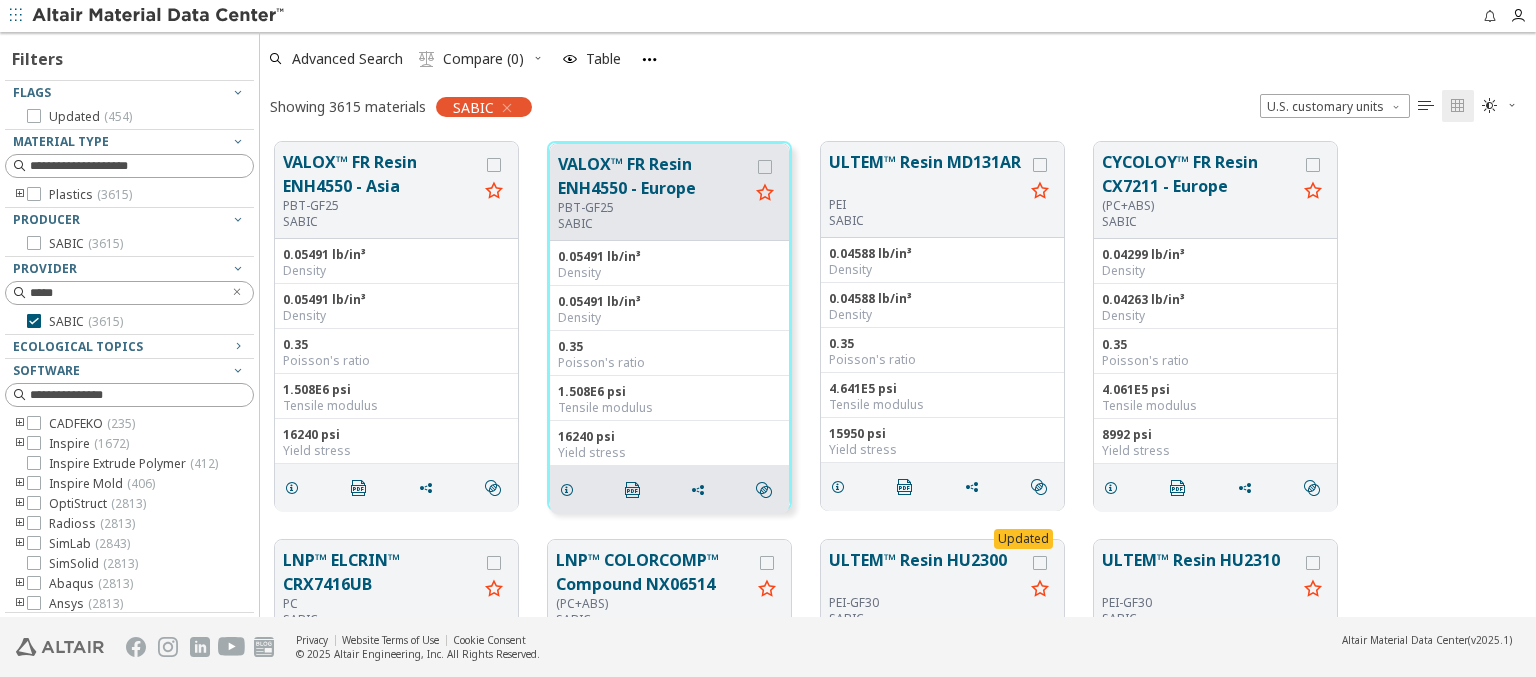 scroll, scrollTop: 16, scrollLeft: 16, axis: both 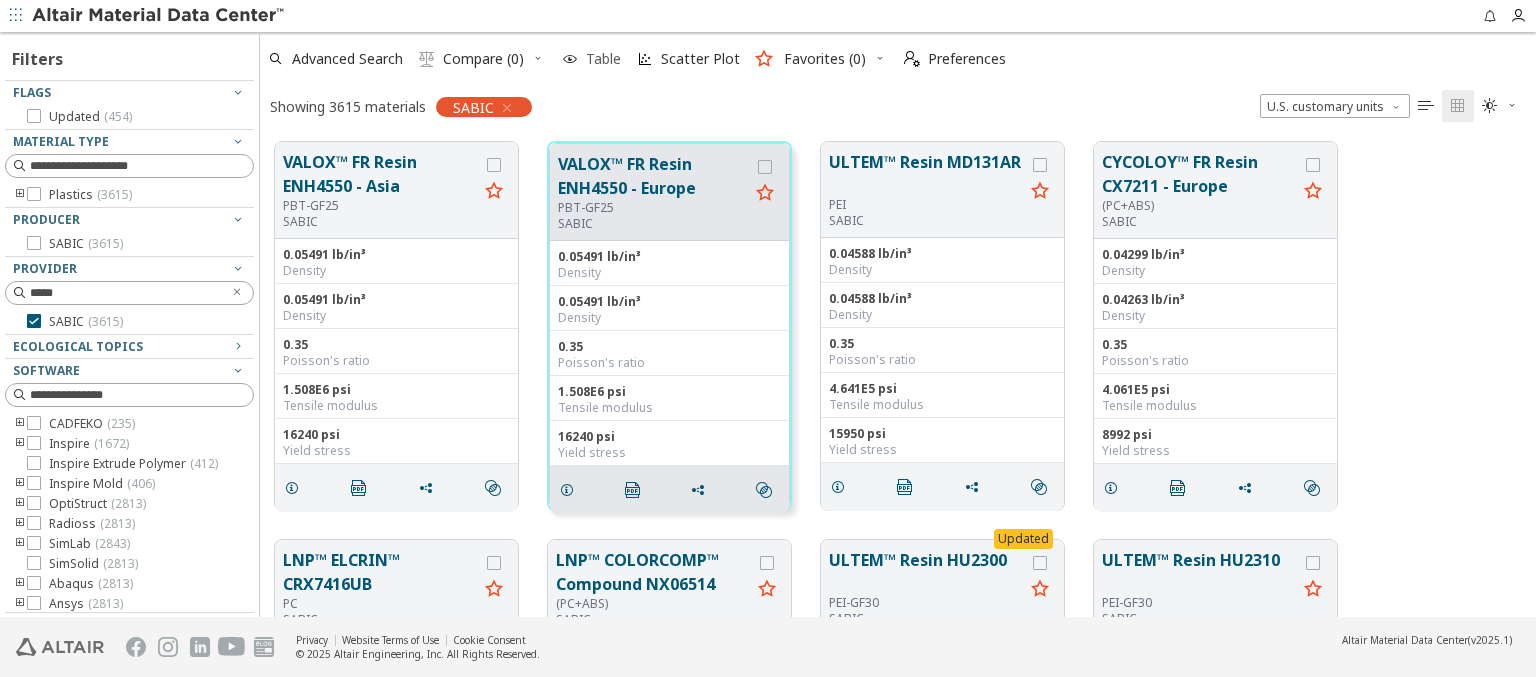 click at bounding box center [570, 59] 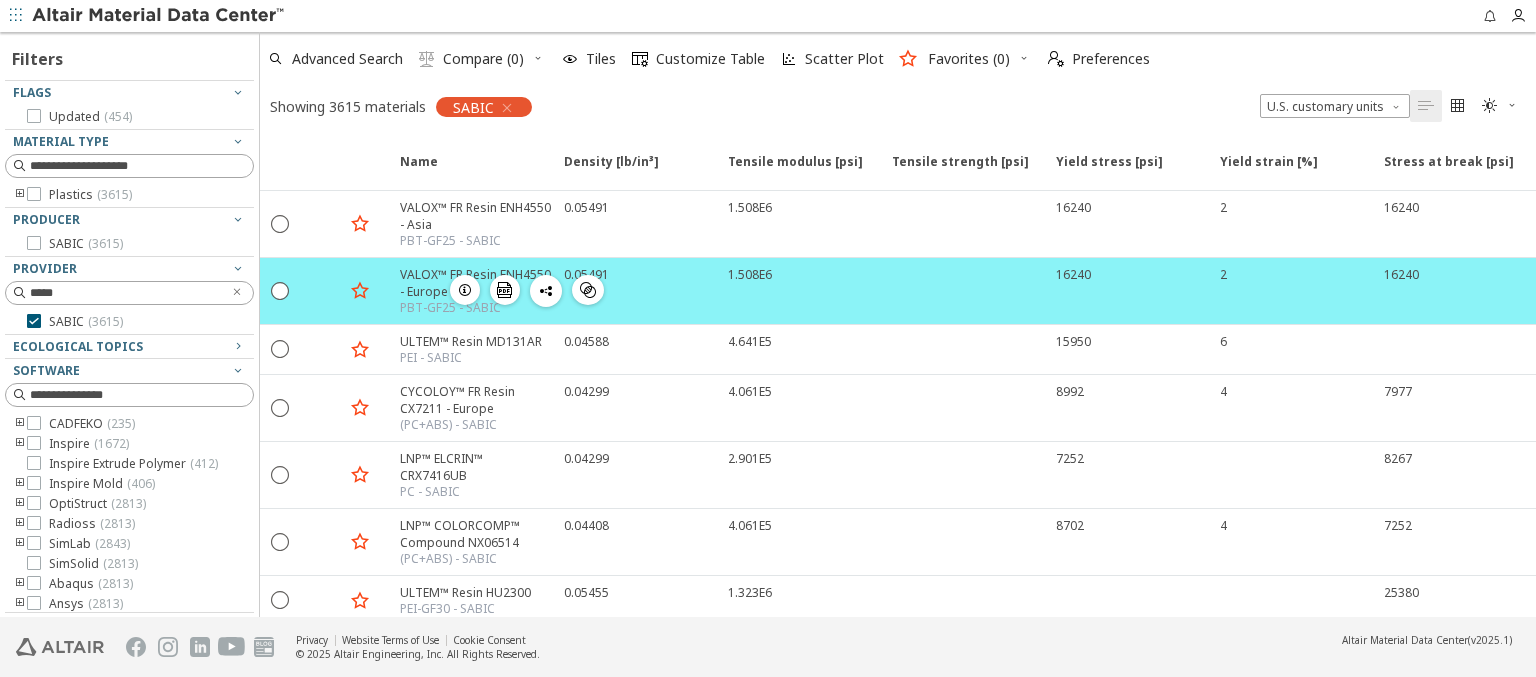 click at bounding box center (962, 291) 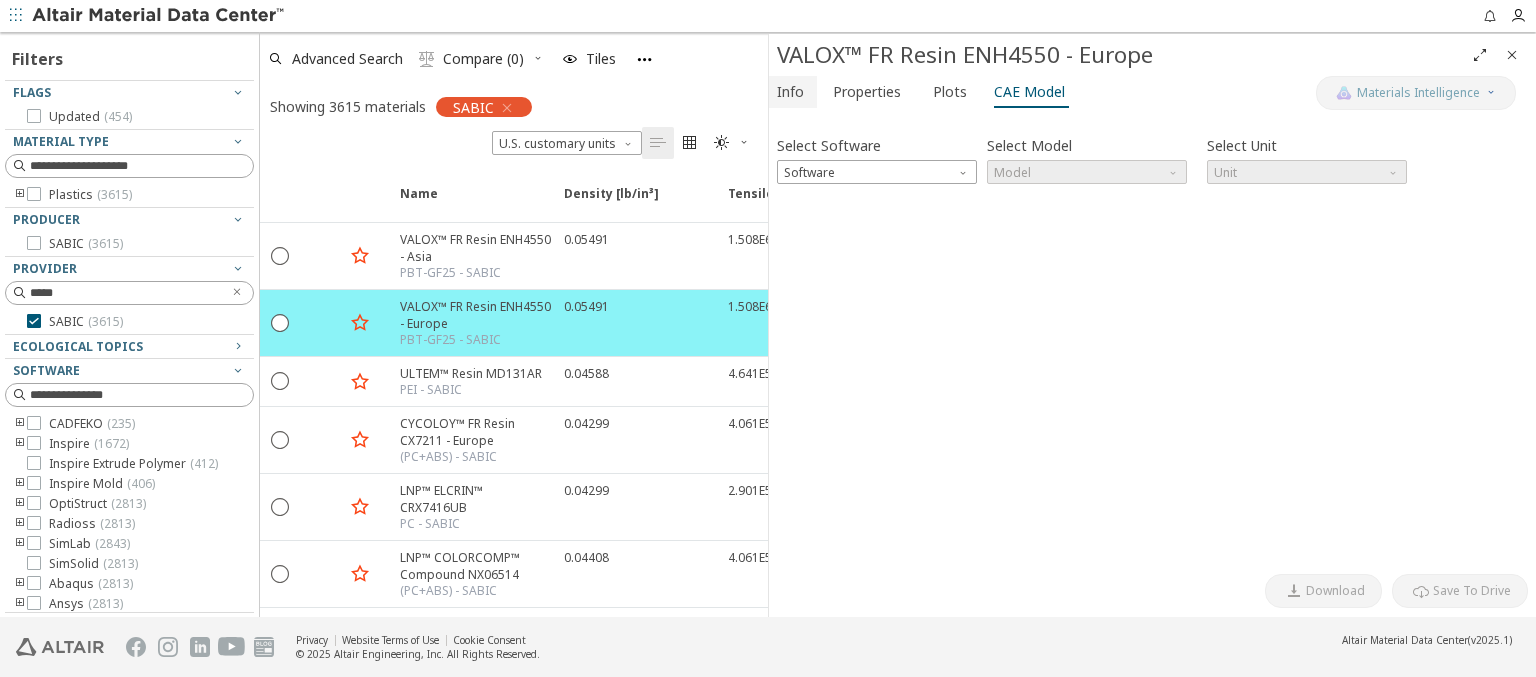 click on "Info" at bounding box center [790, 92] 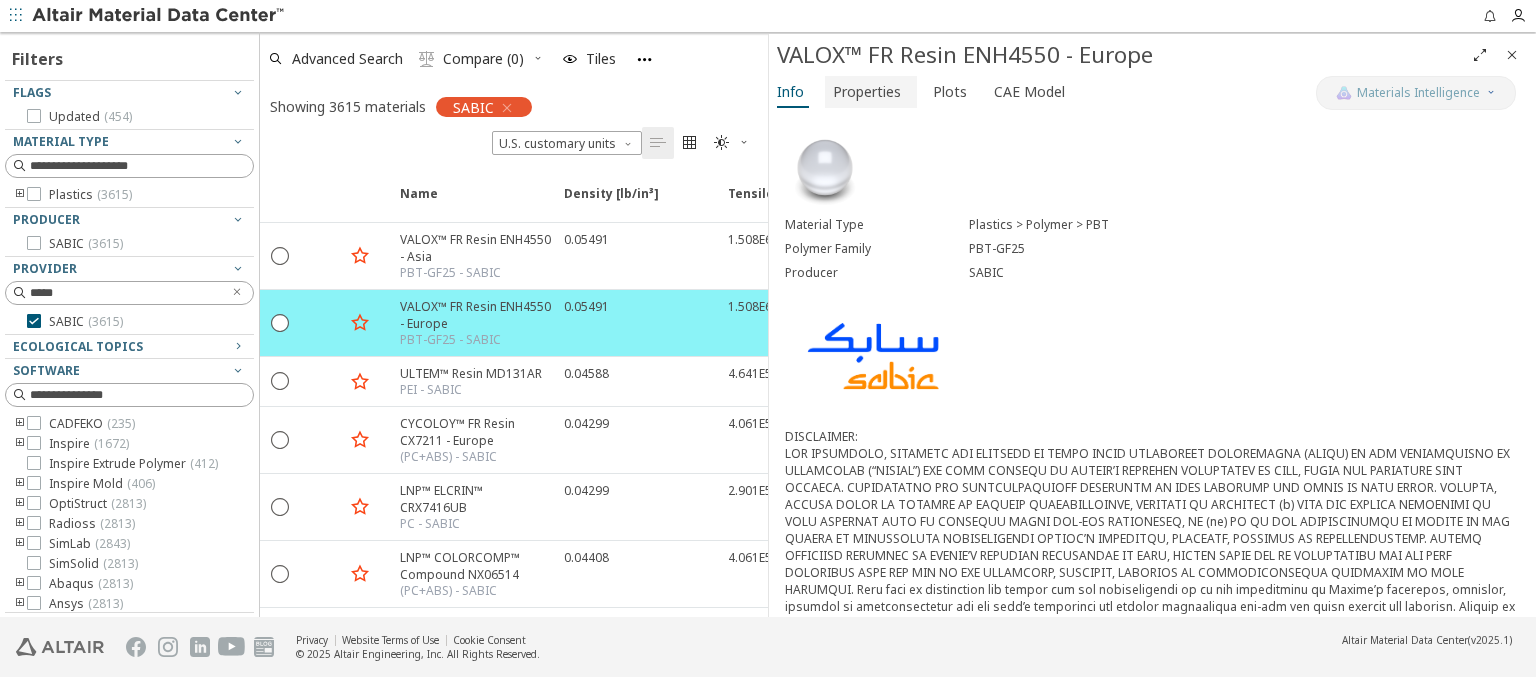 click on "Properties" at bounding box center [867, 92] 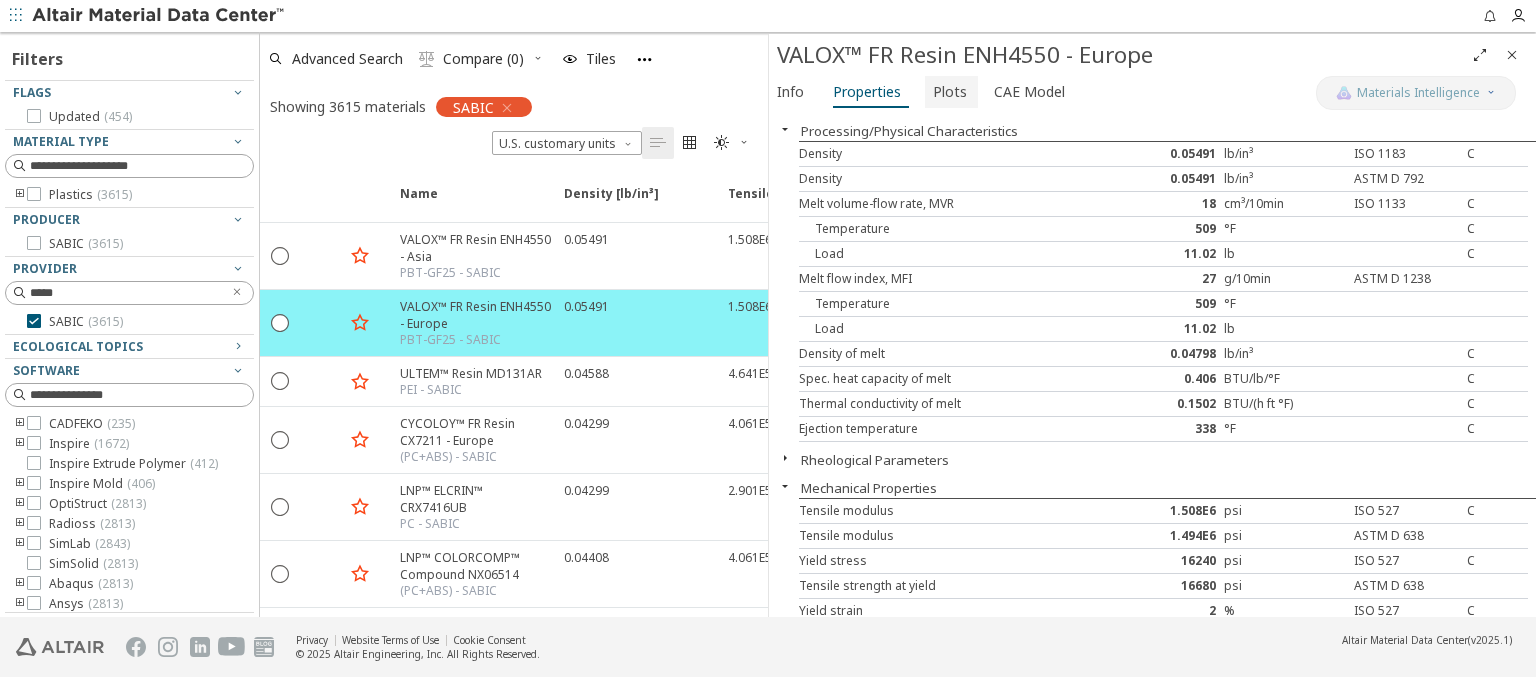 click on "Plots" at bounding box center (950, 92) 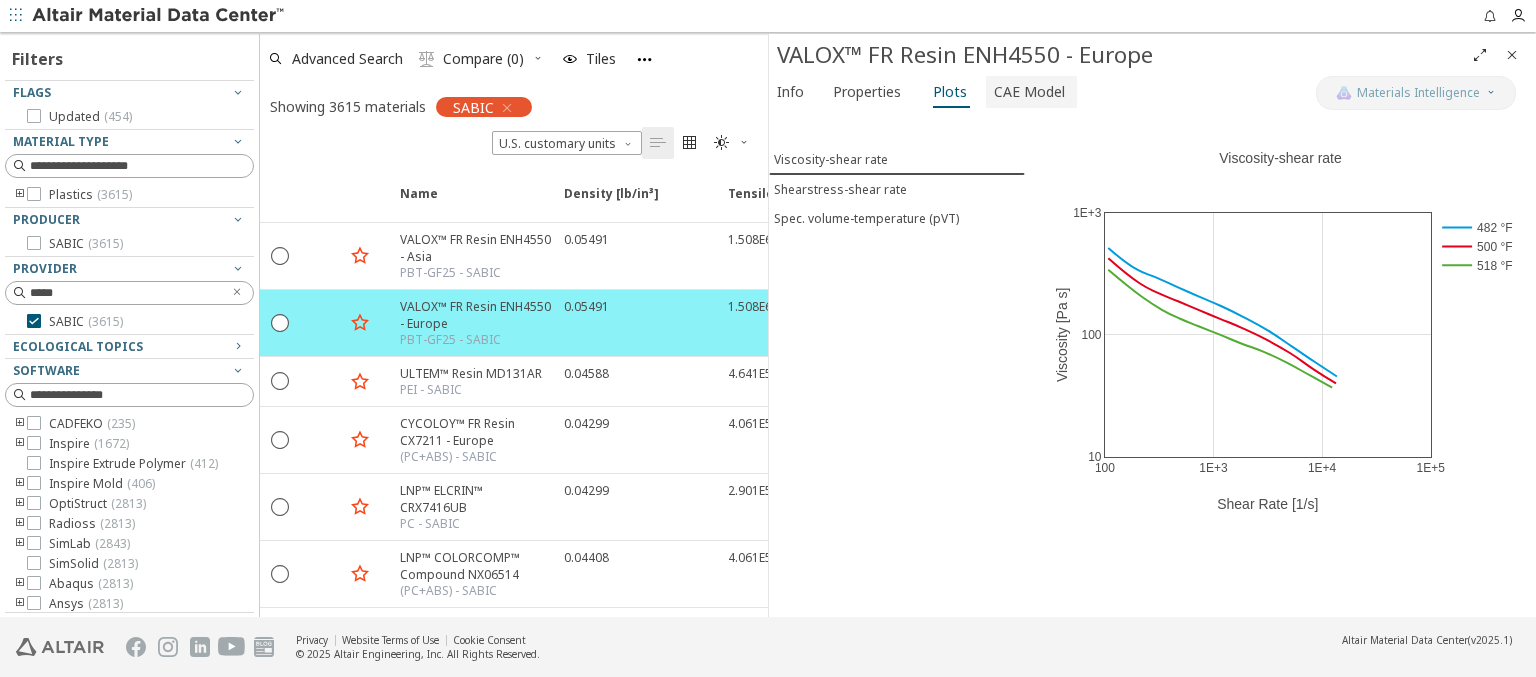 click on "CAE Model" at bounding box center [1029, 92] 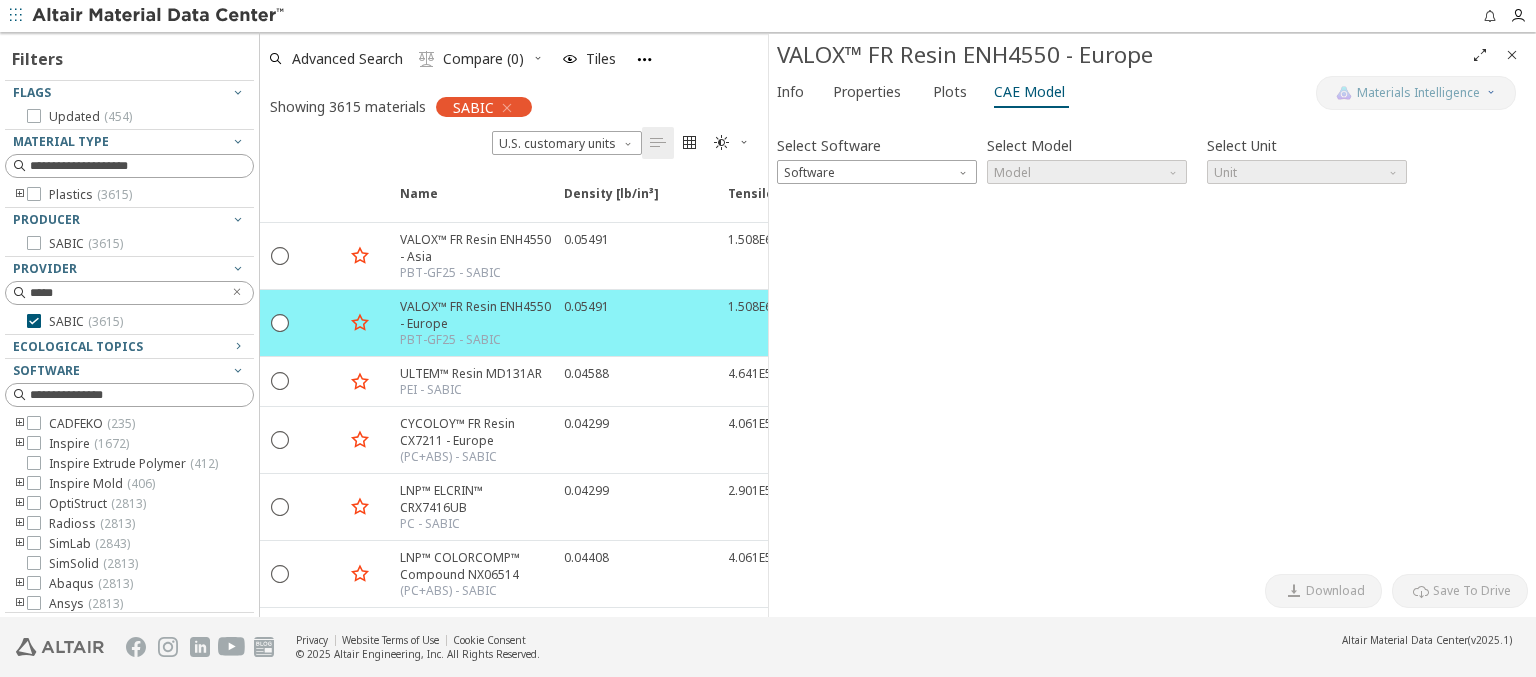 click at bounding box center (1512, 55) 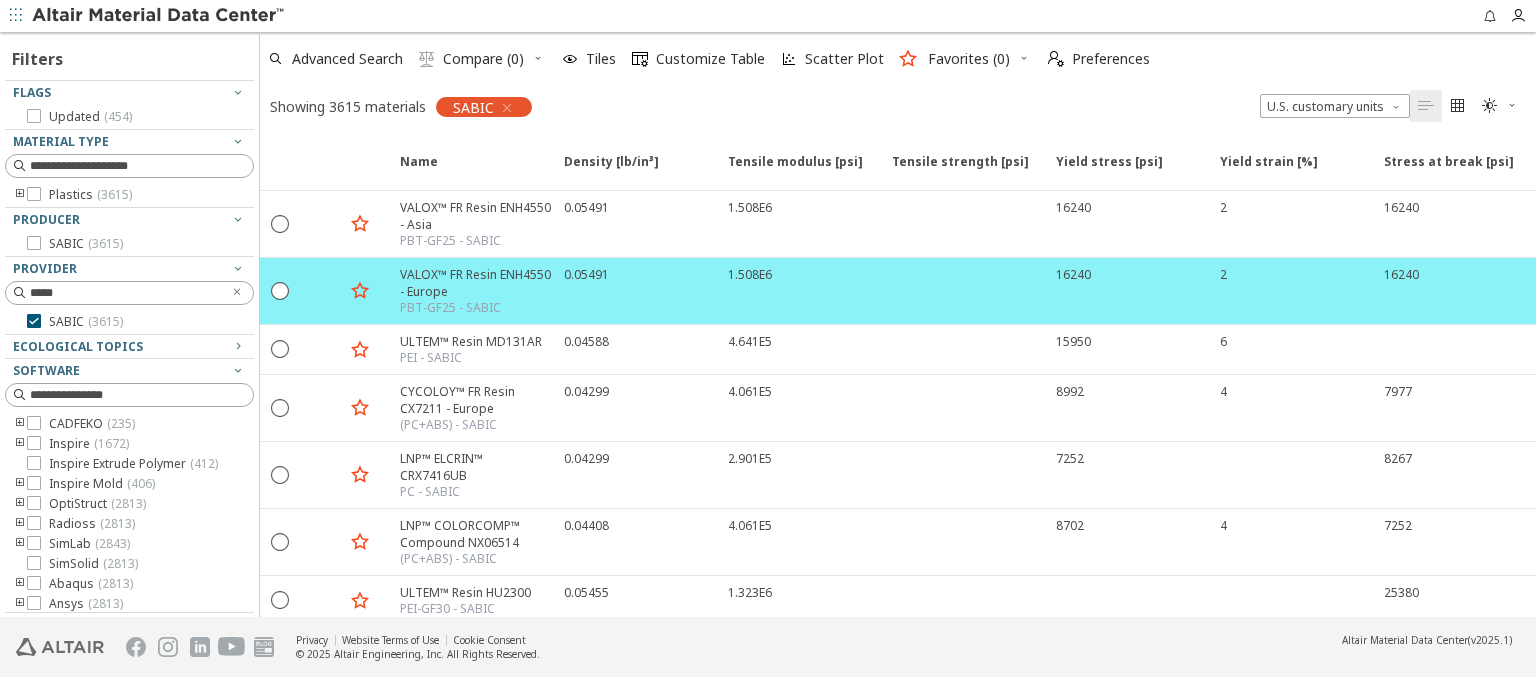 click on "Clear All Filters" at bounding box center [129, 15] 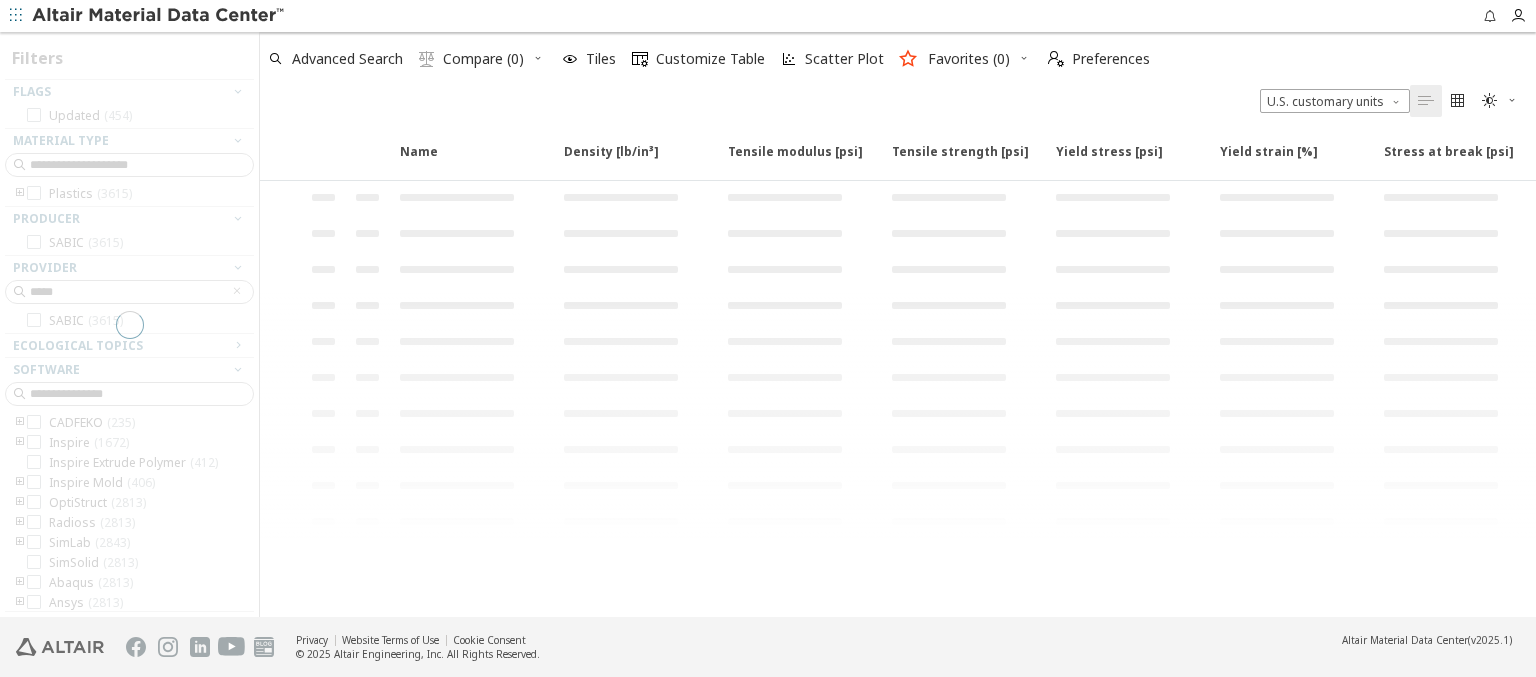 scroll, scrollTop: 9, scrollLeft: 0, axis: vertical 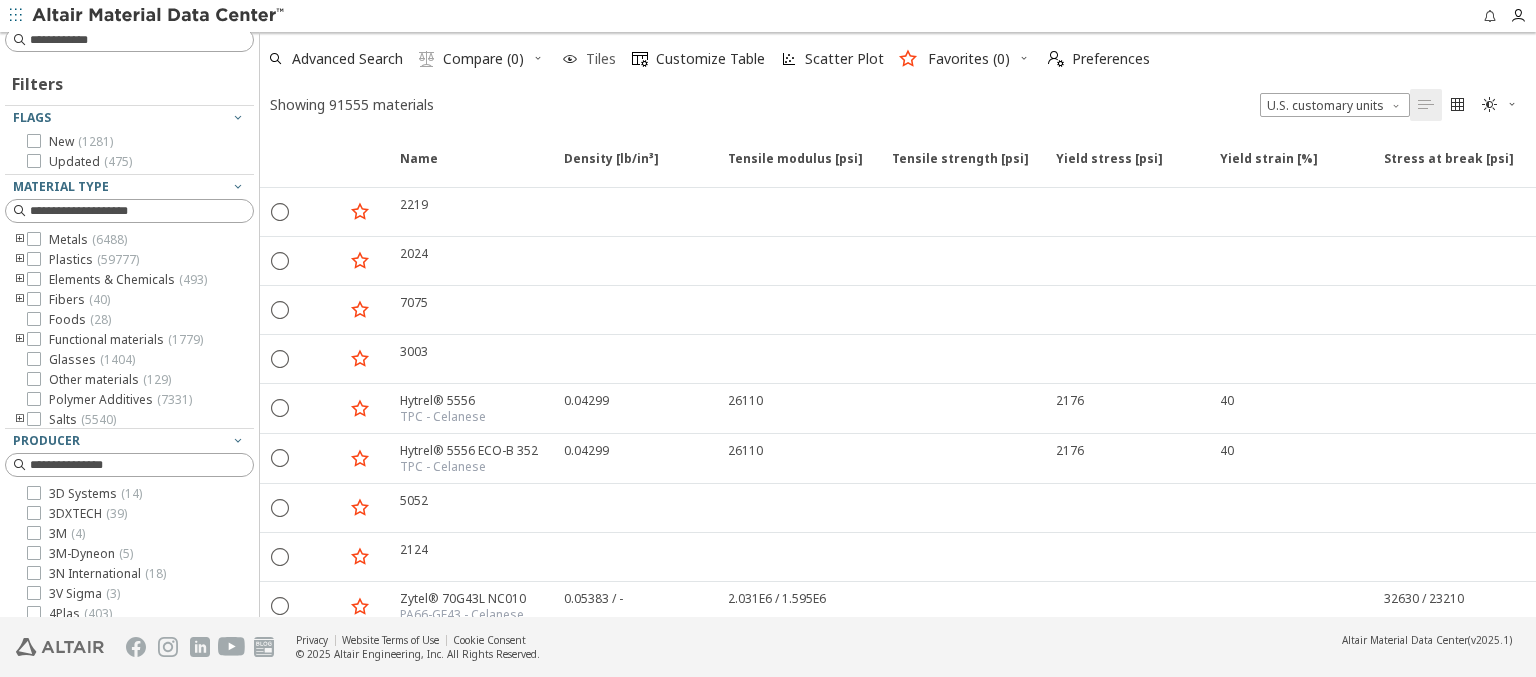 click at bounding box center (570, 59) 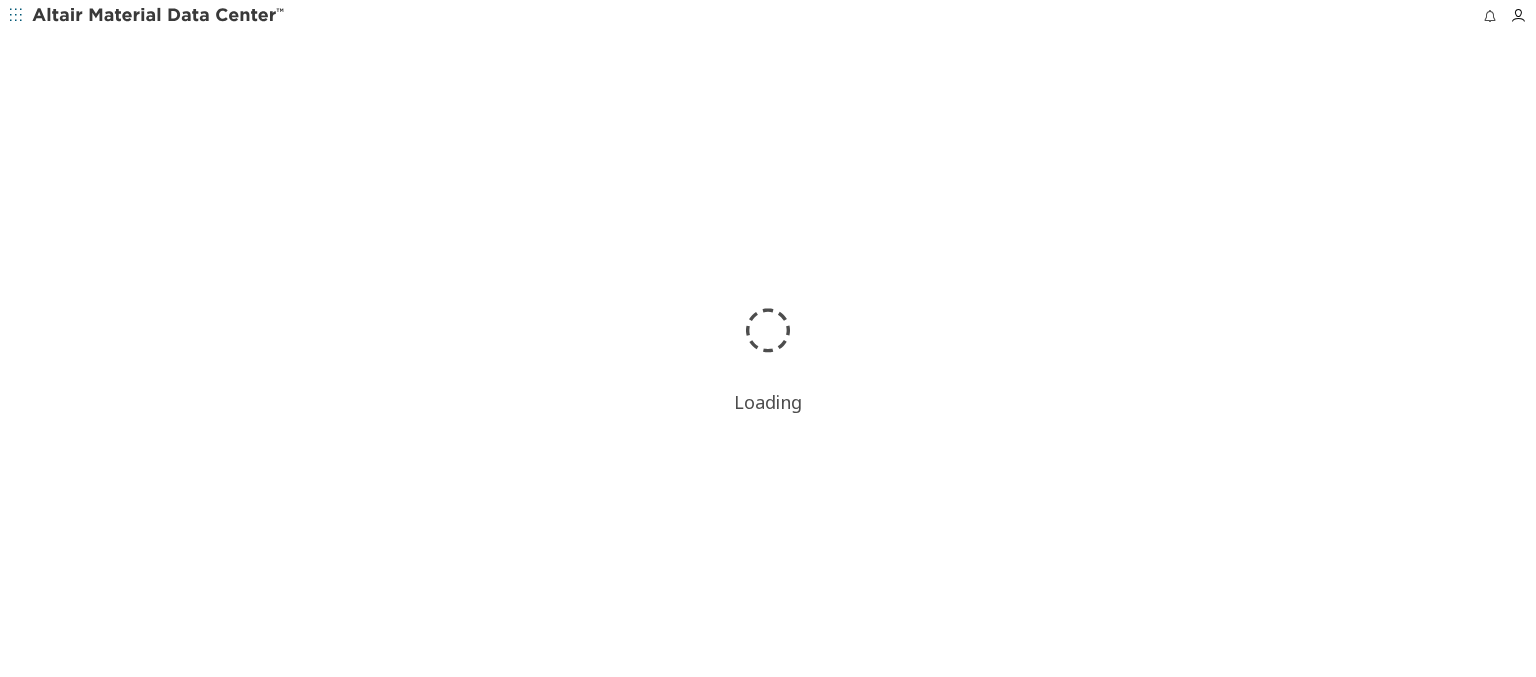 scroll, scrollTop: 0, scrollLeft: 0, axis: both 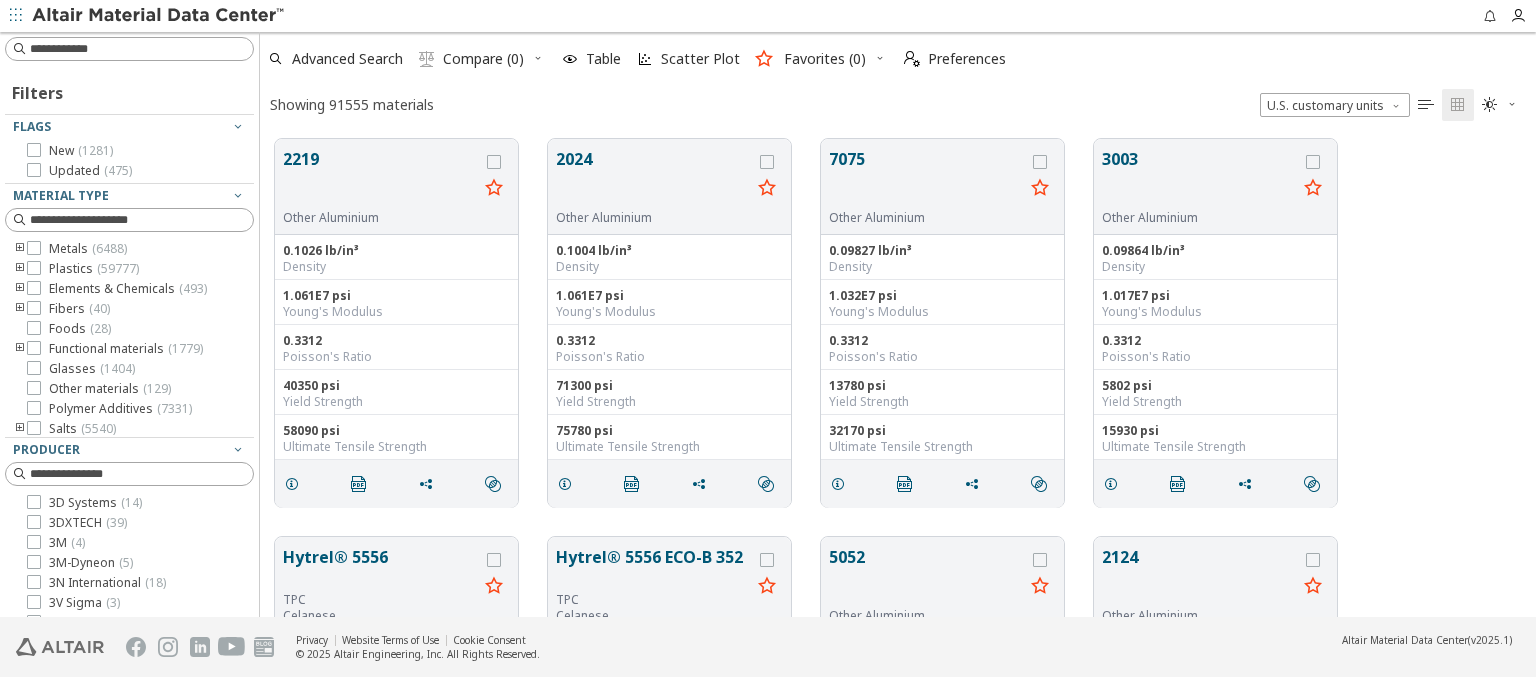 click at bounding box center [238, 683] 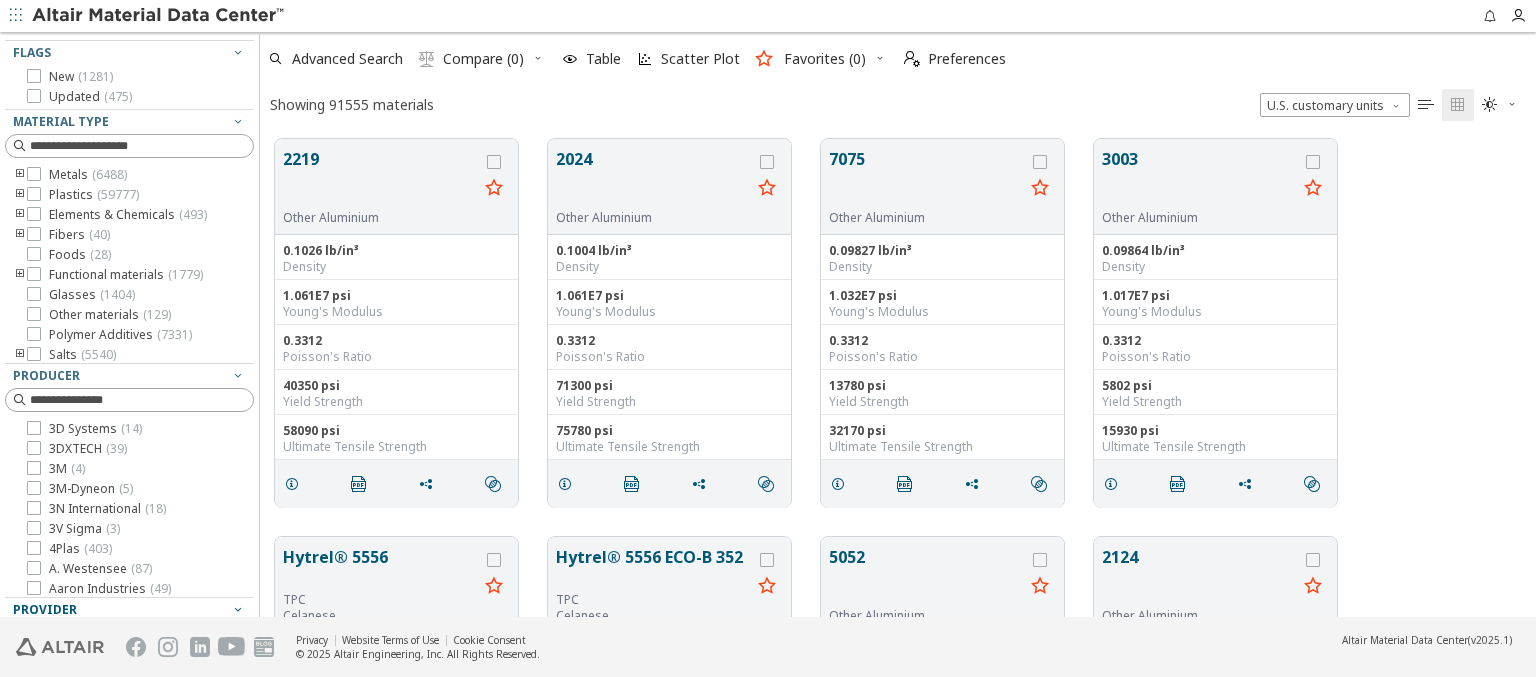 scroll, scrollTop: 383, scrollLeft: 0, axis: vertical 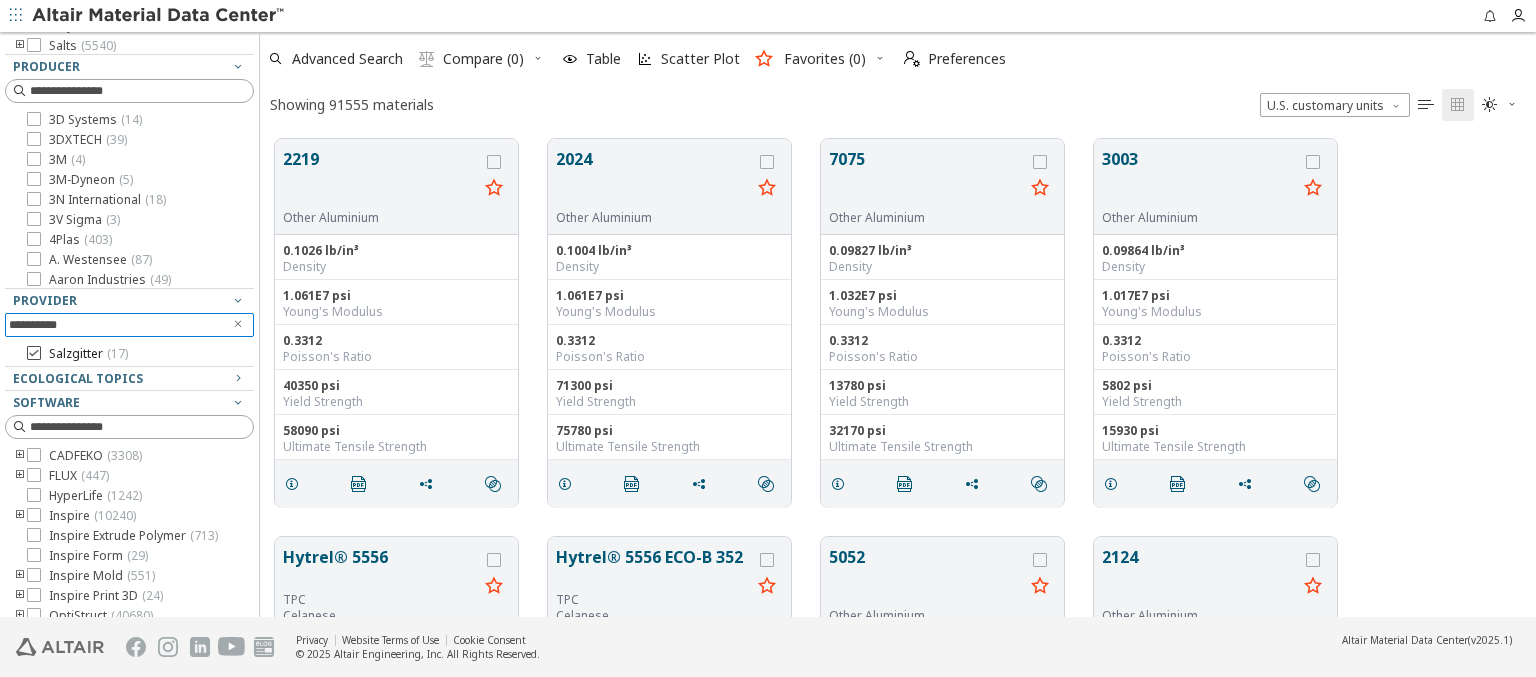 type on "**********" 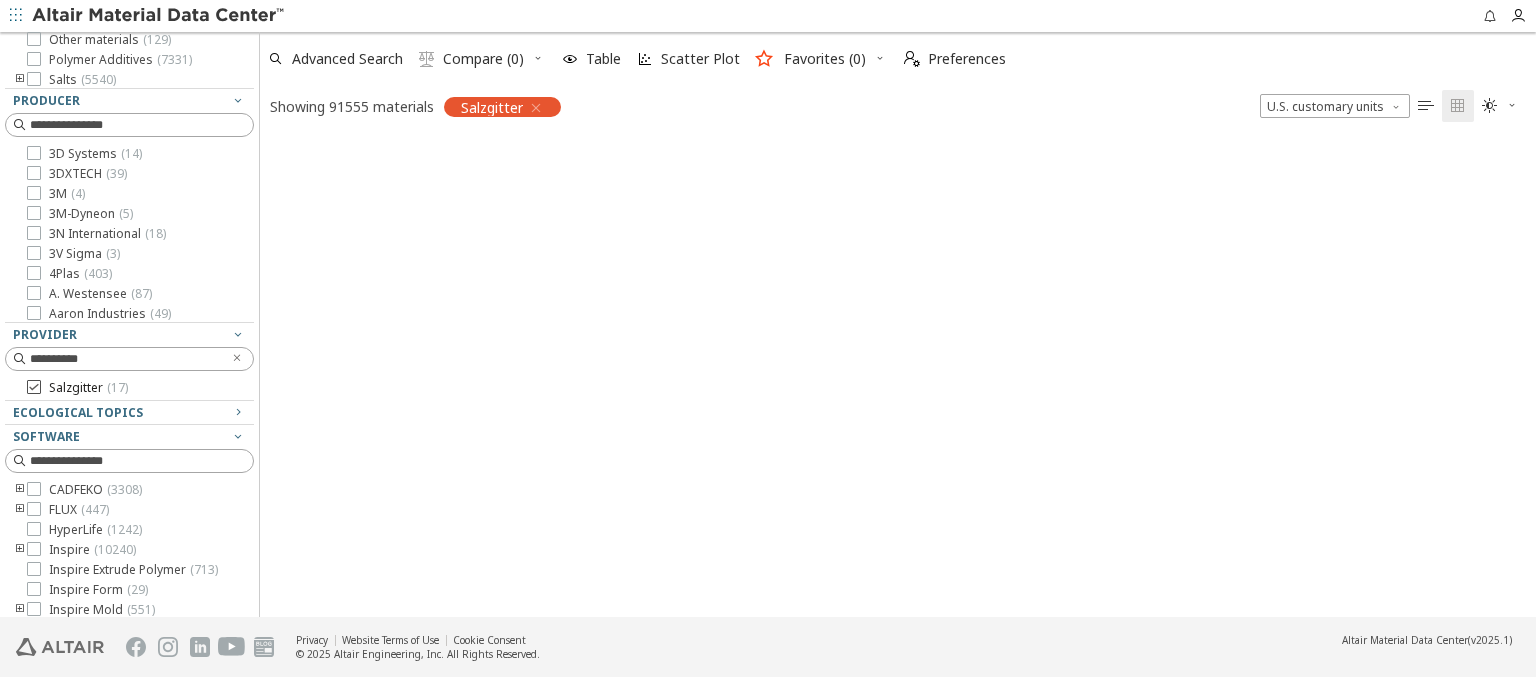 scroll, scrollTop: 475, scrollLeft: 1260, axis: both 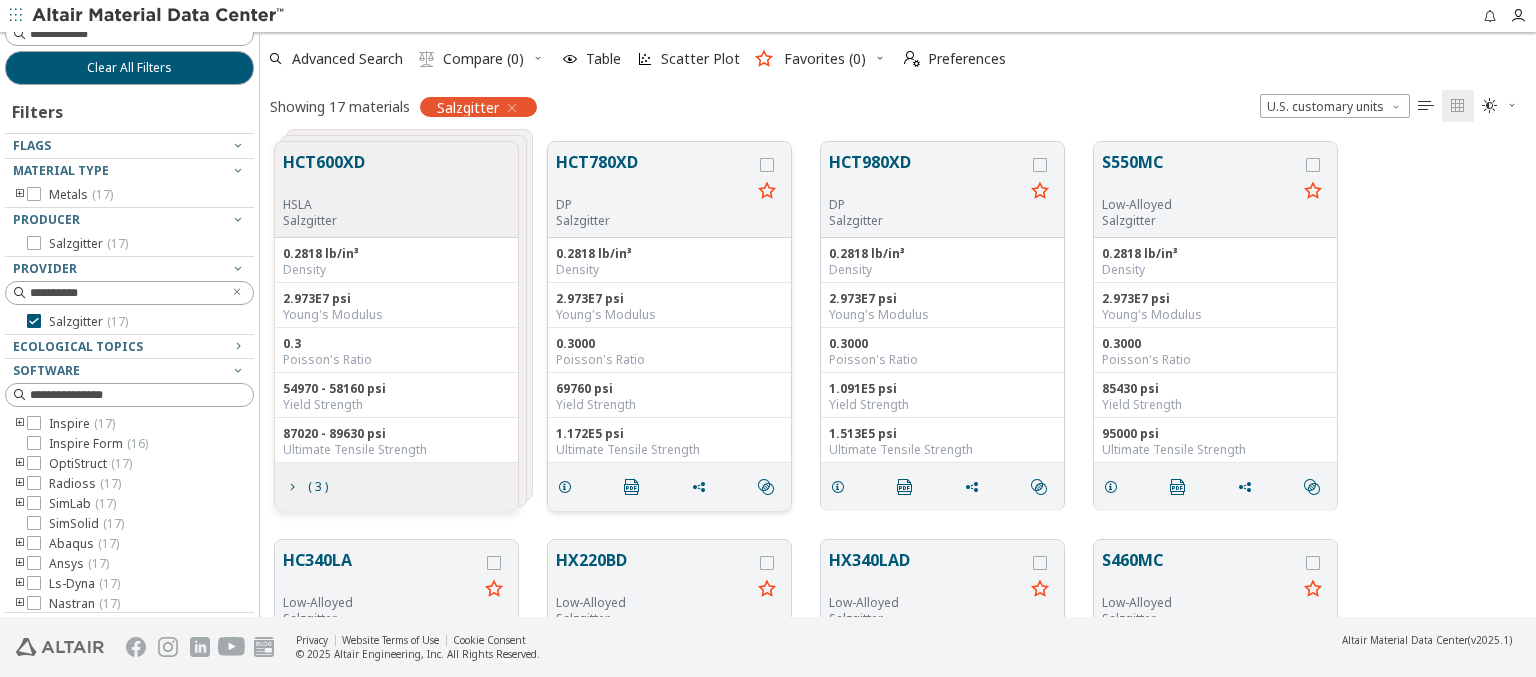 click on "HCT780XD" at bounding box center (653, 173) 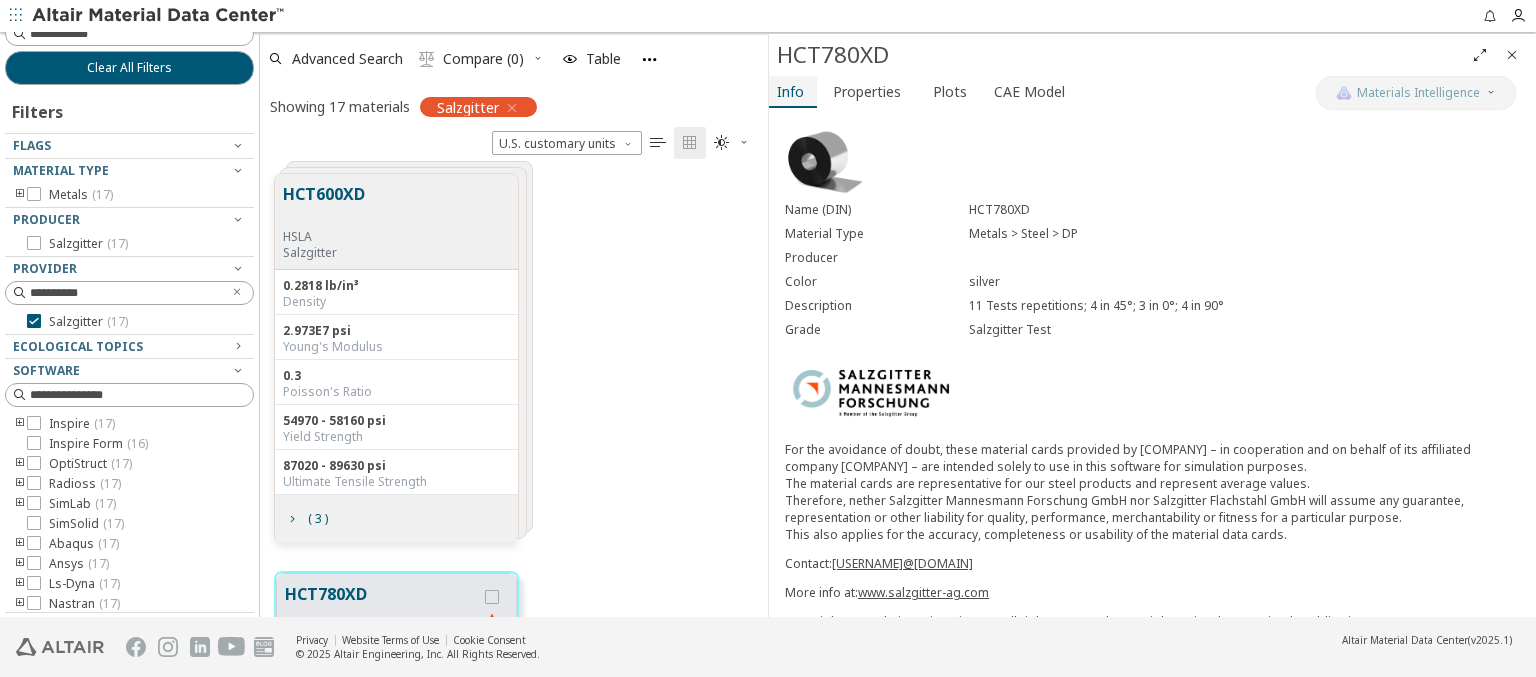 click on "Info" at bounding box center [790, 92] 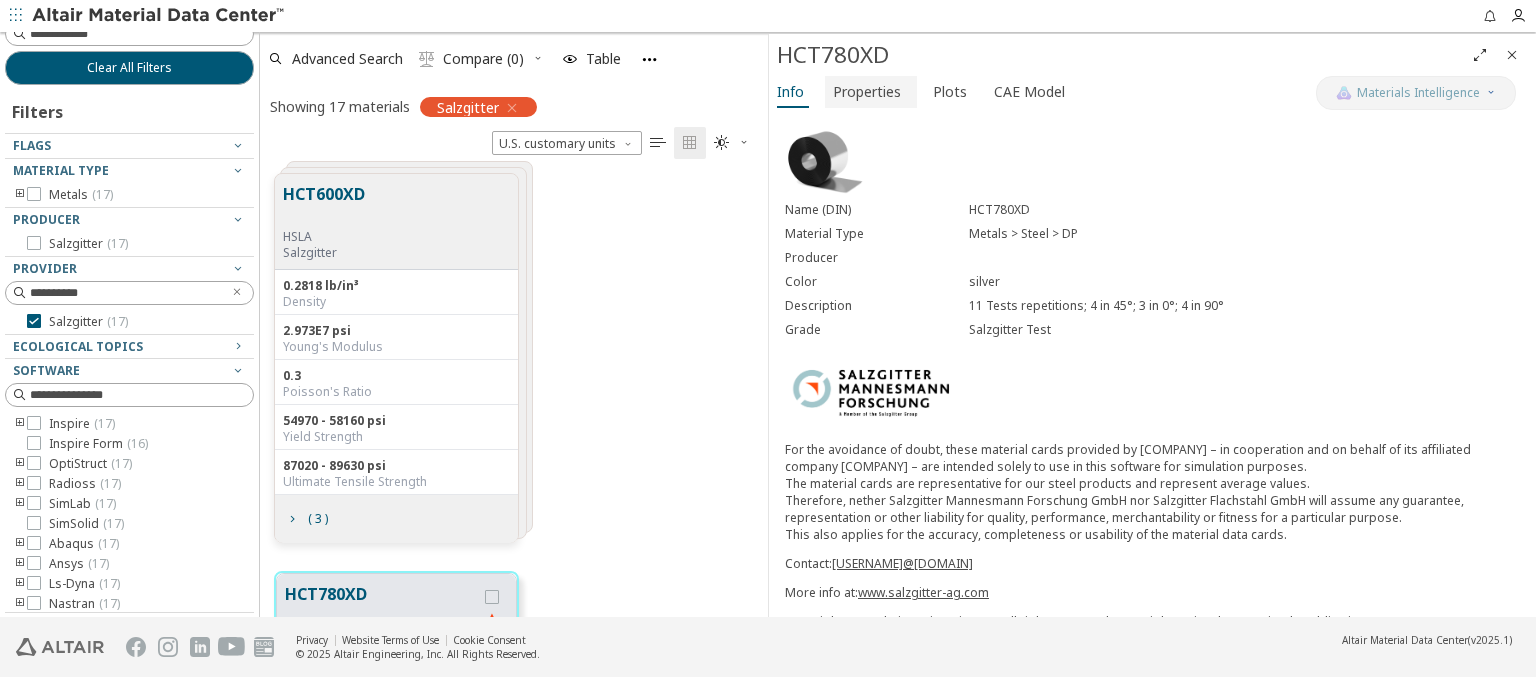 click on "Properties" at bounding box center [867, 92] 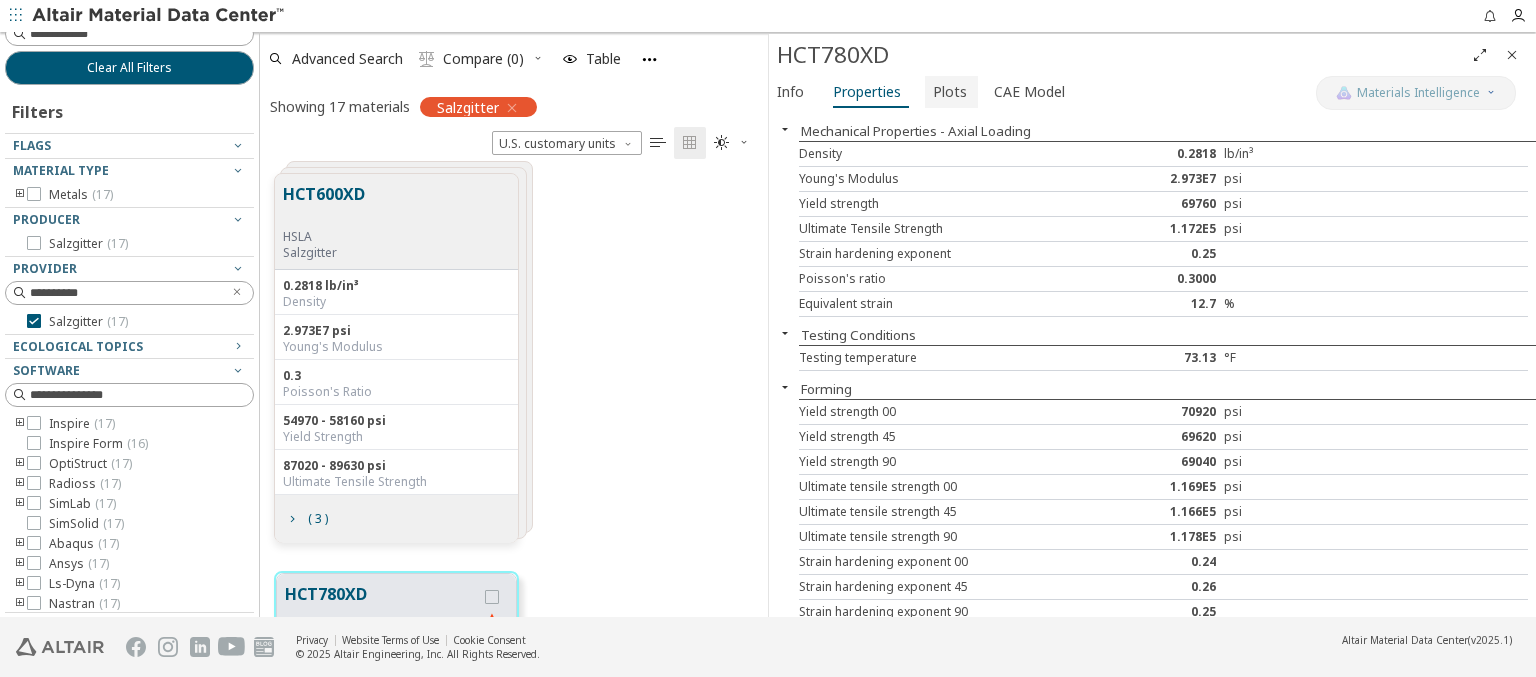 click on "Plots" at bounding box center (950, 92) 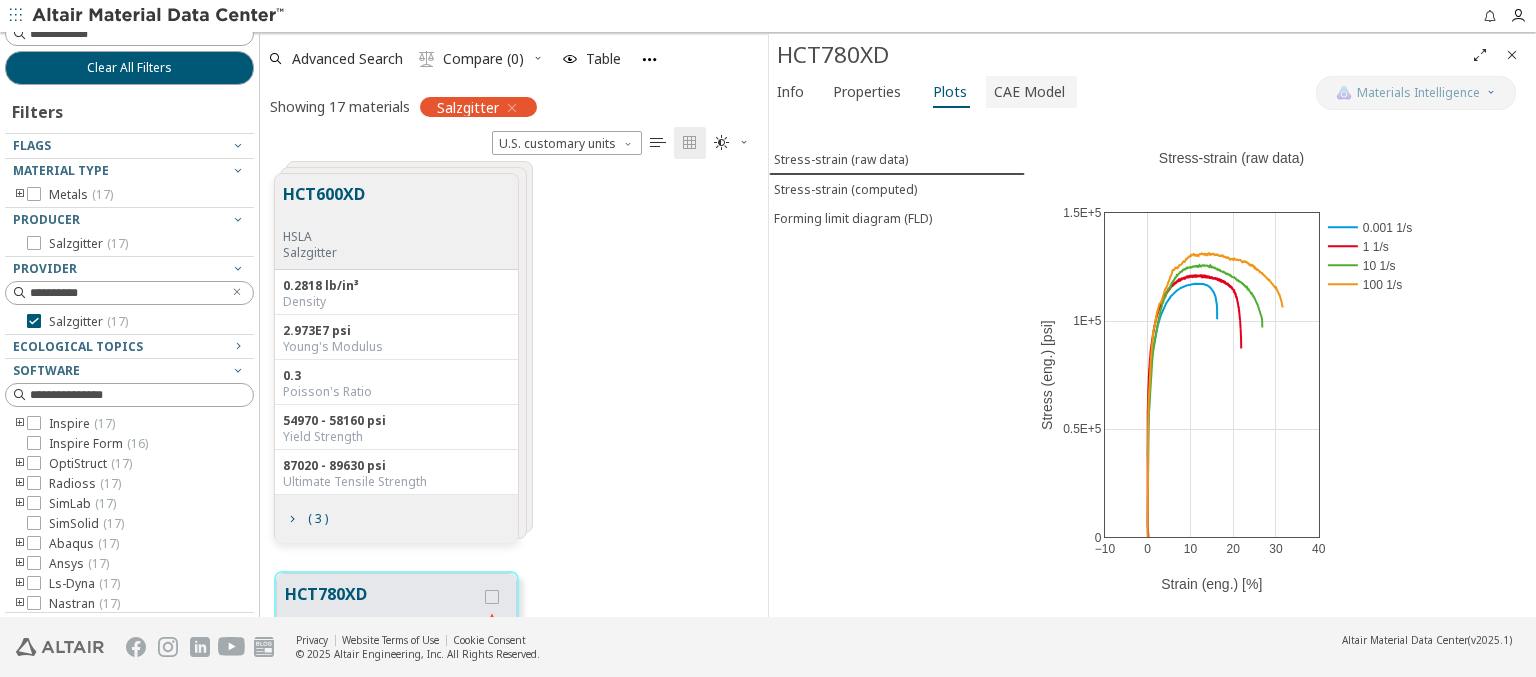 click on "CAE Model" at bounding box center [1029, 92] 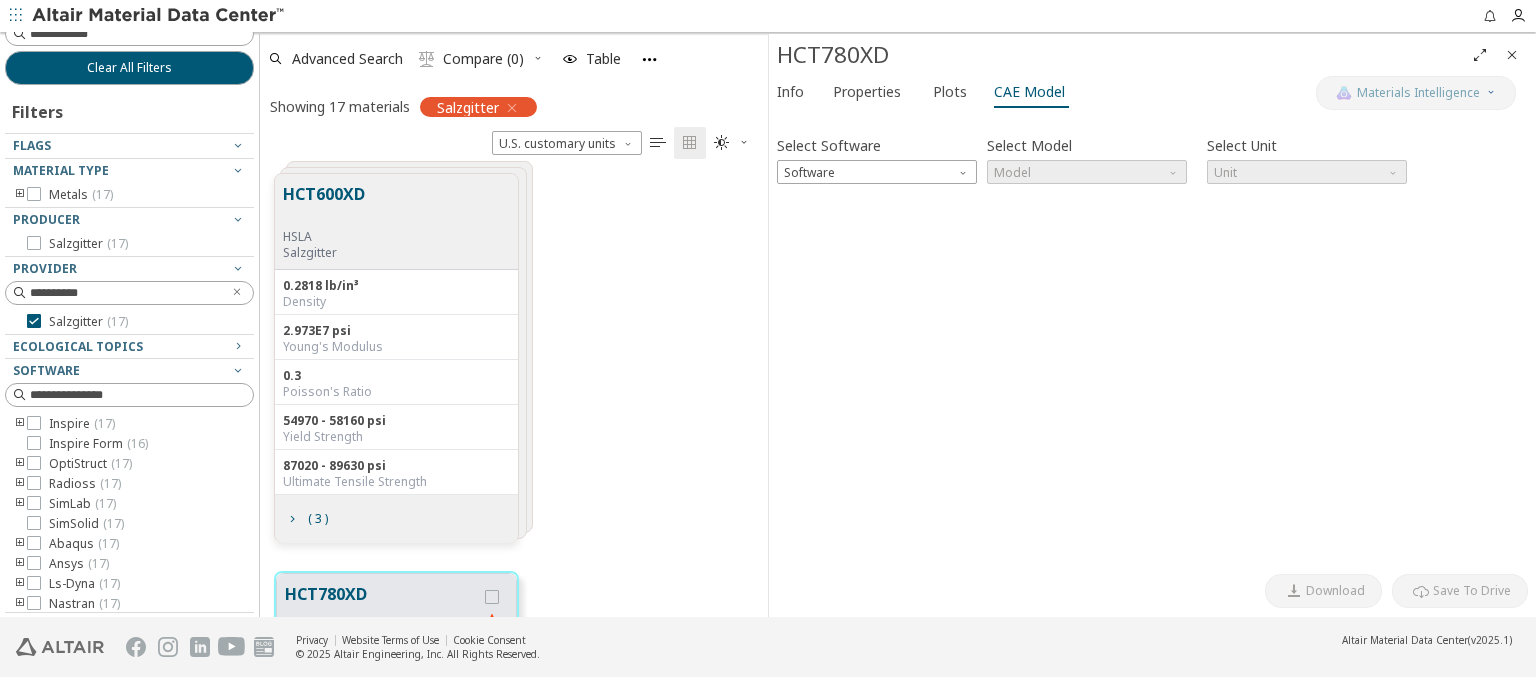 click at bounding box center (1512, 55) 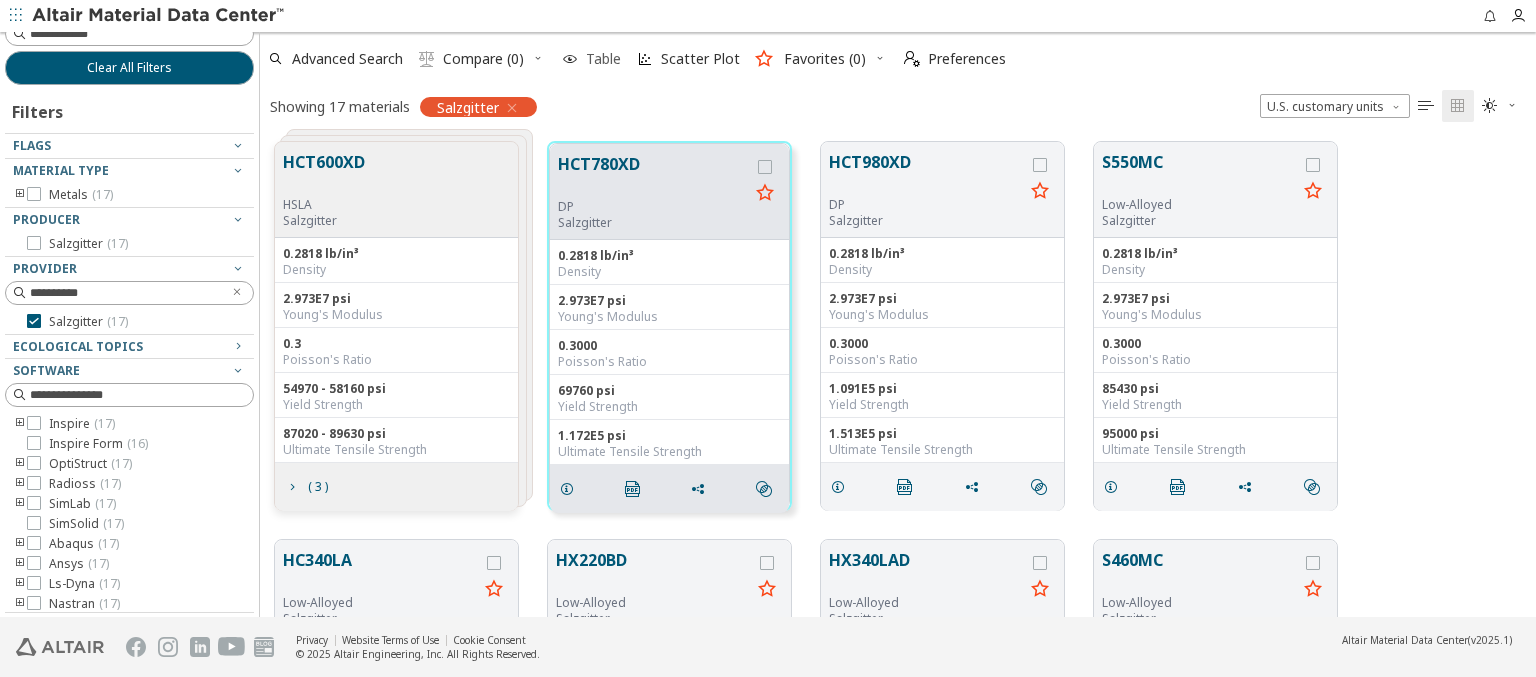 click at bounding box center (570, 59) 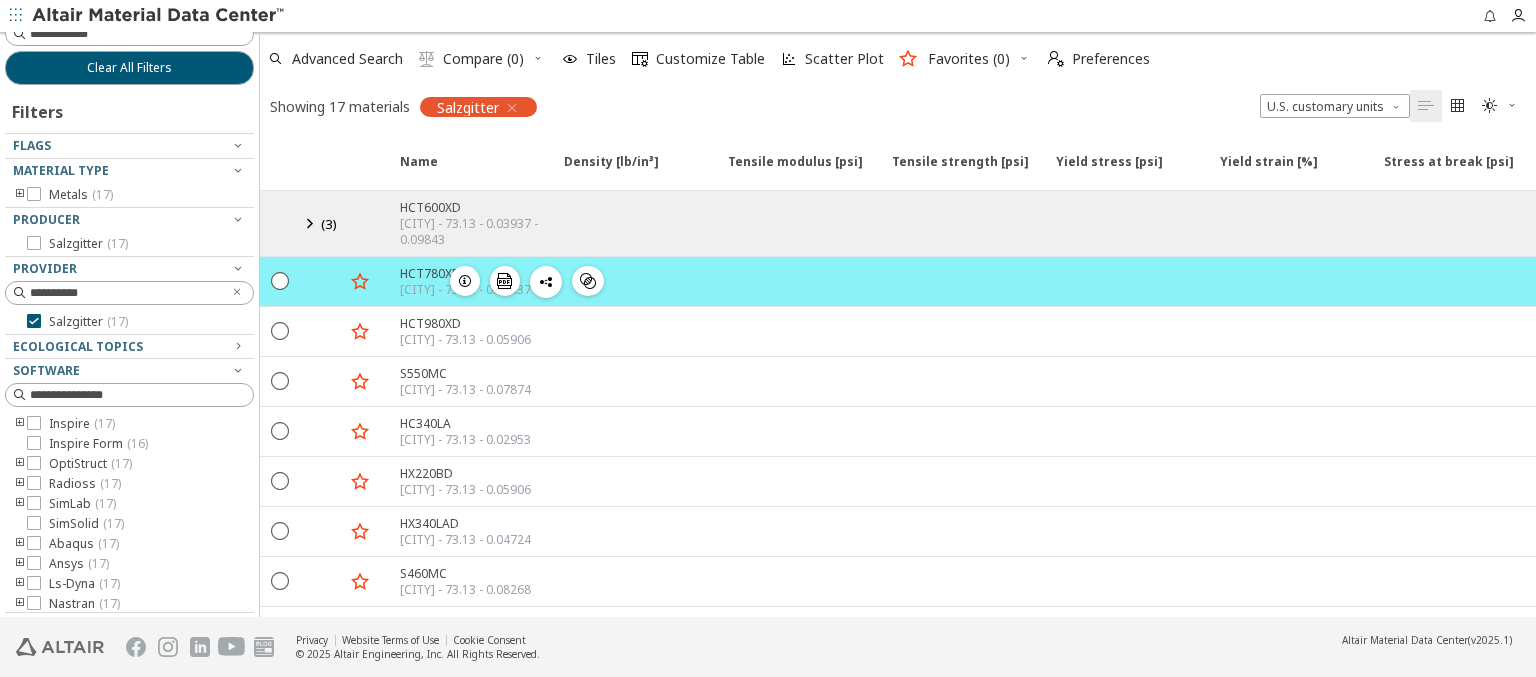 click at bounding box center (962, 281) 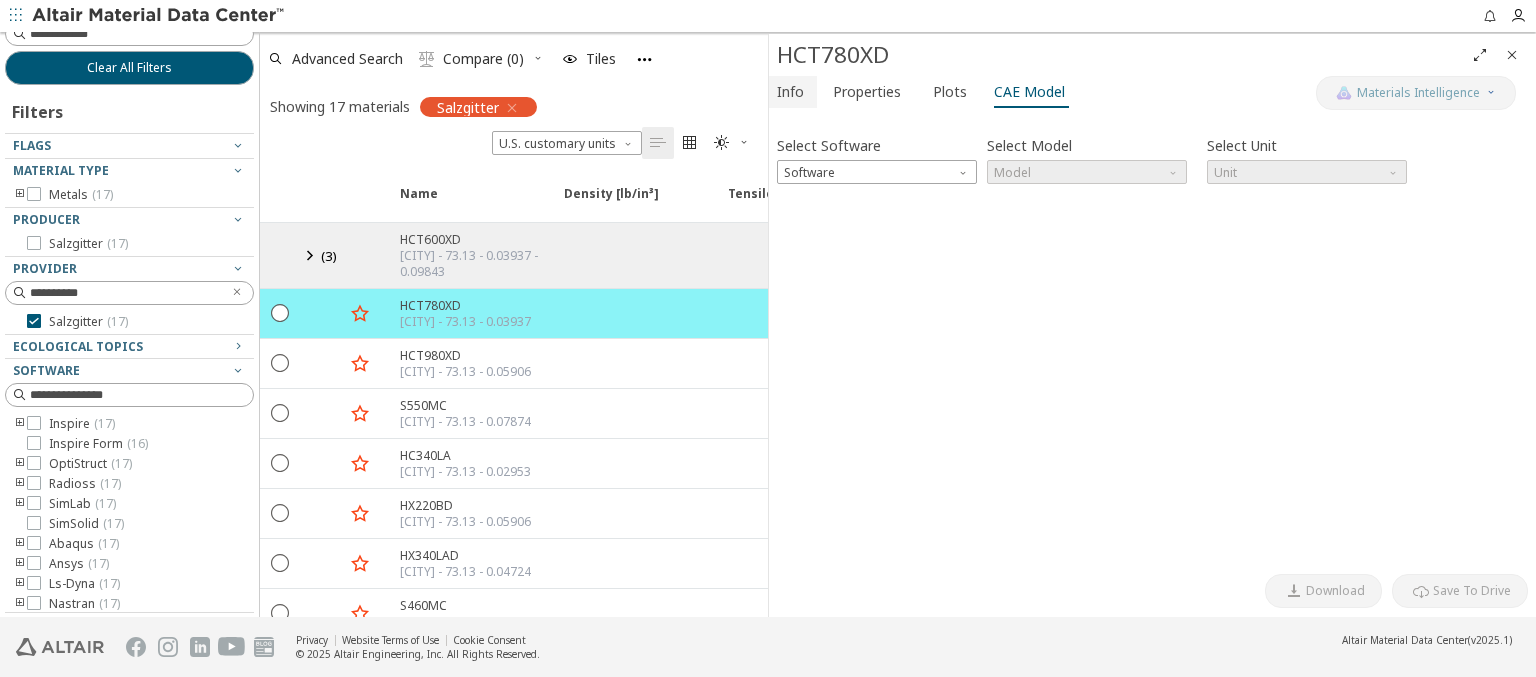 click on "Info" at bounding box center (790, 92) 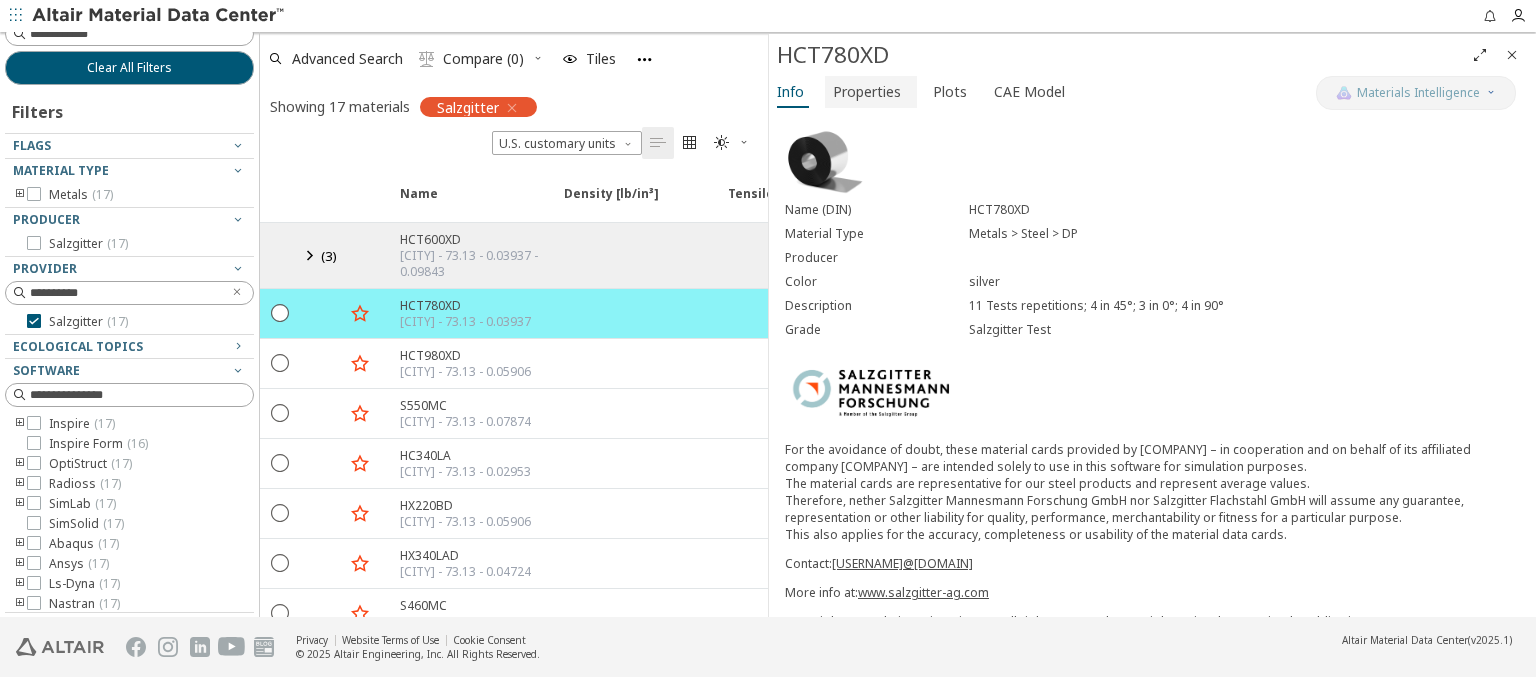 click on "Properties" at bounding box center [867, 92] 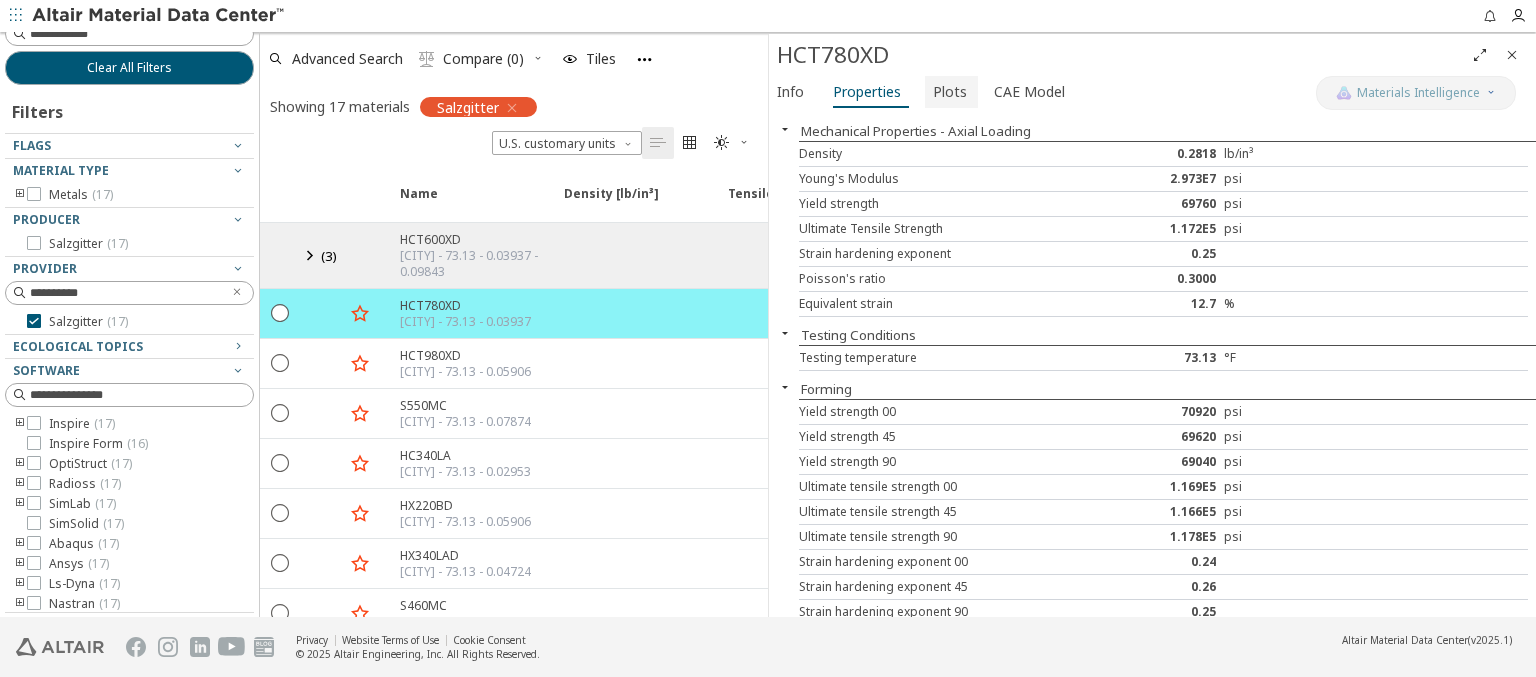 click on "Plots" at bounding box center (950, 92) 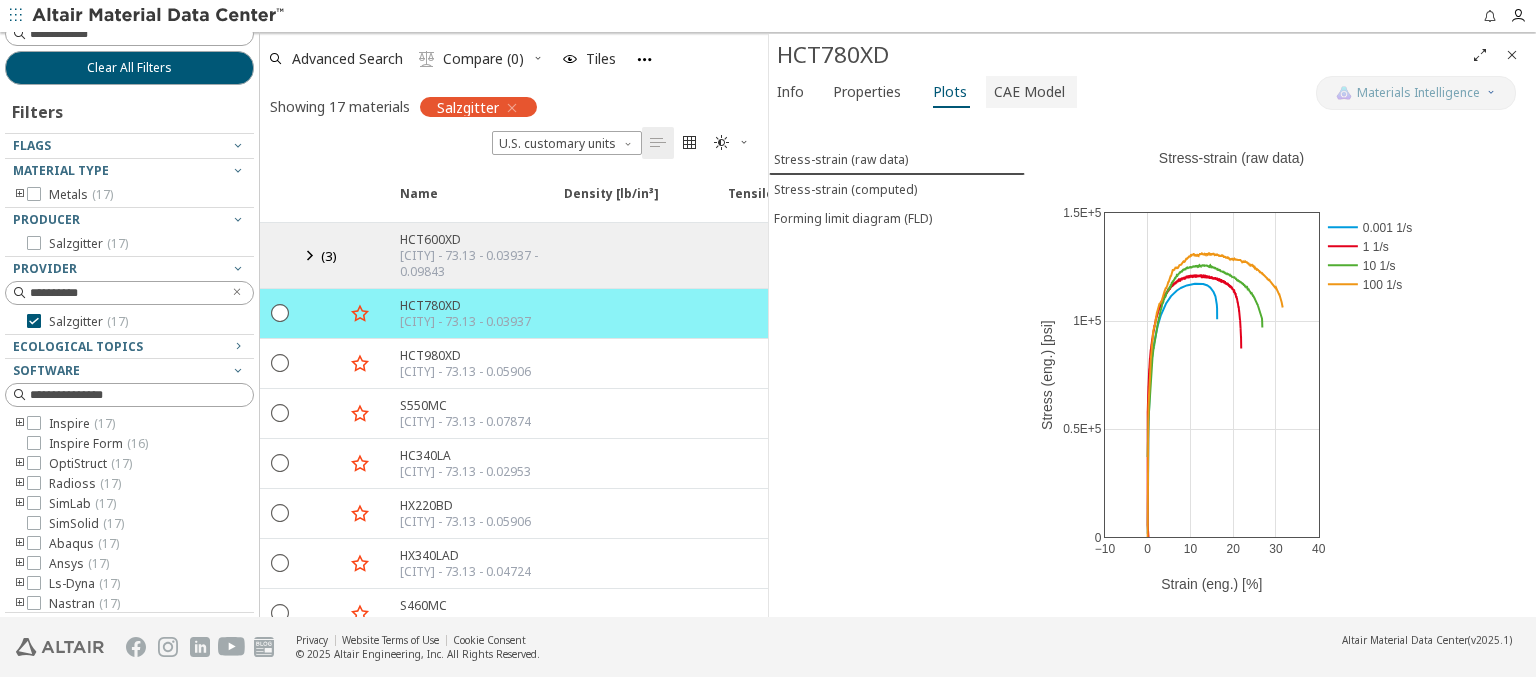 click on "CAE Model" at bounding box center [1029, 92] 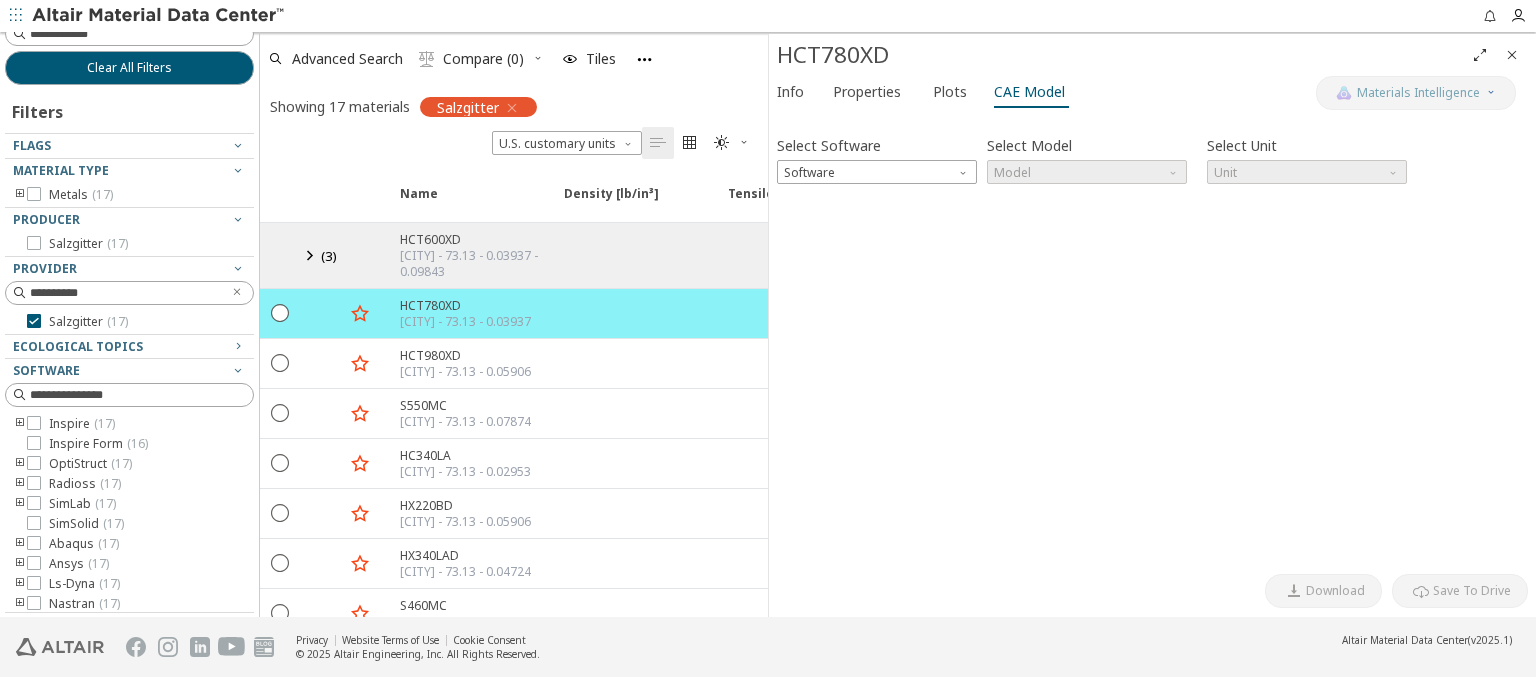 click at bounding box center [1512, 55] 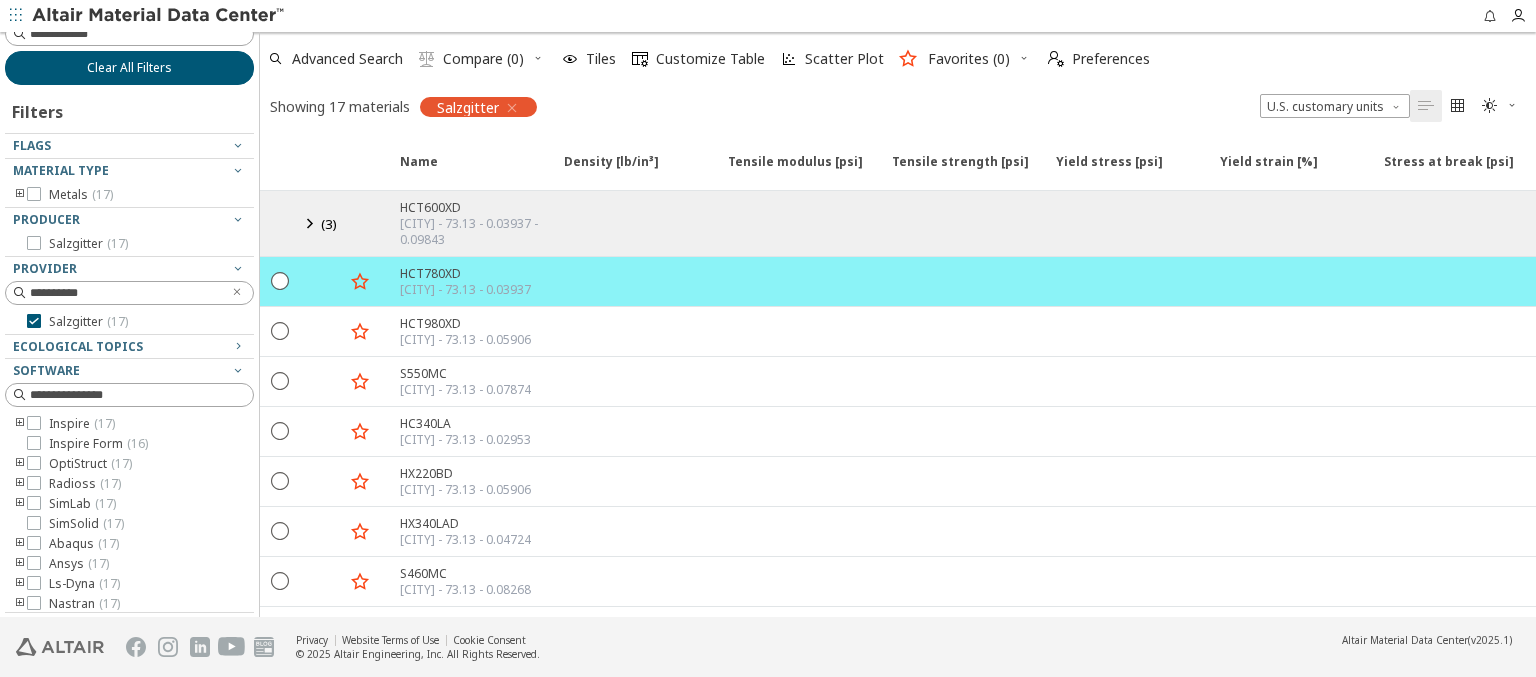 click on "Clear All Filters" at bounding box center (129, 68) 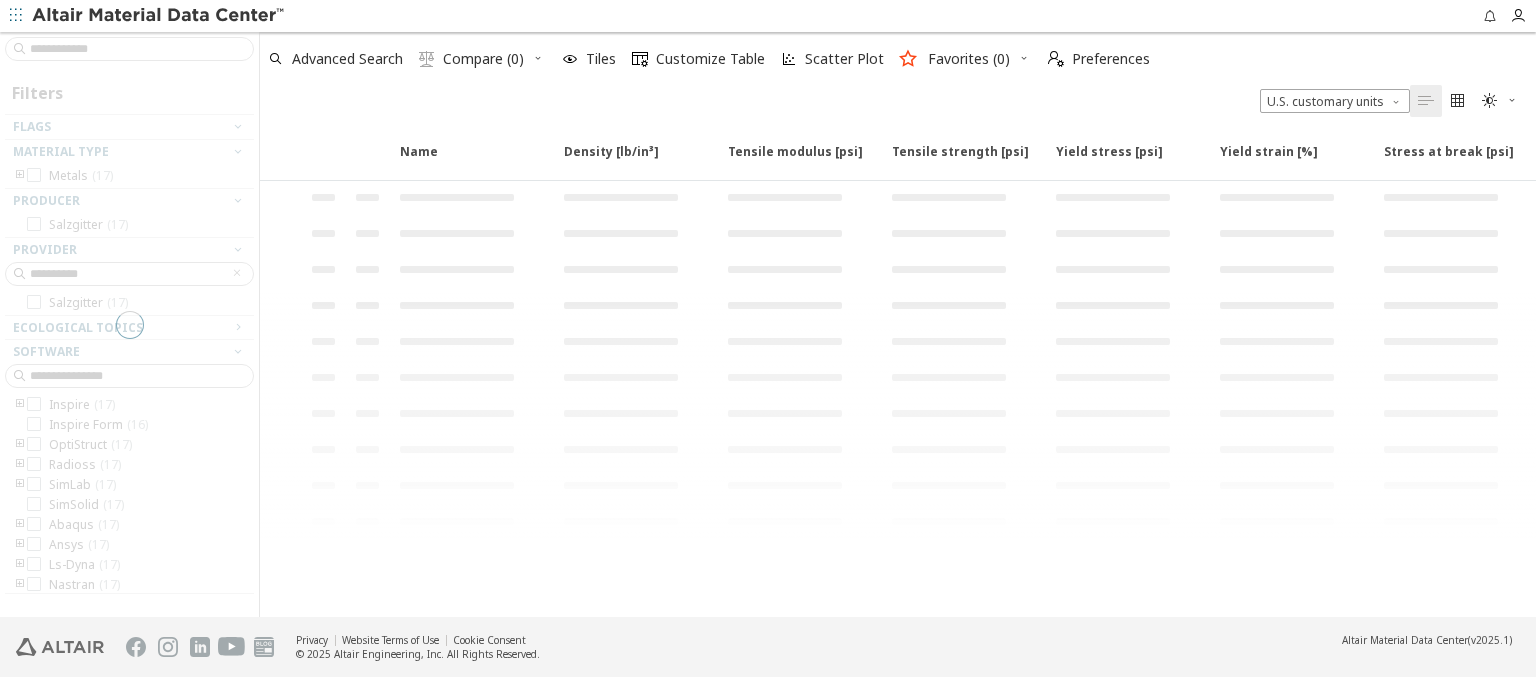 scroll, scrollTop: 0, scrollLeft: 0, axis: both 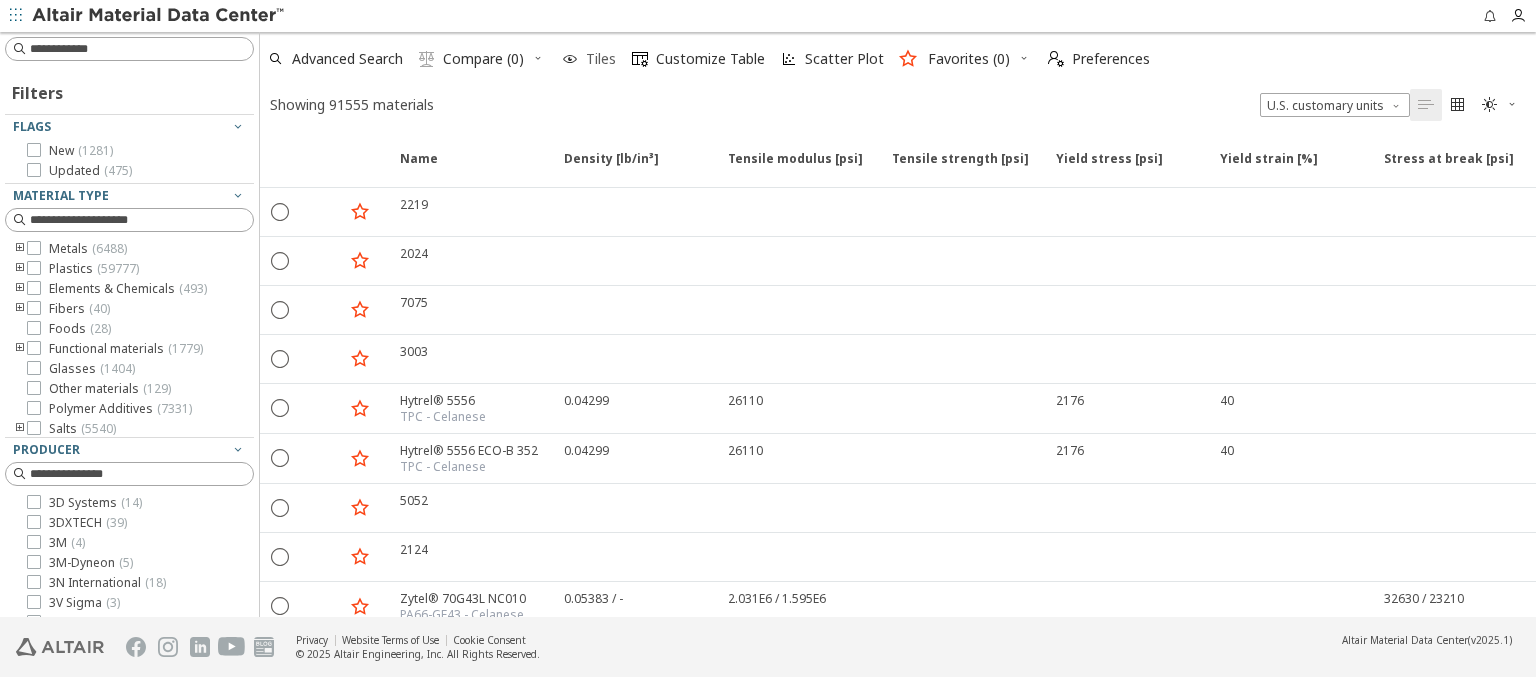 click at bounding box center (570, 59) 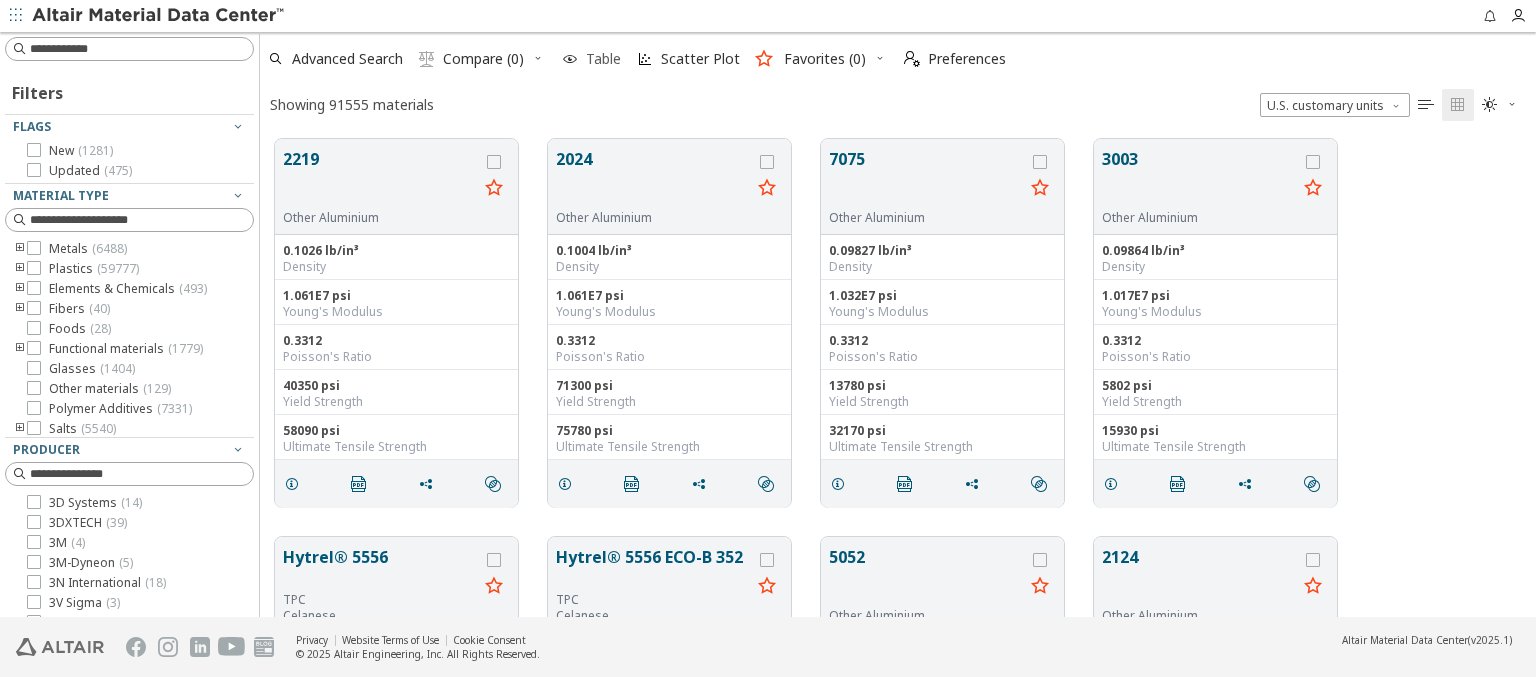 scroll, scrollTop: 16, scrollLeft: 16, axis: both 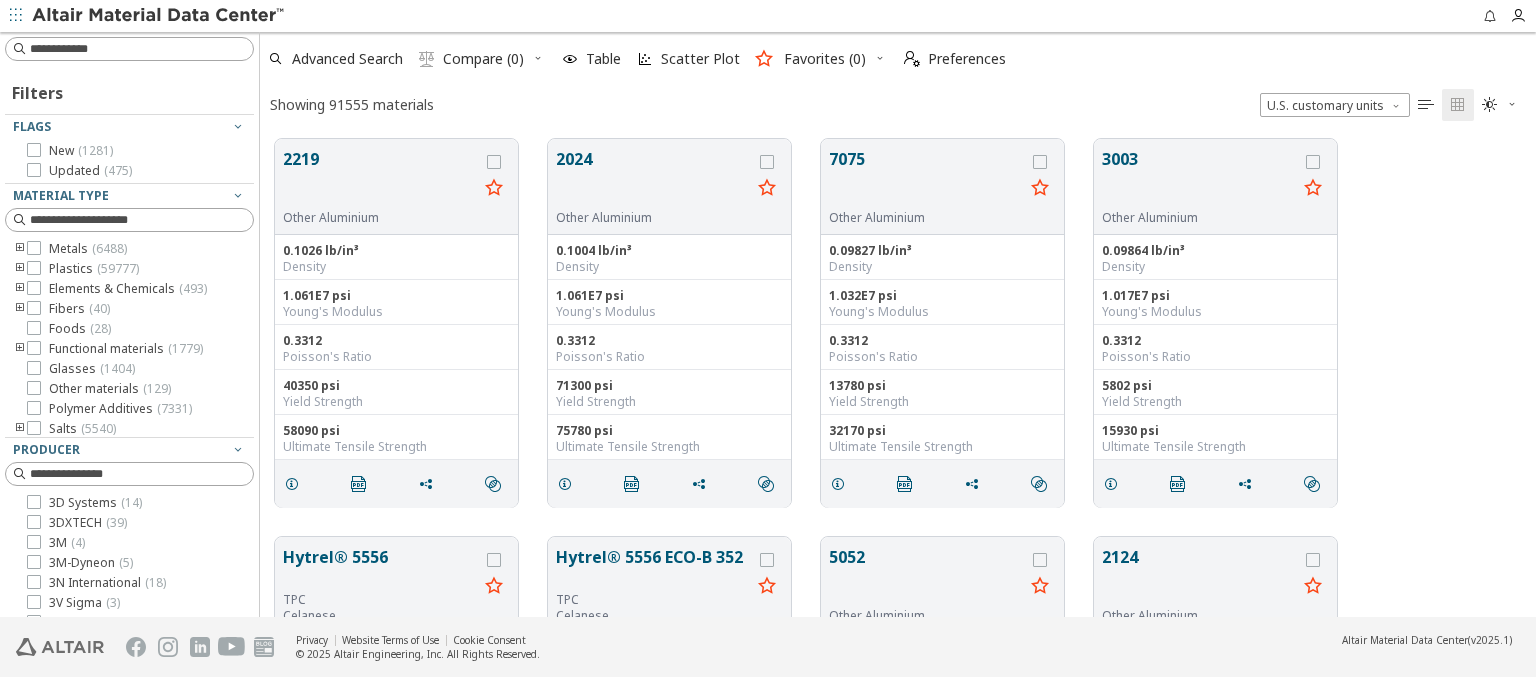 click at bounding box center (159, 16) 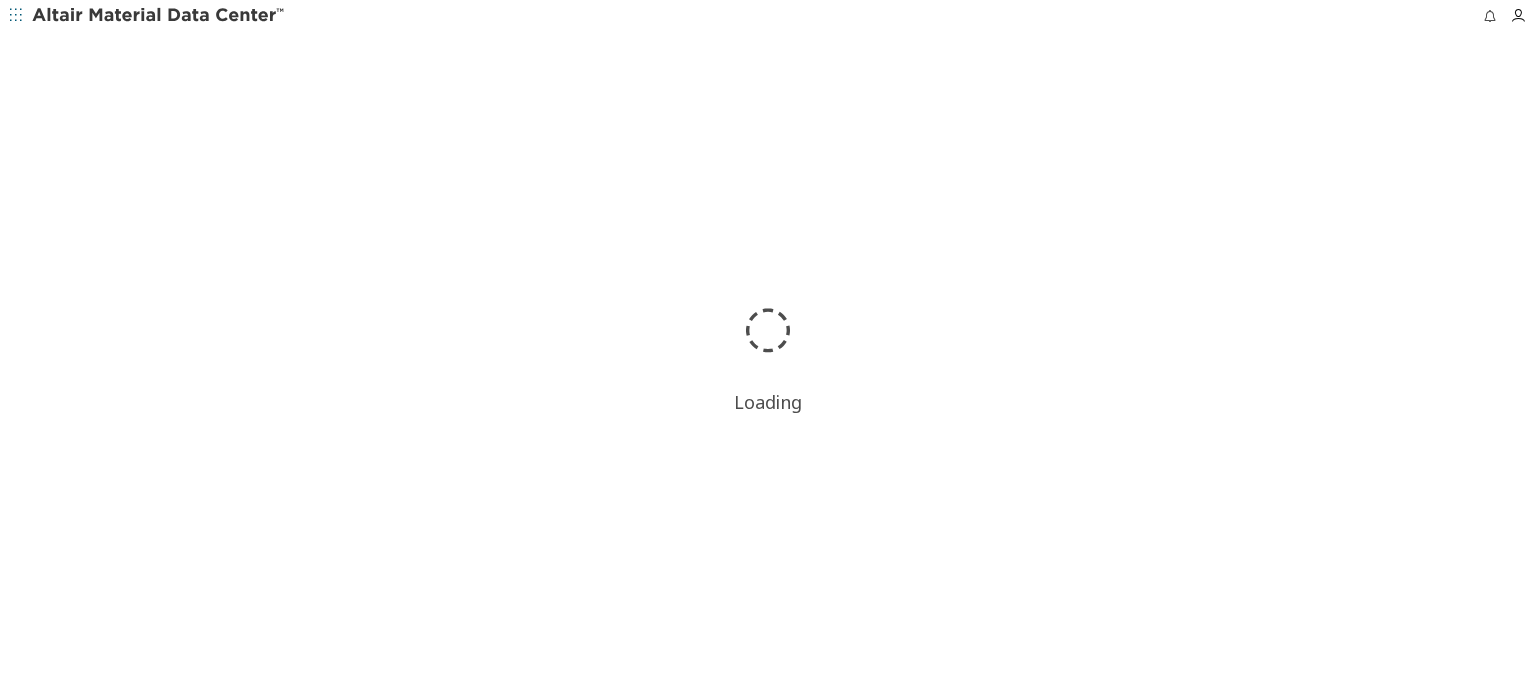 scroll, scrollTop: 0, scrollLeft: 0, axis: both 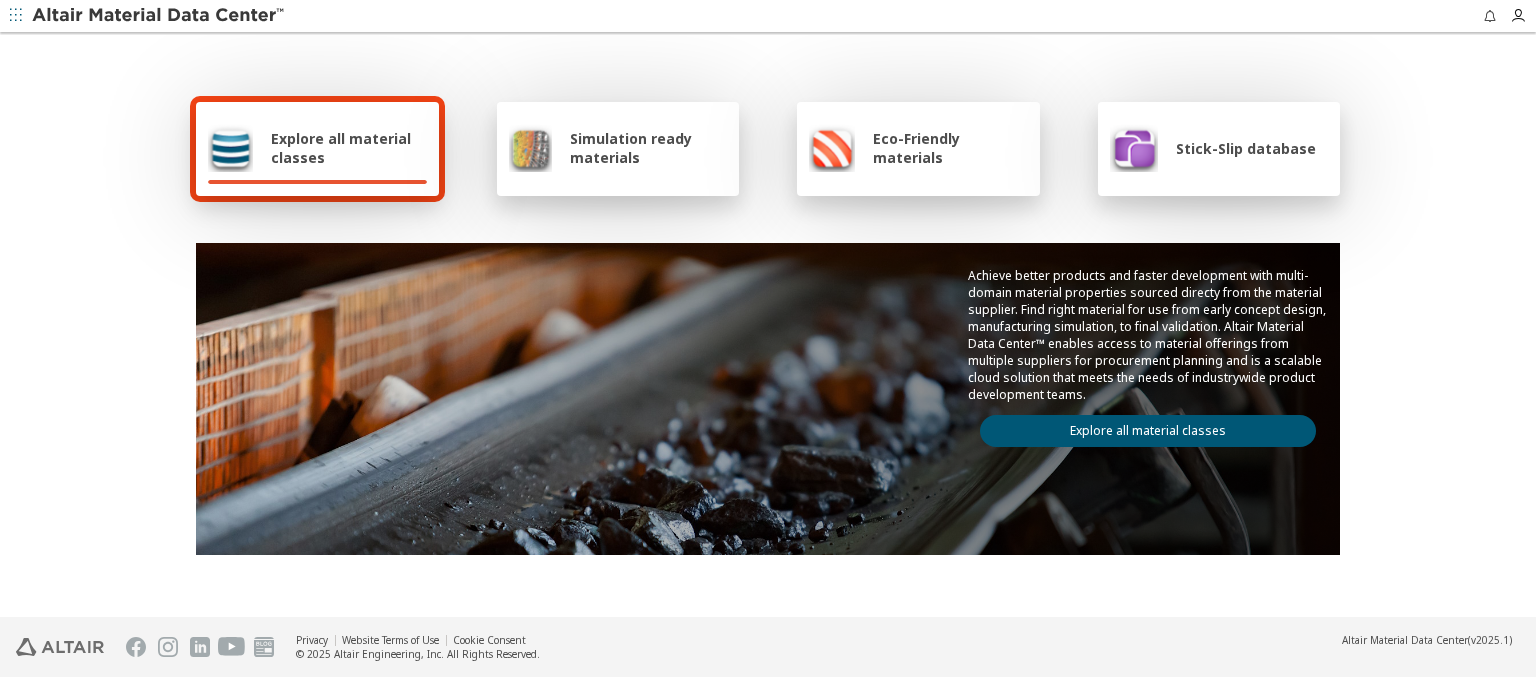 click on "Explore all material classes" at bounding box center (349, 148) 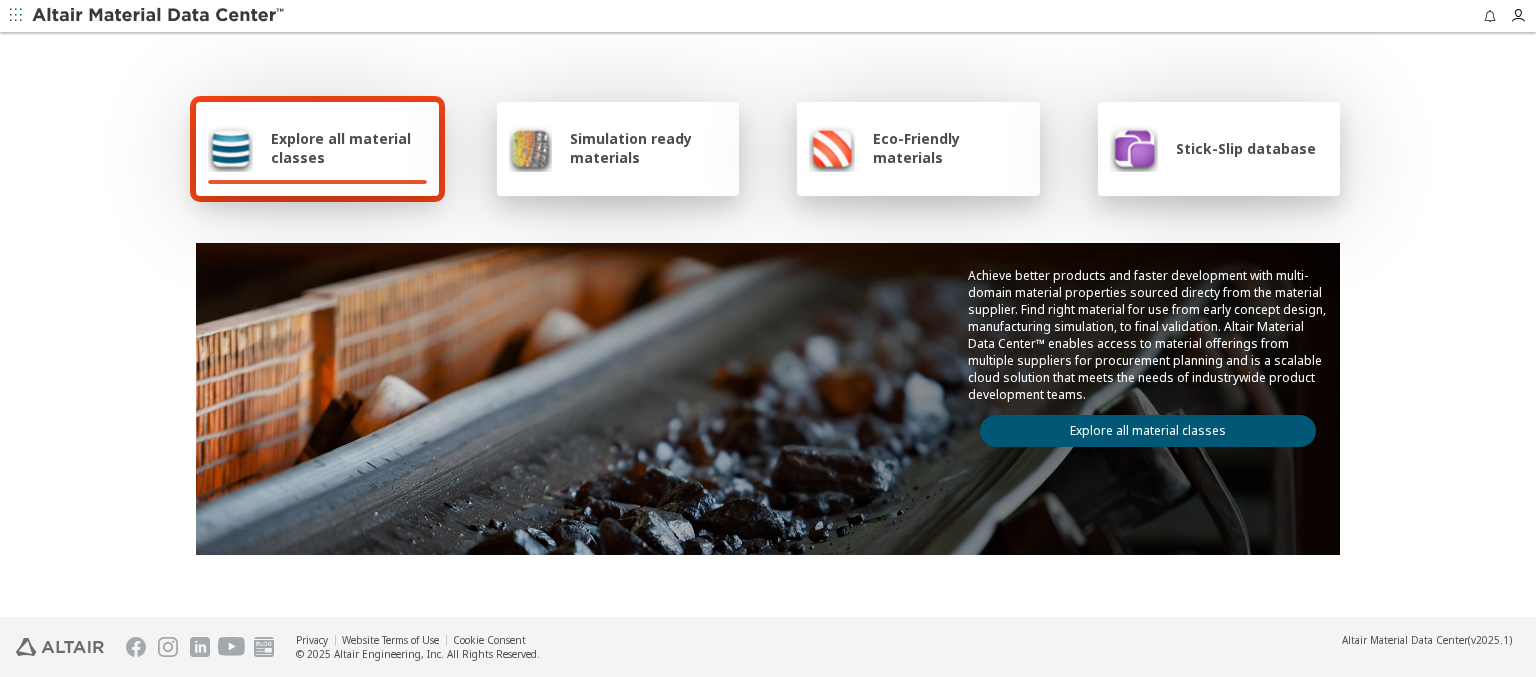 click on "Explore all material classes" at bounding box center (1148, 431) 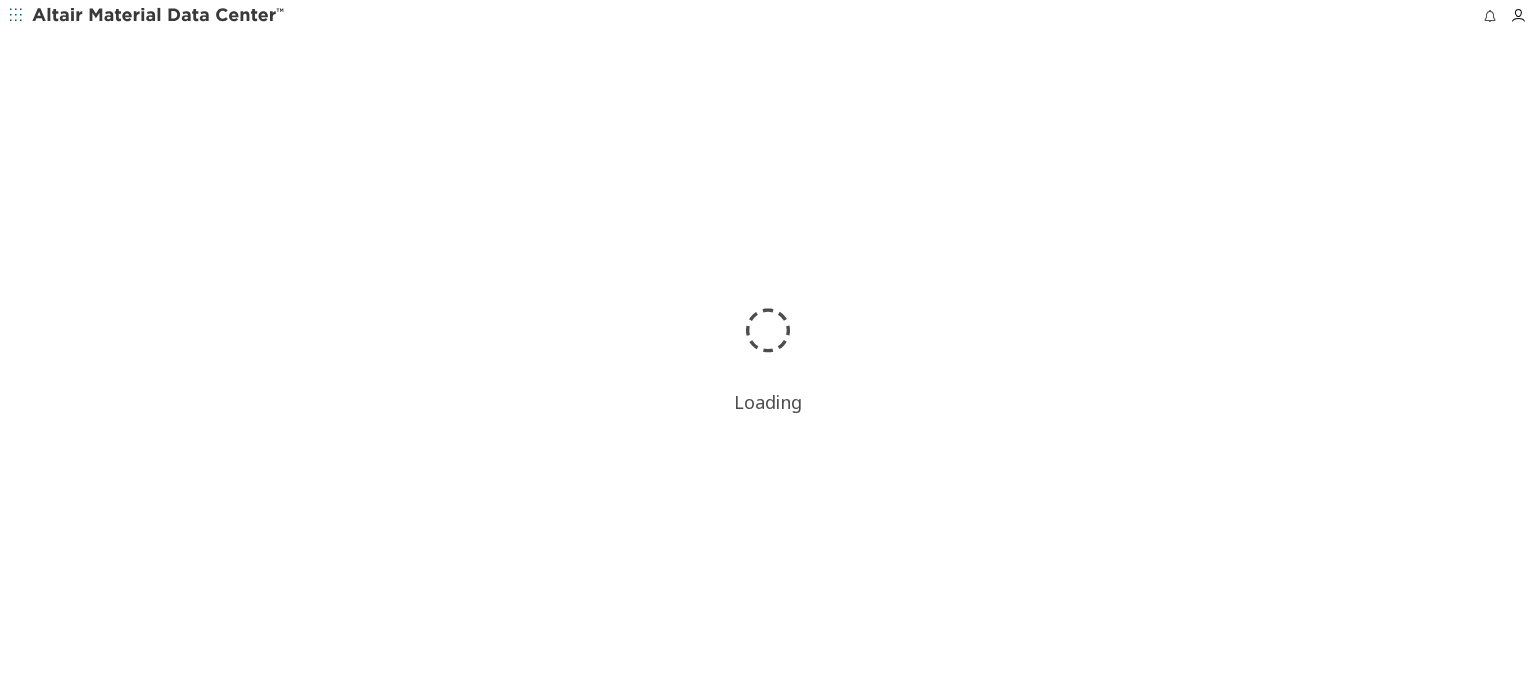 scroll, scrollTop: 0, scrollLeft: 0, axis: both 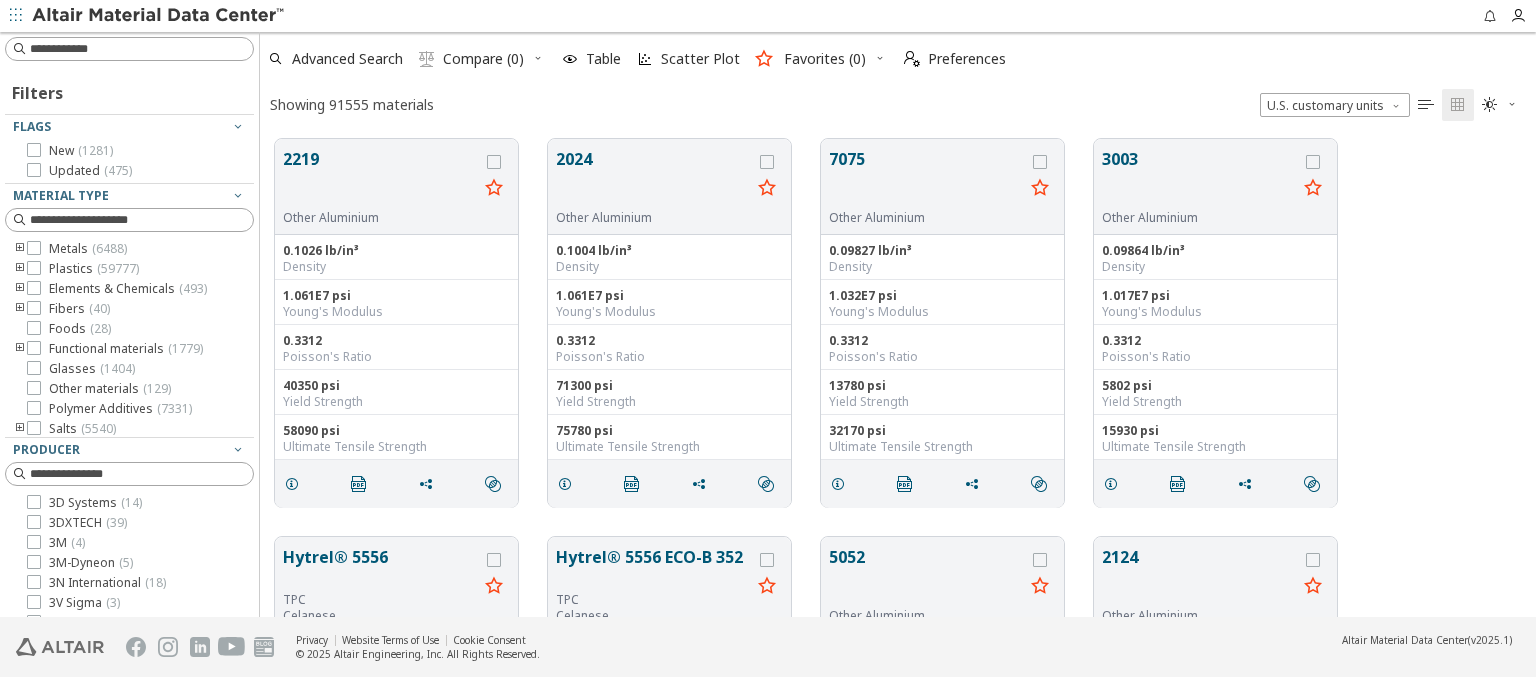 type on "******" 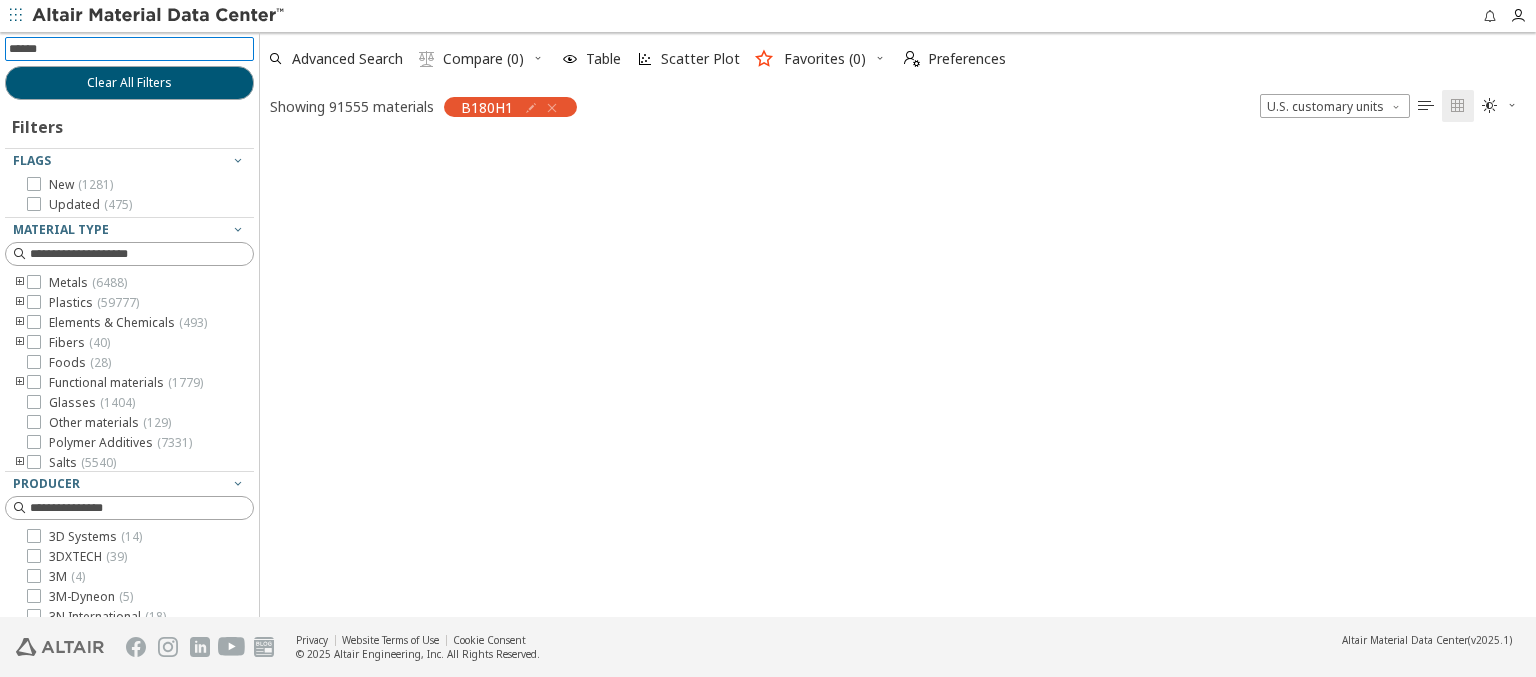 type 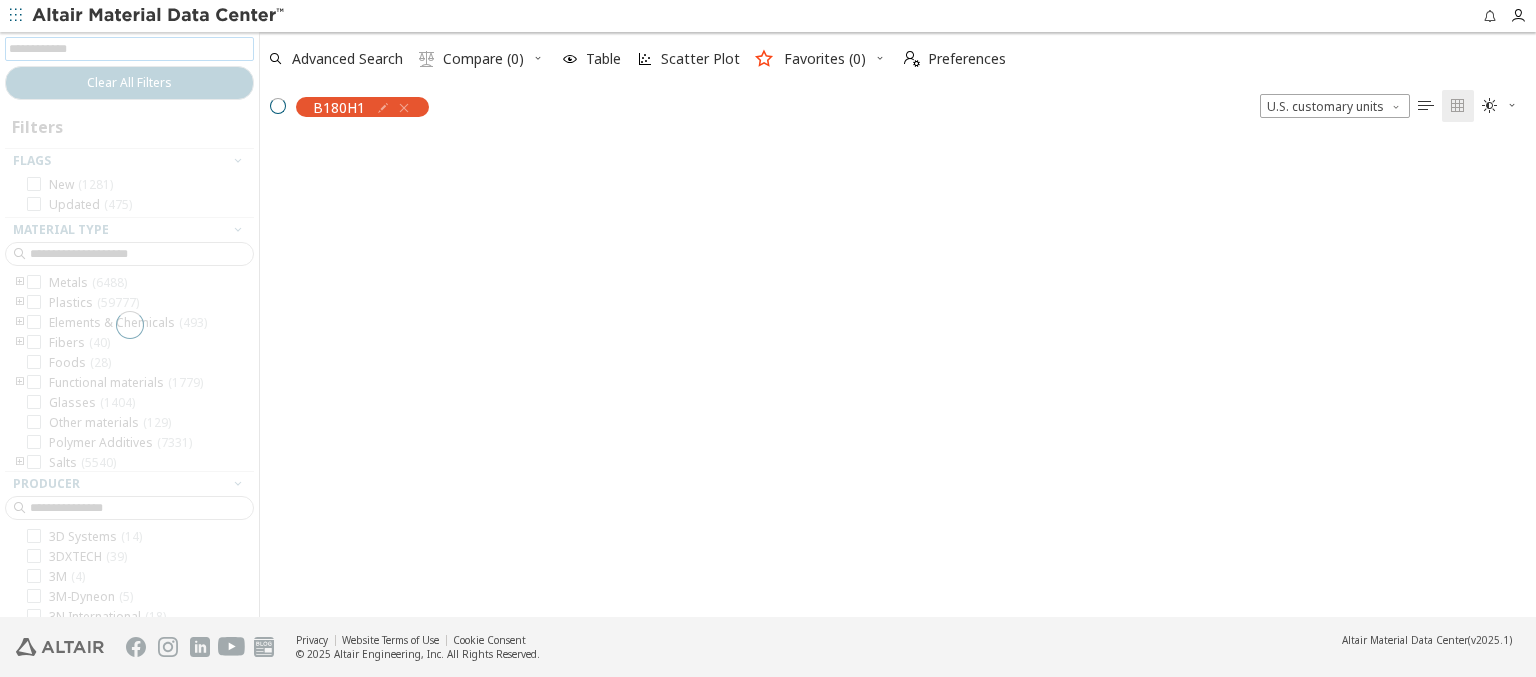 scroll, scrollTop: 475, scrollLeft: 1260, axis: both 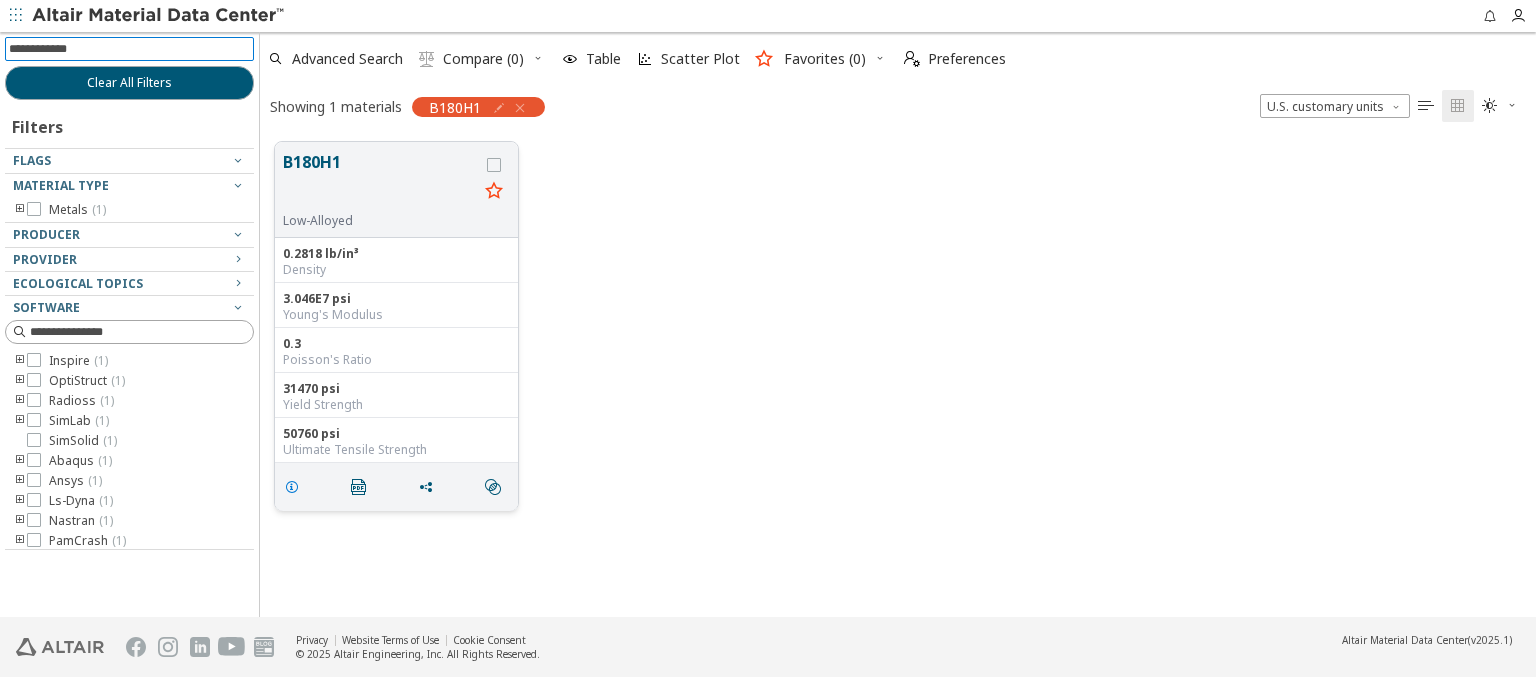 click at bounding box center [292, 487] 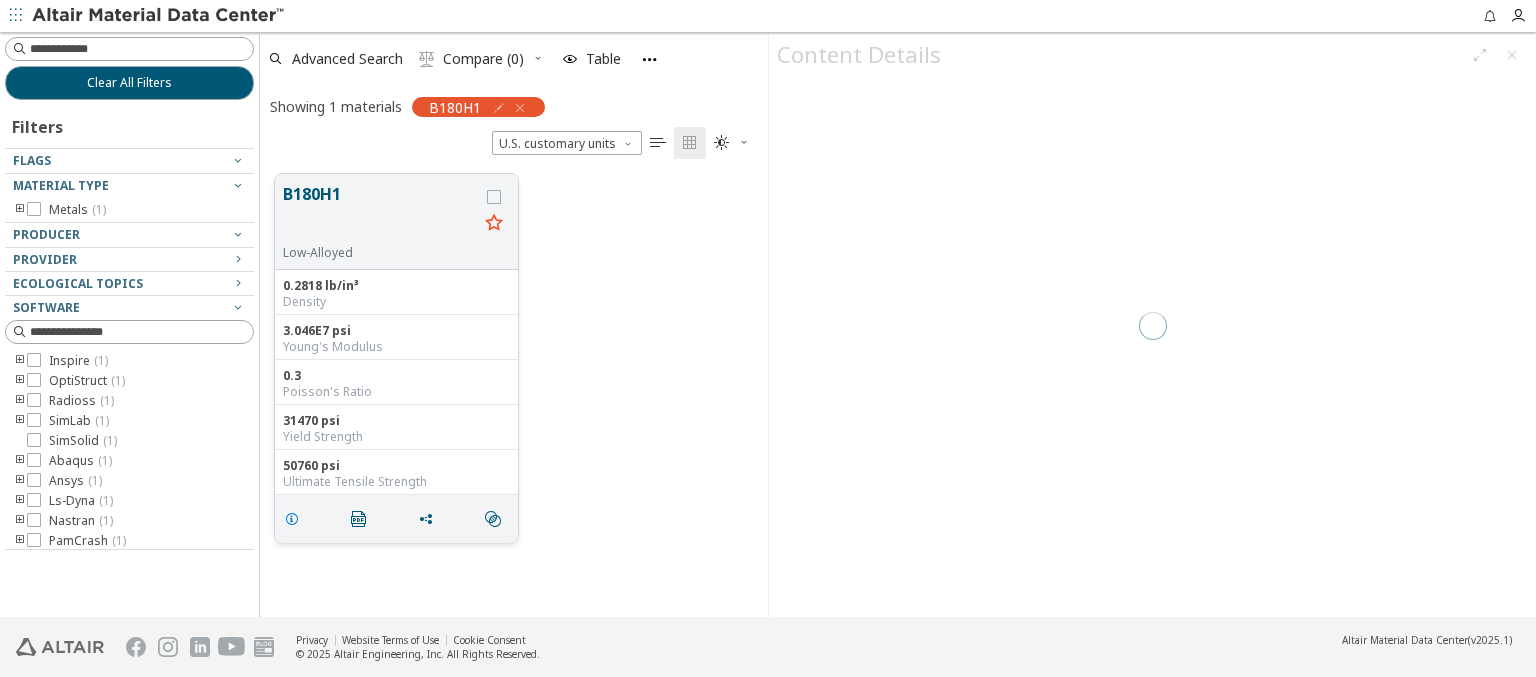 scroll, scrollTop: 443, scrollLeft: 492, axis: both 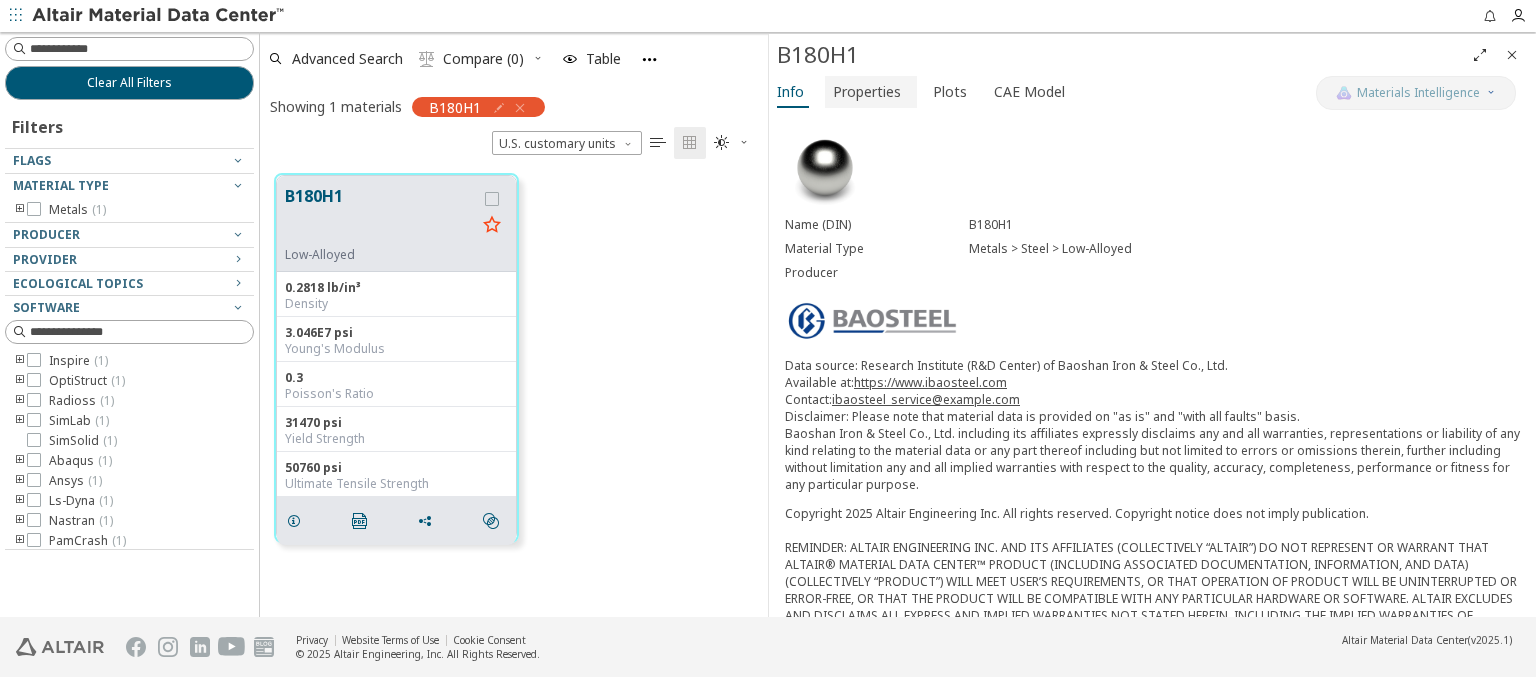 click on "Properties" at bounding box center [867, 92] 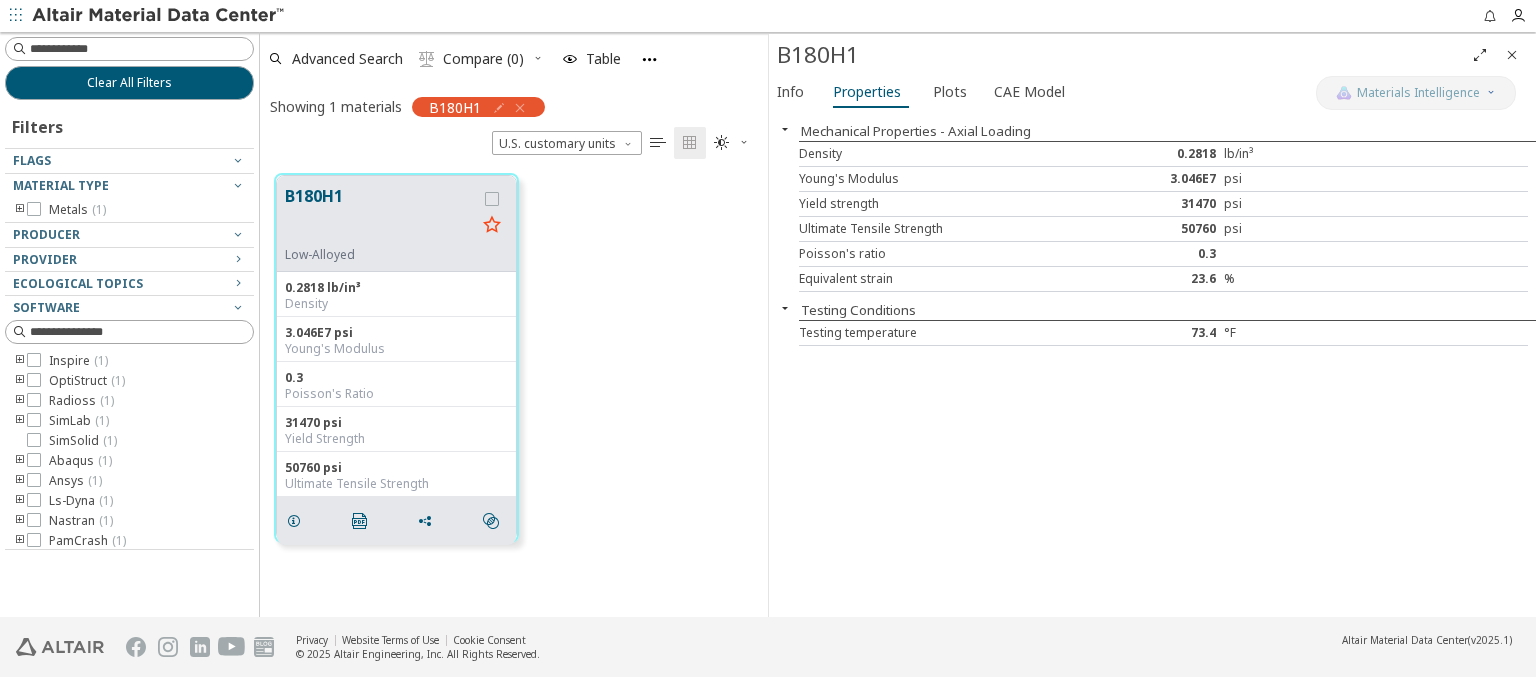 click at bounding box center [159, 16] 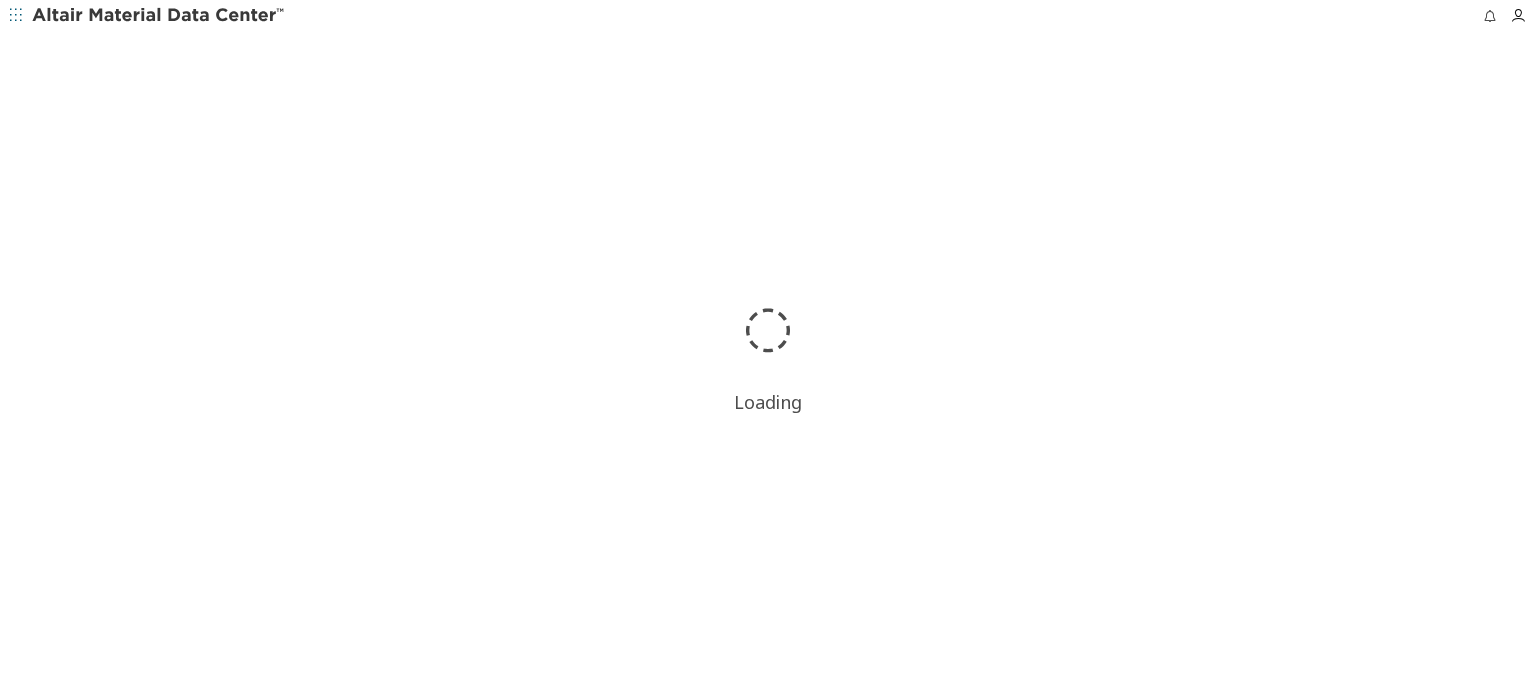 scroll, scrollTop: 0, scrollLeft: 0, axis: both 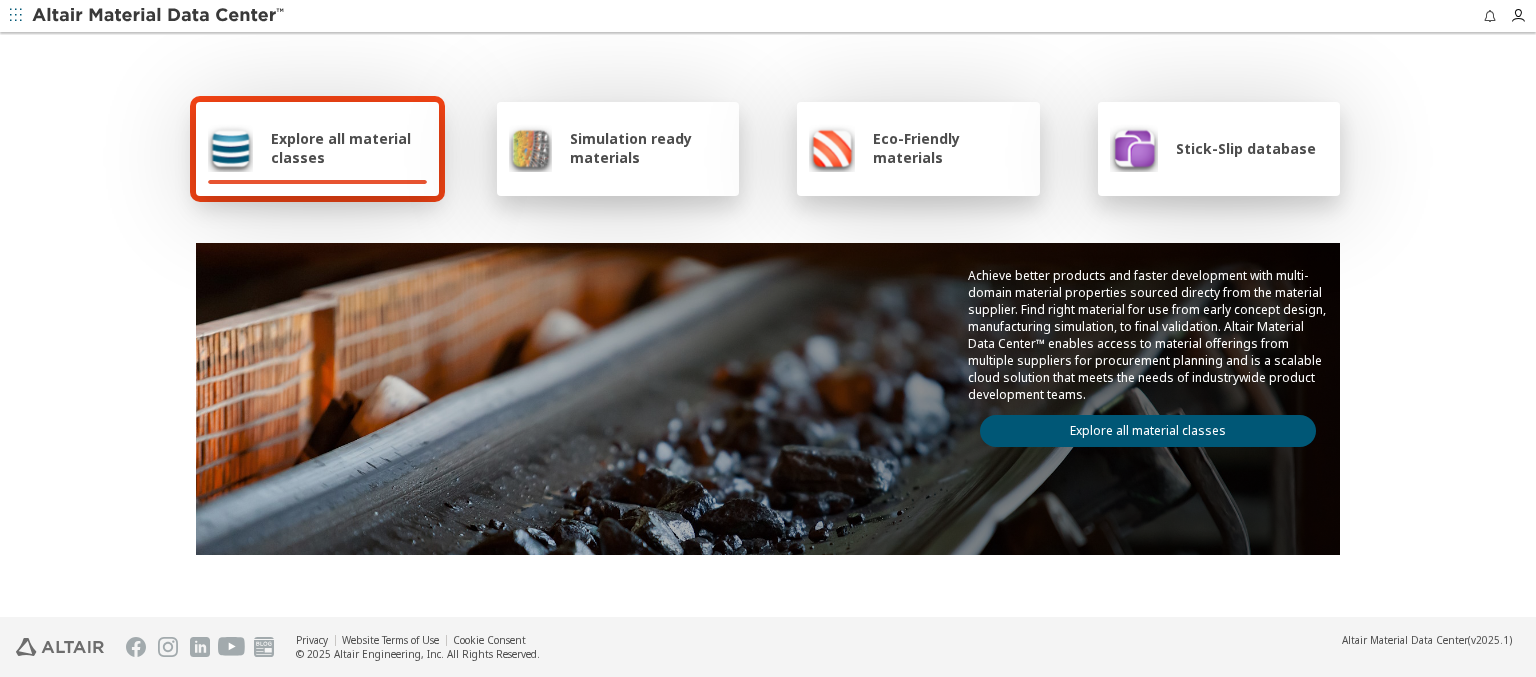 click on "Explore all material classes" at bounding box center [349, 148] 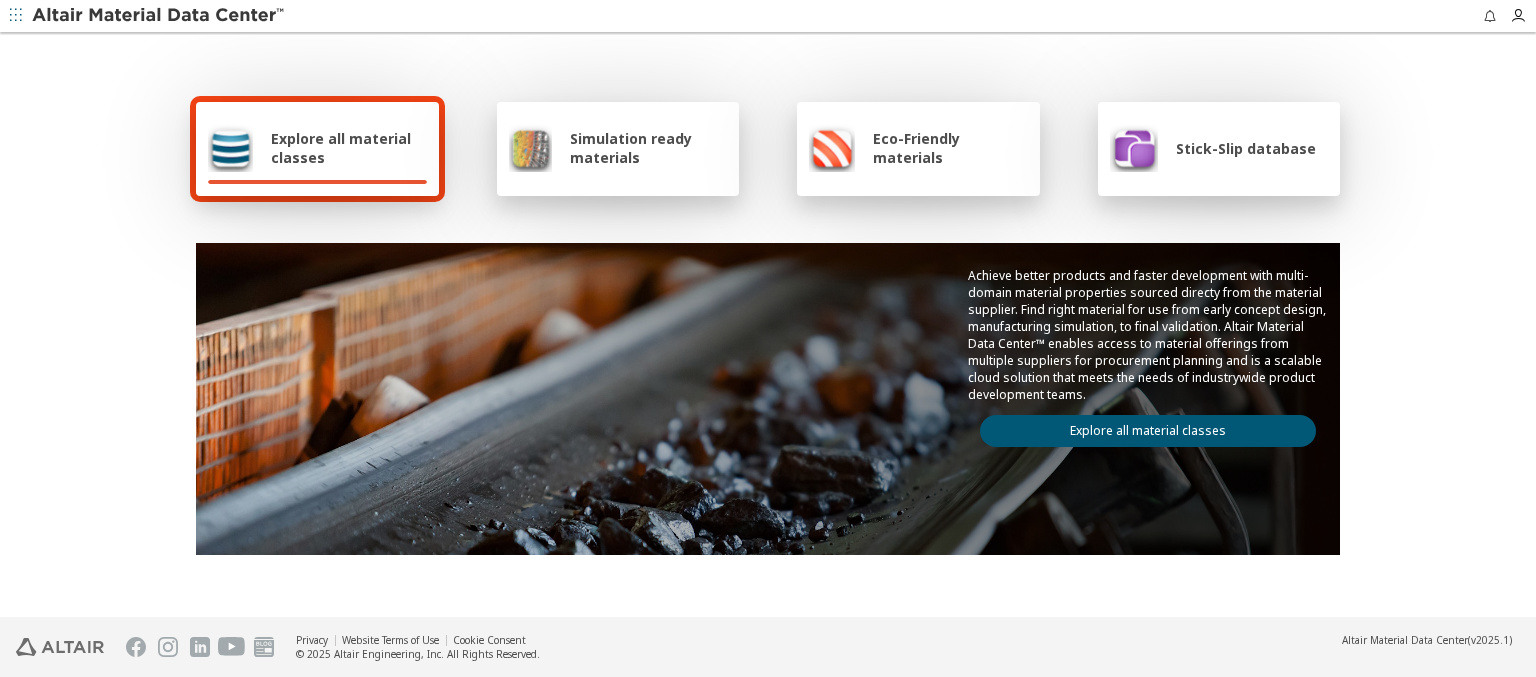 click on "Explore all material classes" at bounding box center [1148, 431] 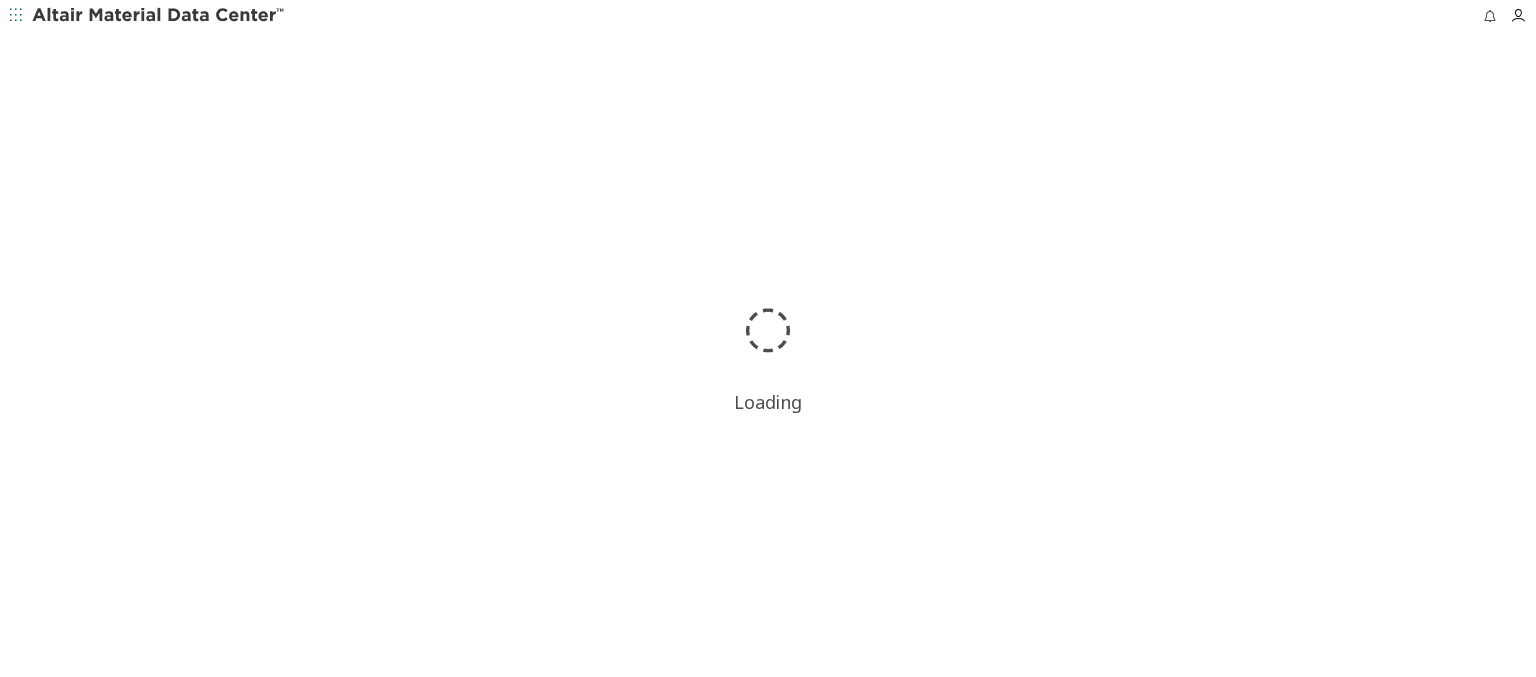 scroll, scrollTop: 0, scrollLeft: 0, axis: both 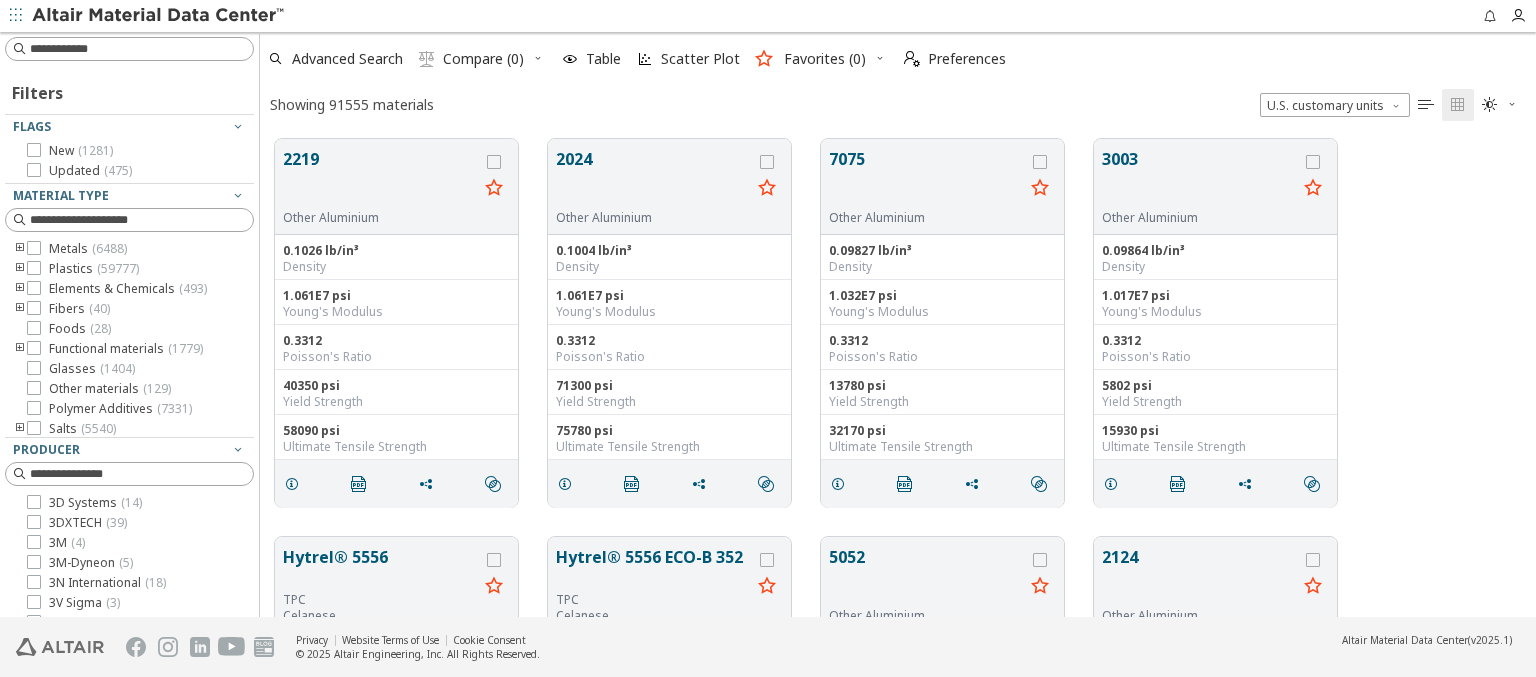 click at bounding box center (880, 58) 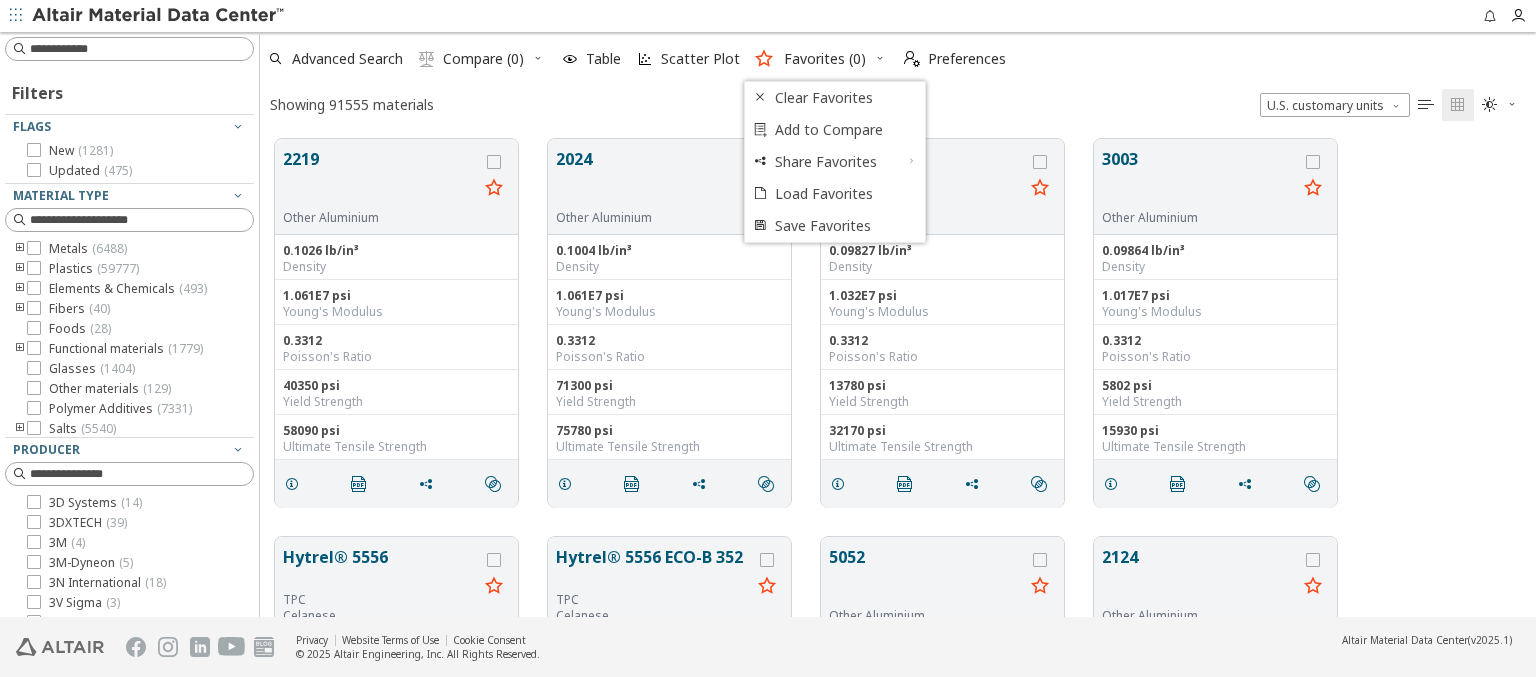 click at bounding box center [238, 683] 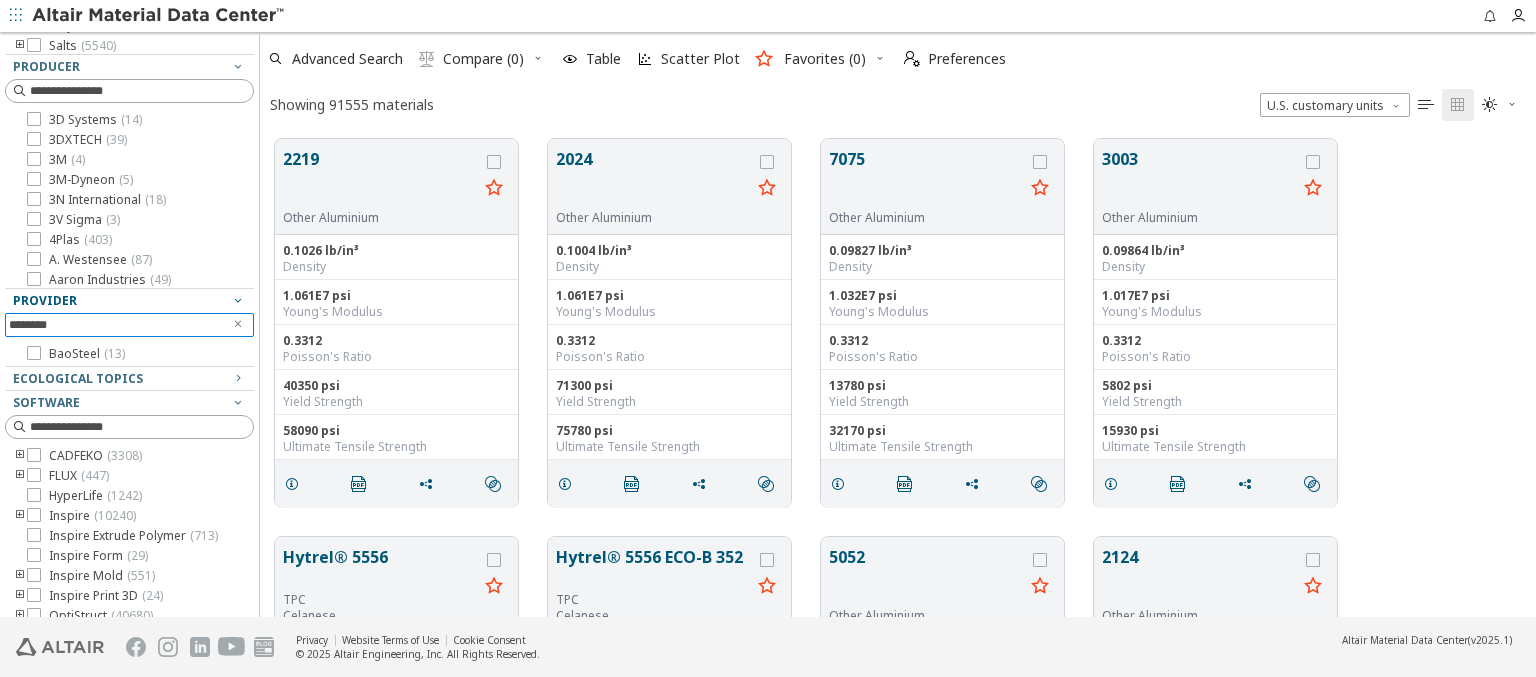 scroll, scrollTop: 416, scrollLeft: 0, axis: vertical 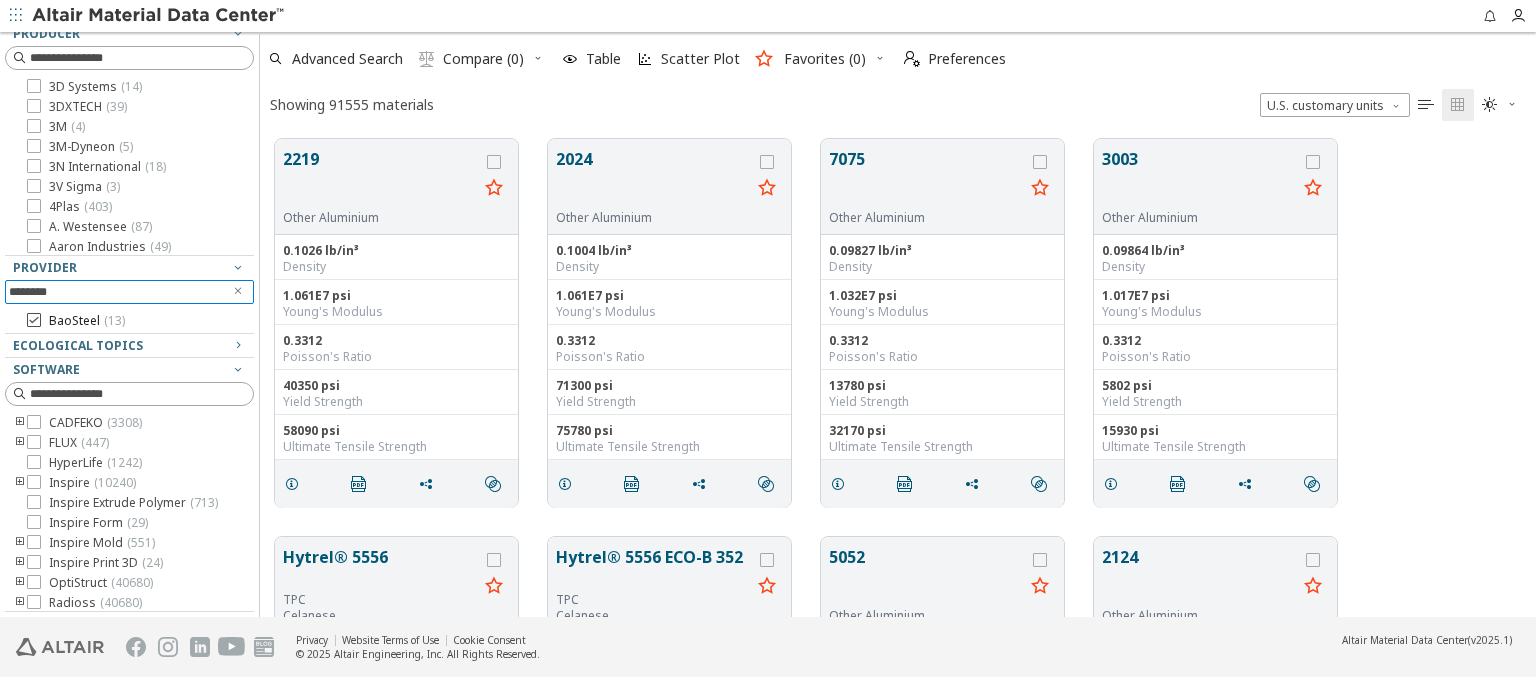 type on "********" 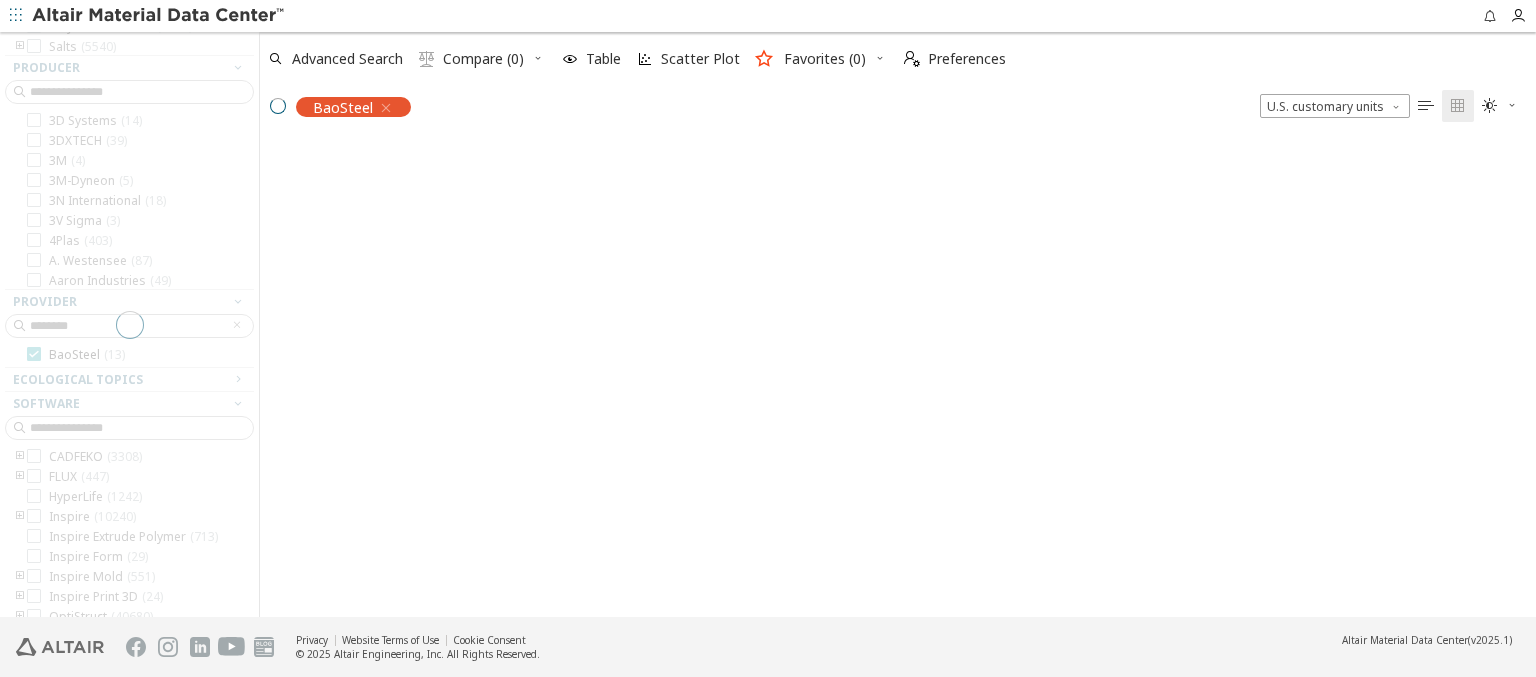 scroll, scrollTop: 475, scrollLeft: 1260, axis: both 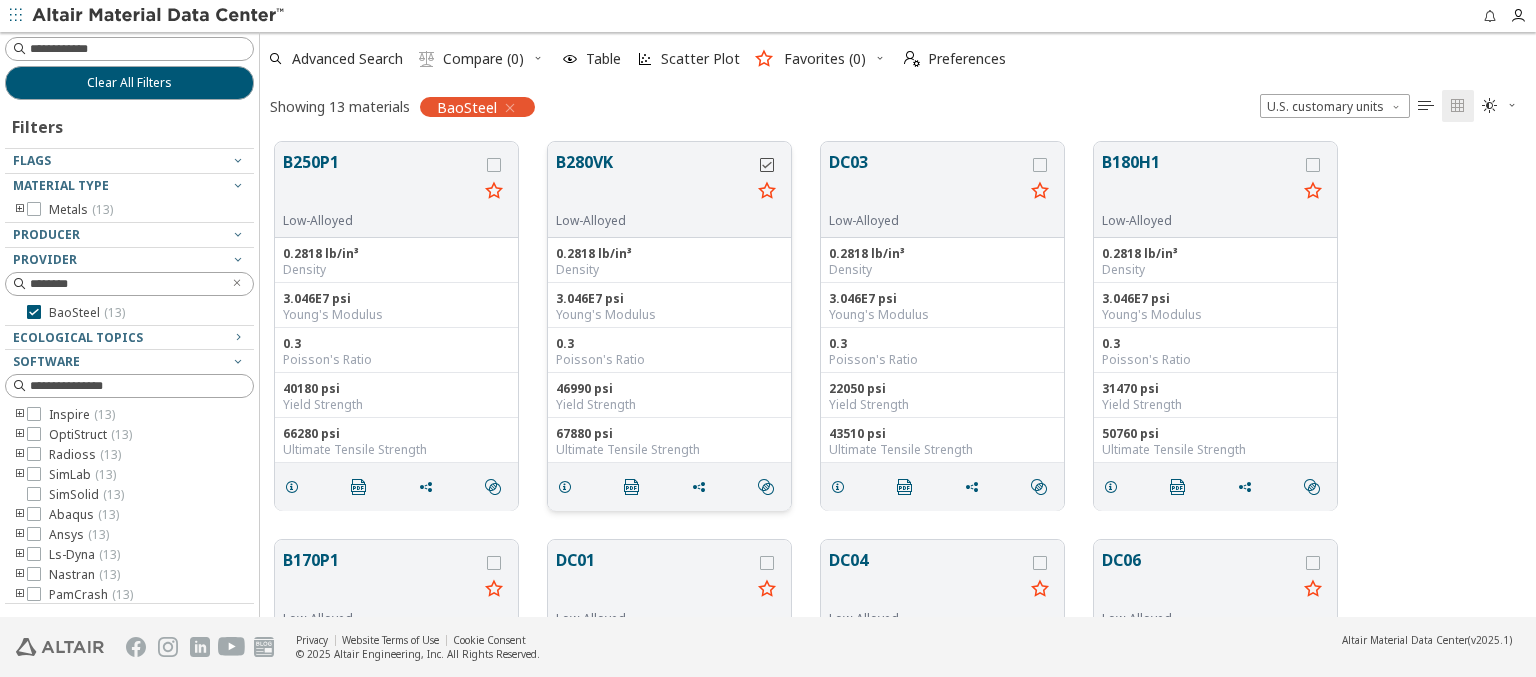 click at bounding box center (494, 165) 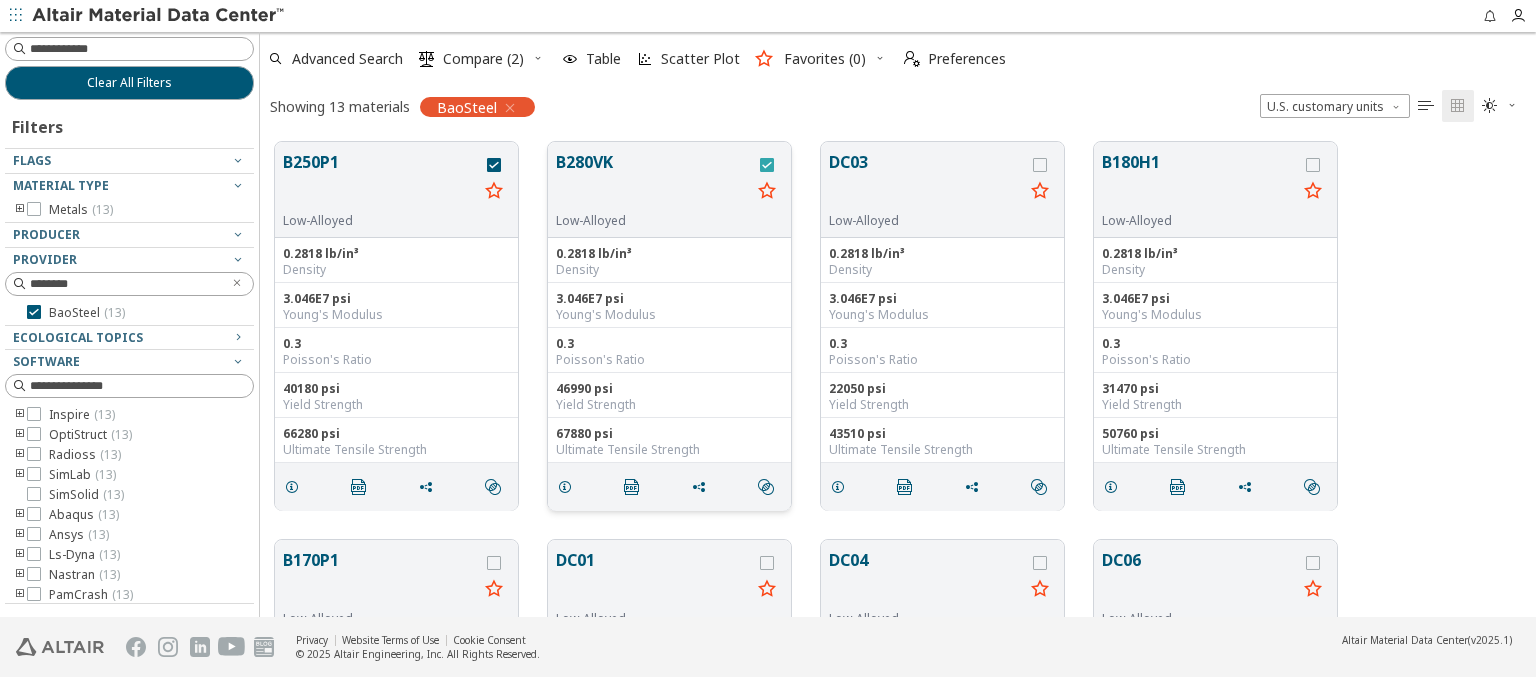 scroll, scrollTop: 0, scrollLeft: 0, axis: both 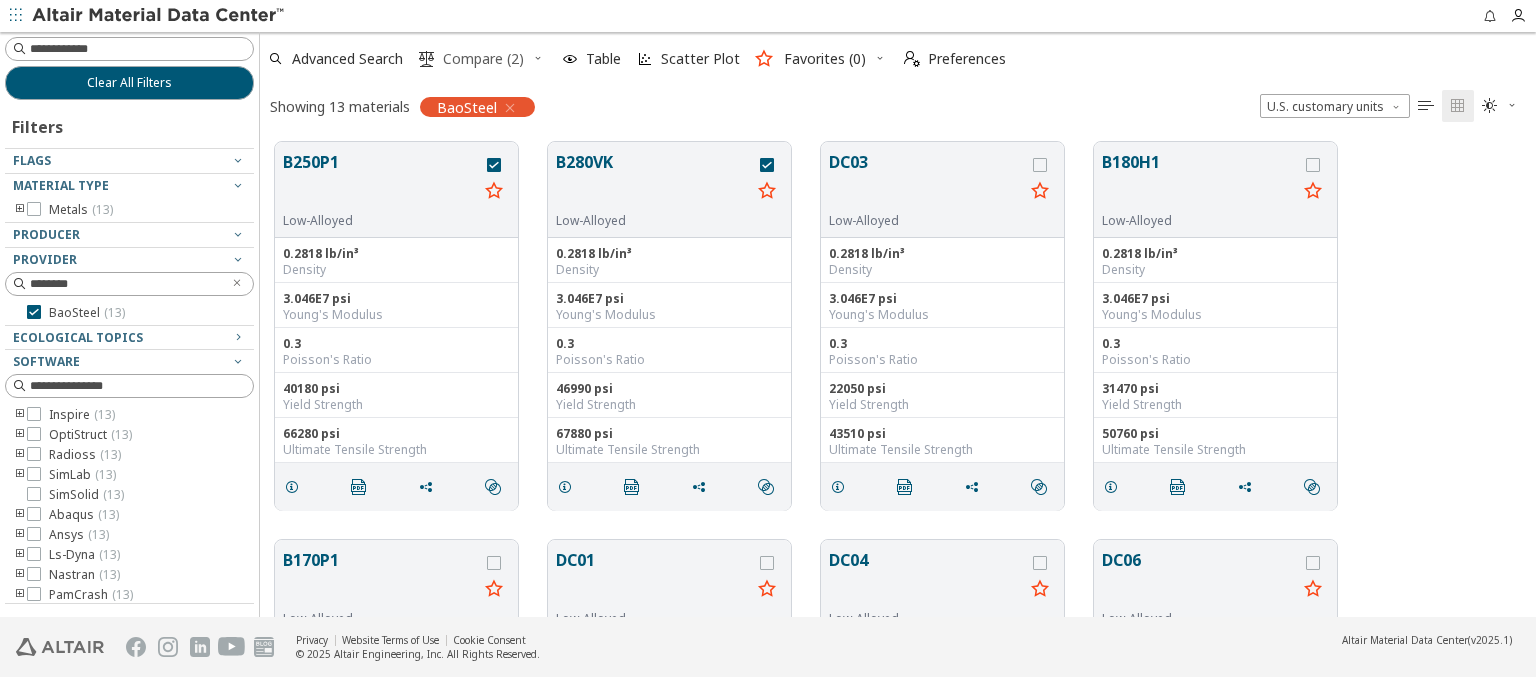 click on "Compare (2)" at bounding box center (483, 59) 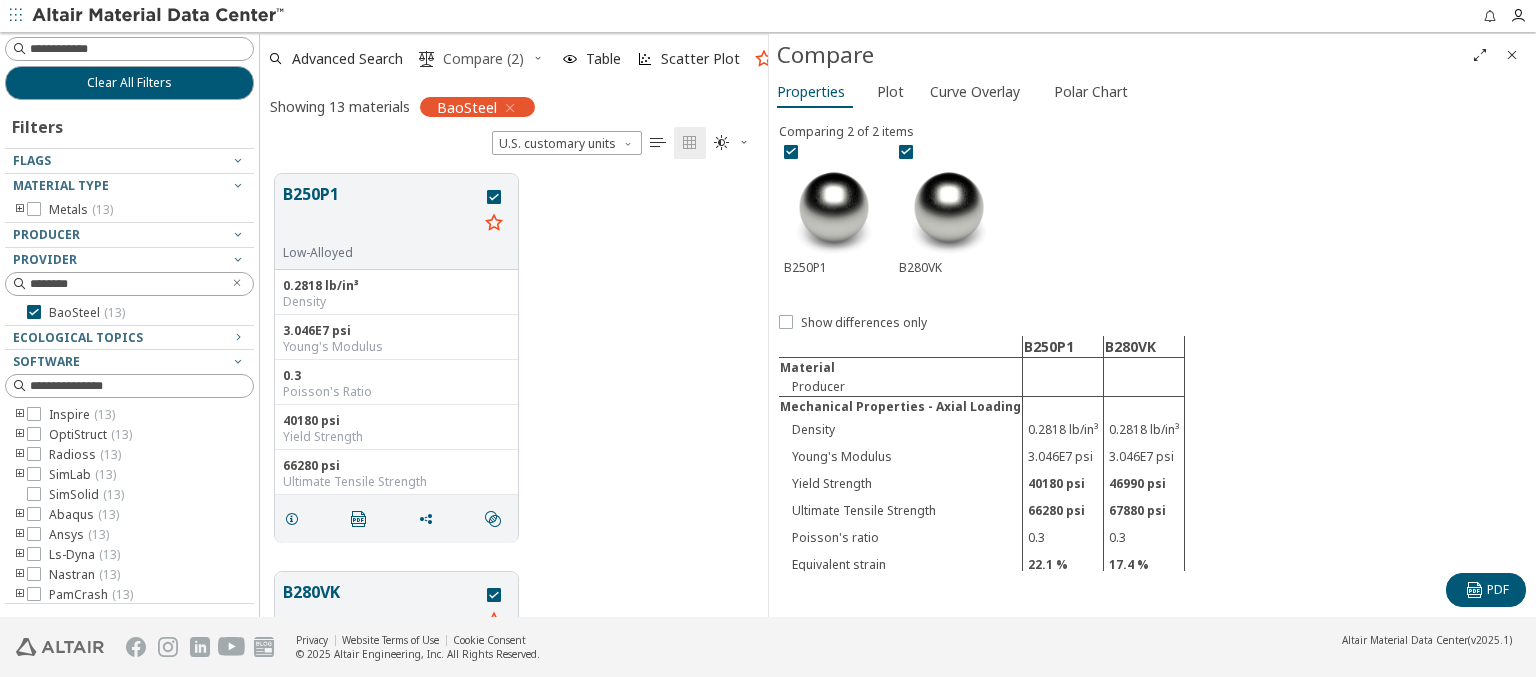 scroll, scrollTop: 443, scrollLeft: 492, axis: both 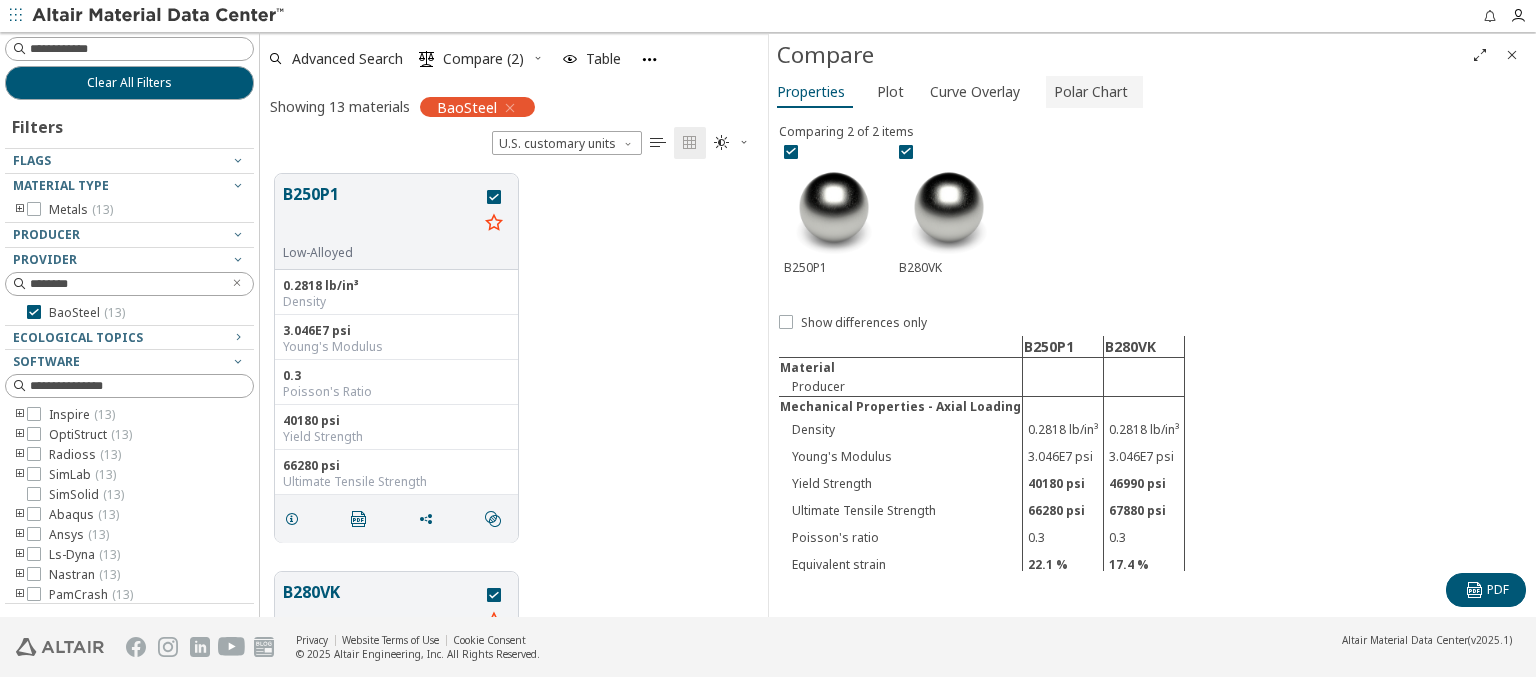 click on "Polar Chart" at bounding box center [1091, 92] 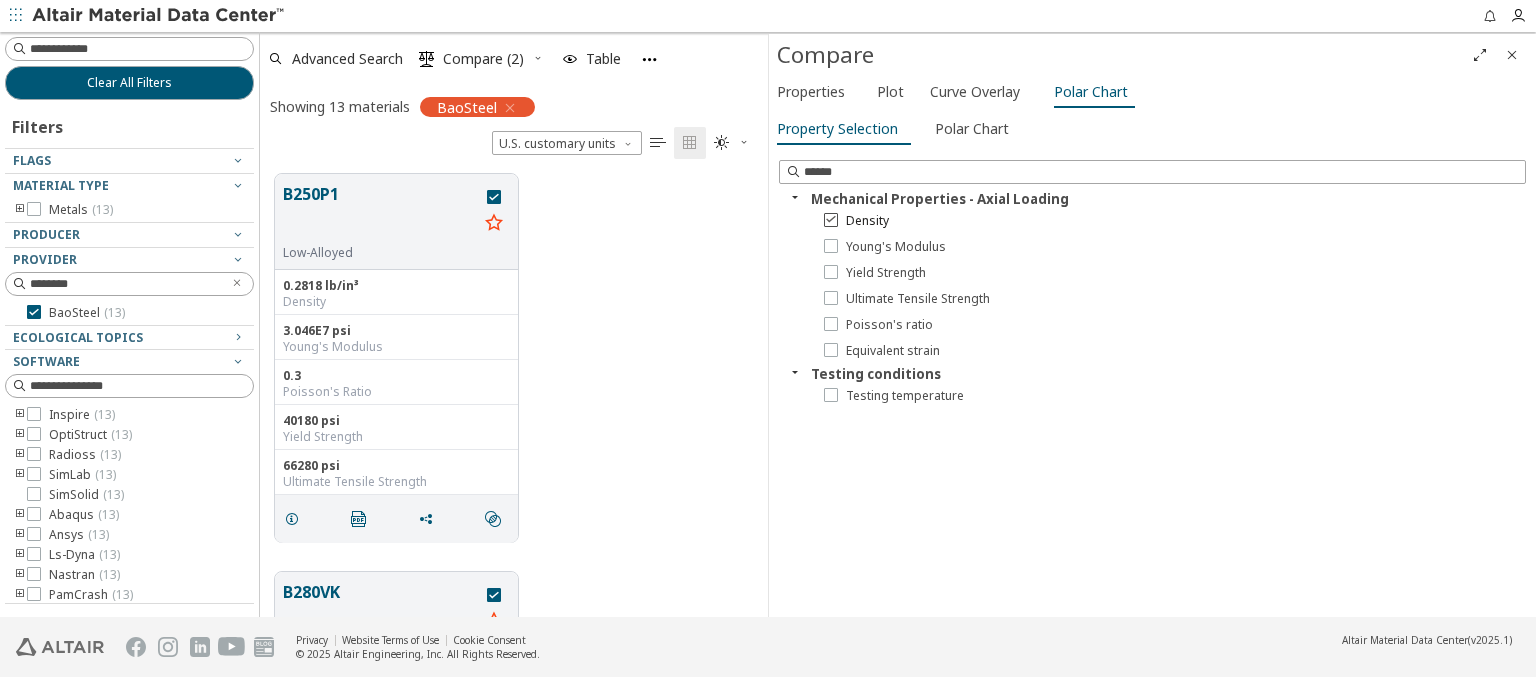 click on "Density" at bounding box center (867, 221) 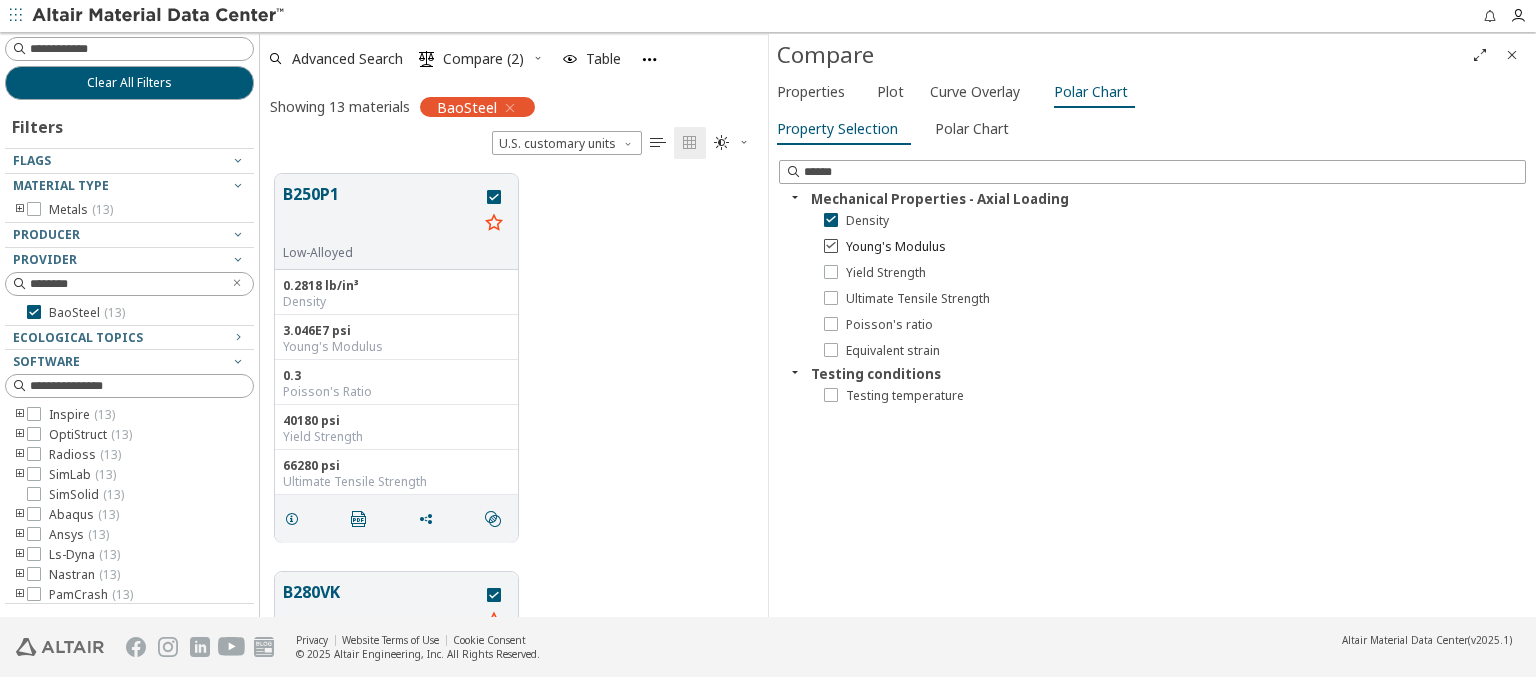 click on "Young's Modulus" at bounding box center [896, 247] 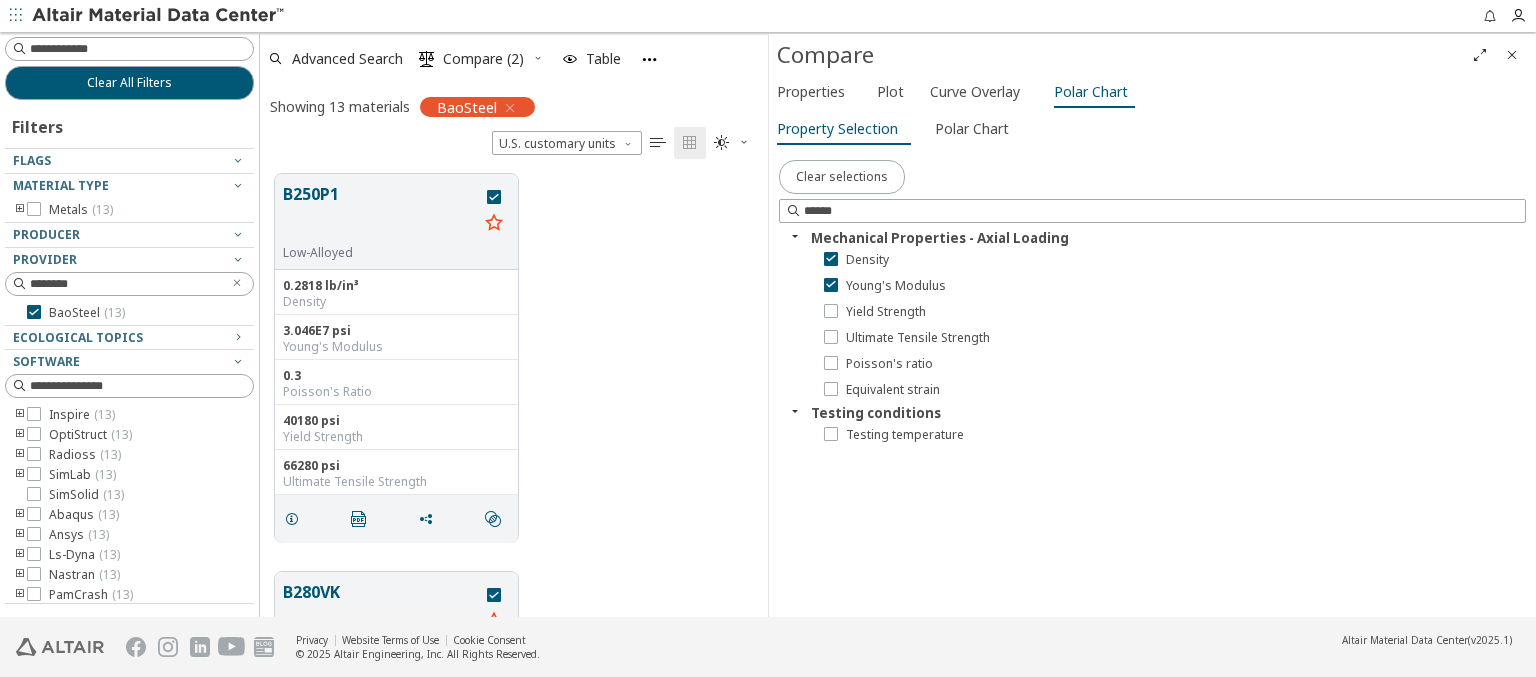 click on "Yield Strength" at bounding box center (886, 312) 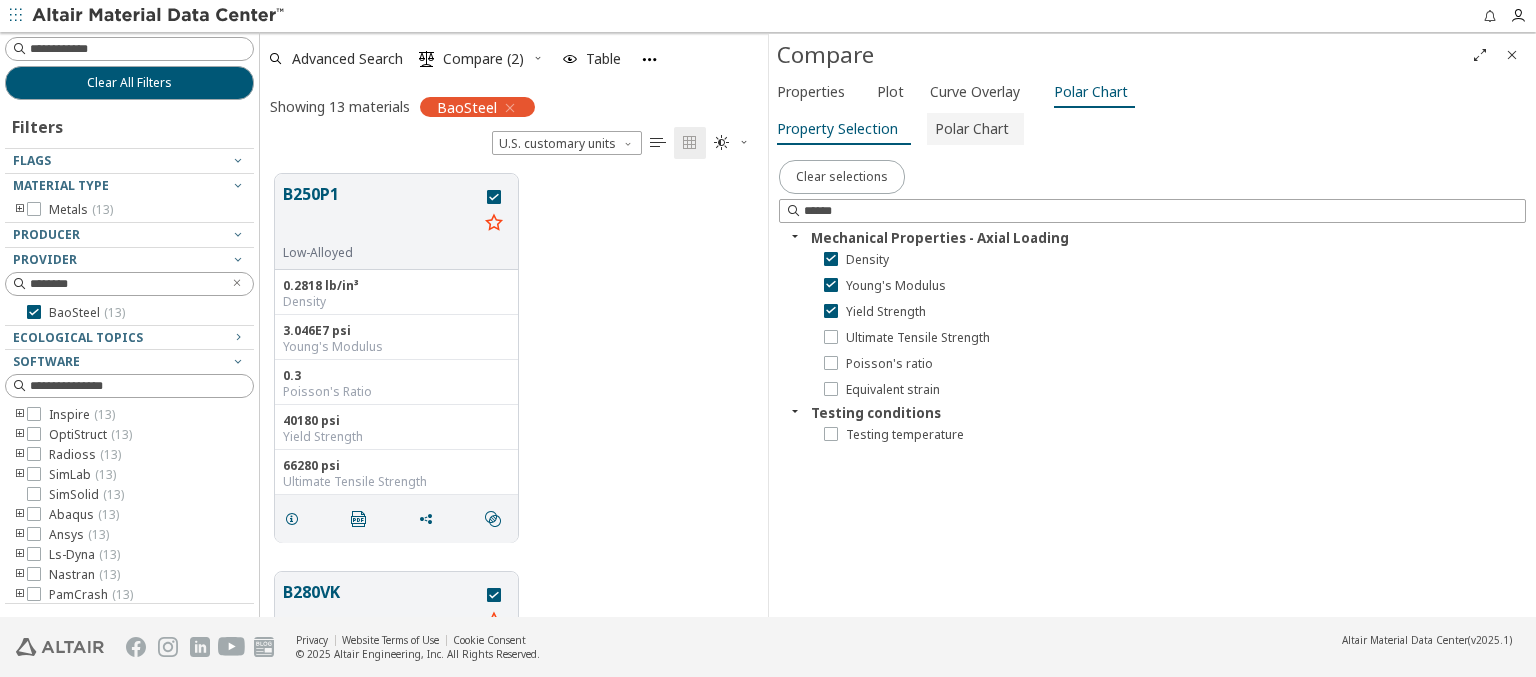 click on "Polar Chart" at bounding box center [972, 129] 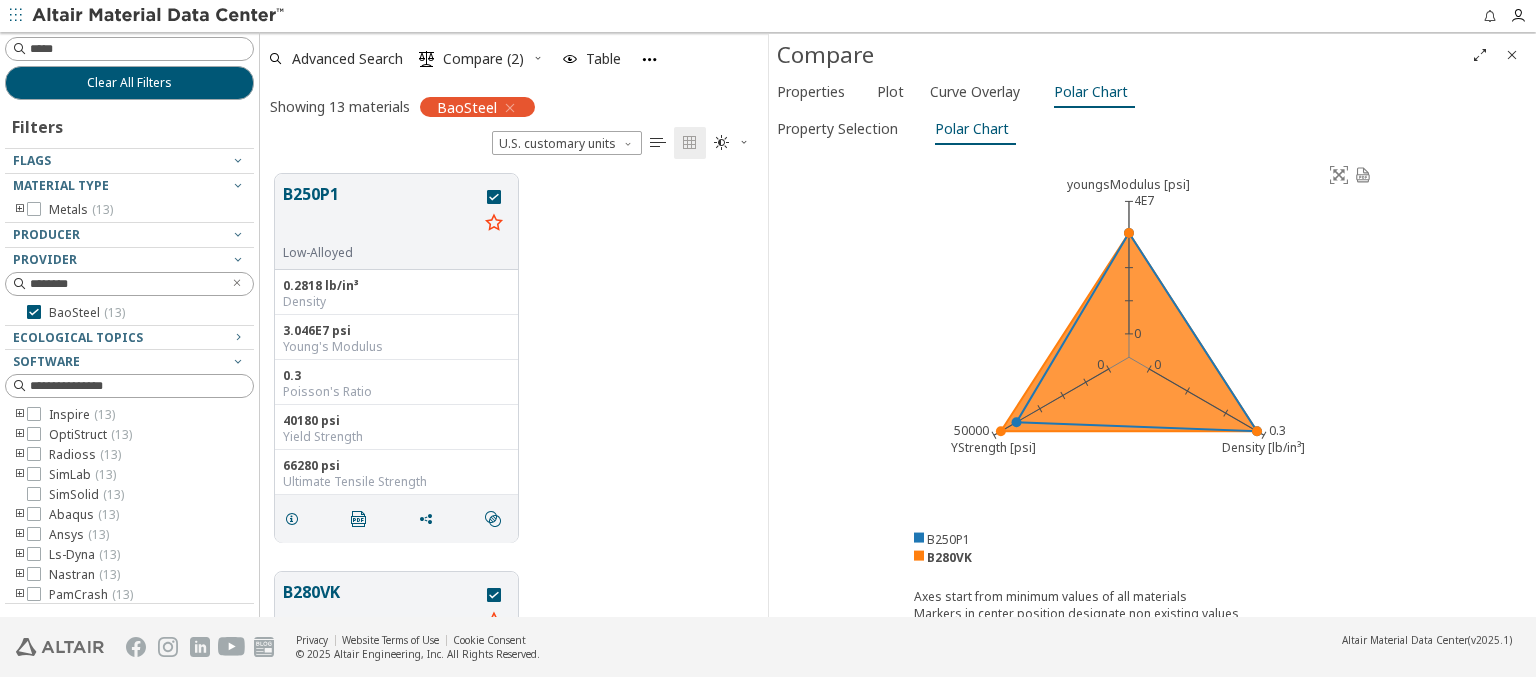 type on "******" 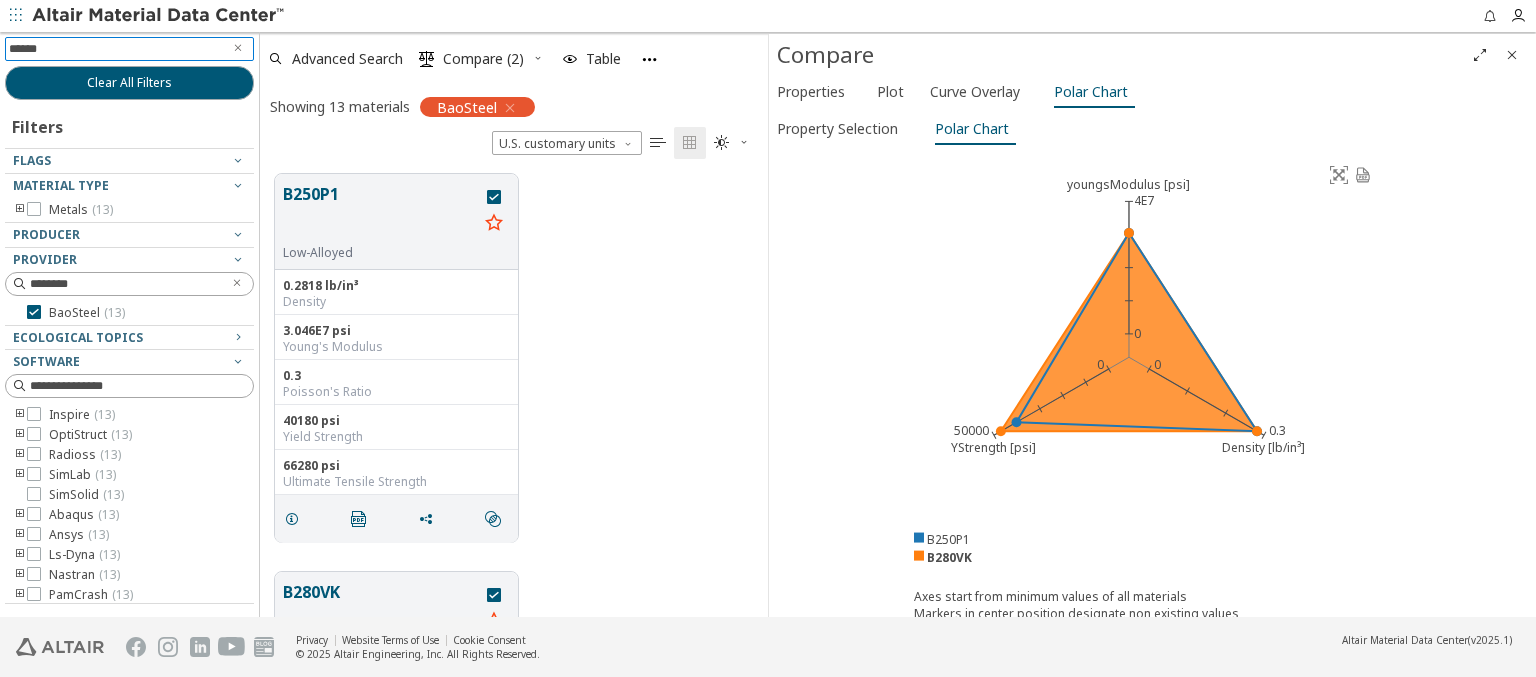 type 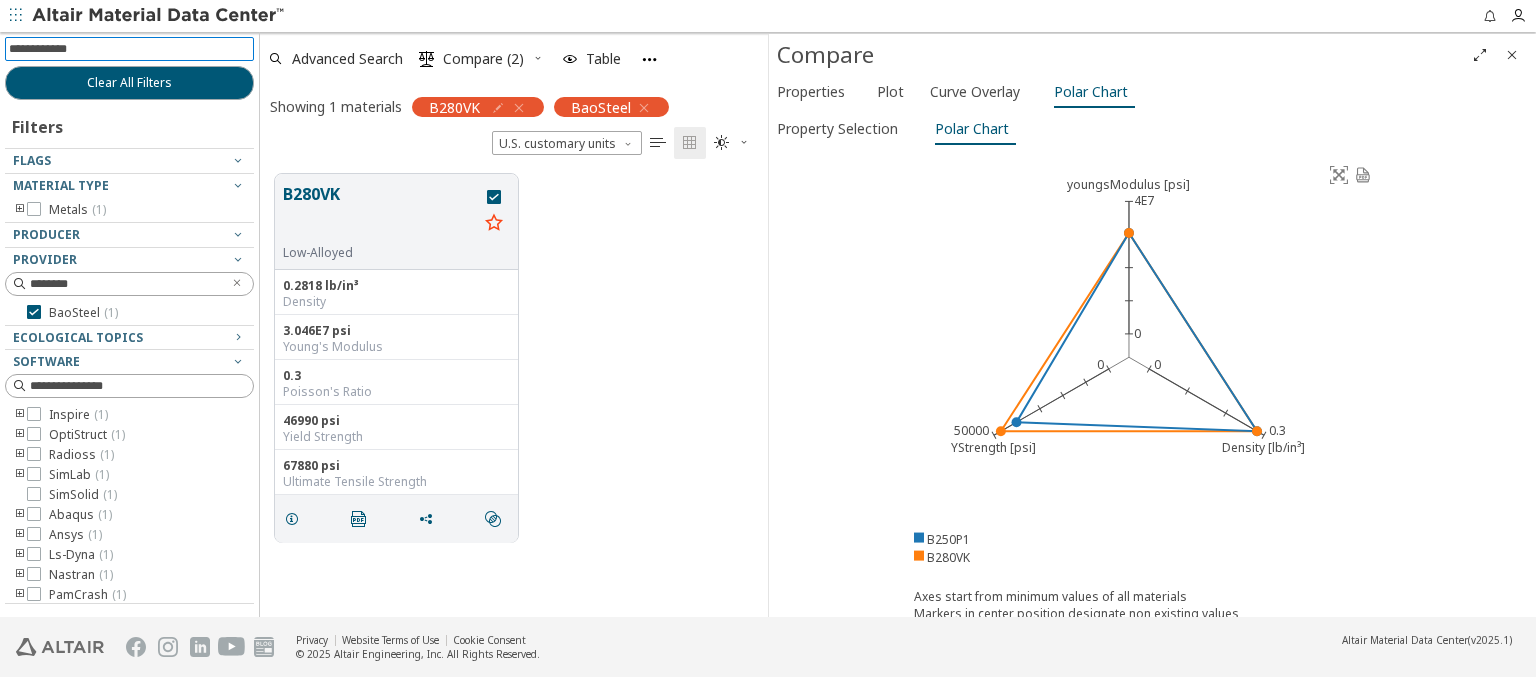click at bounding box center (159, 16) 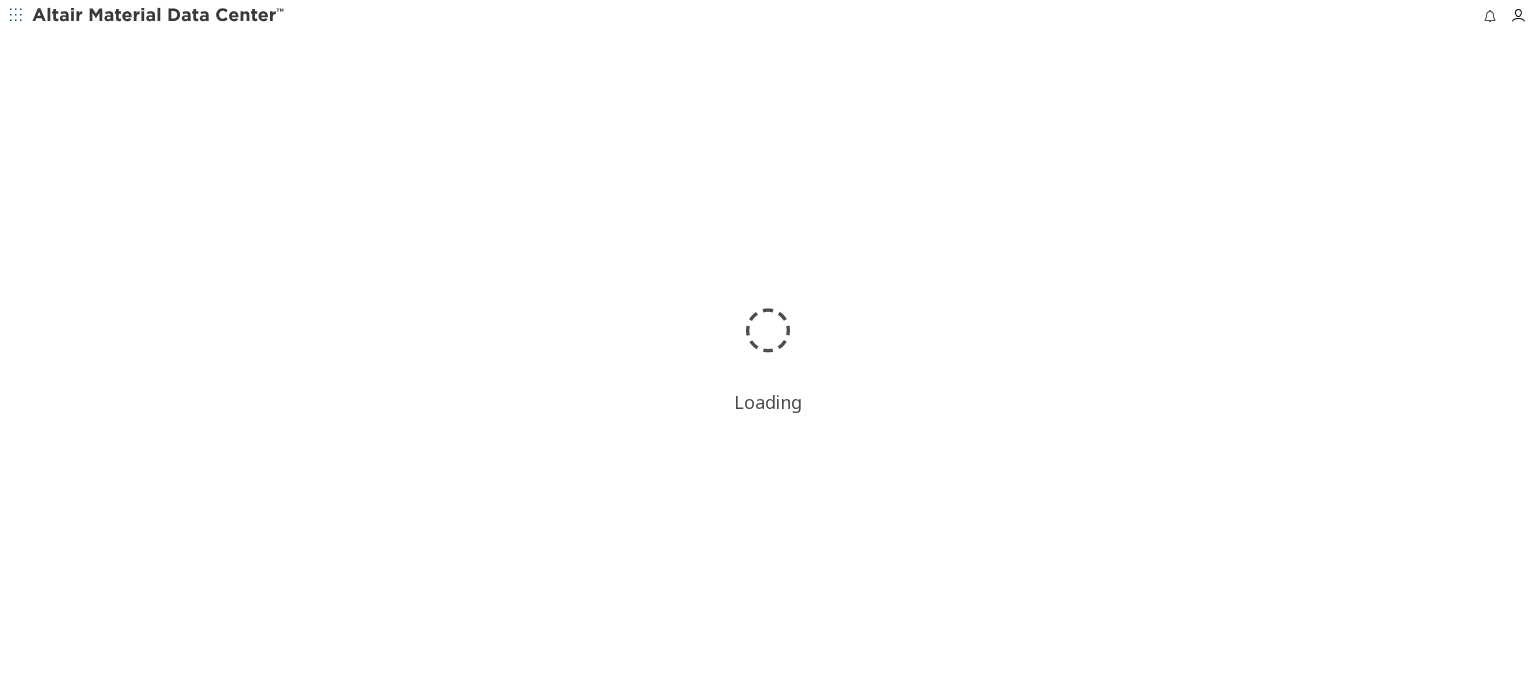 scroll, scrollTop: 0, scrollLeft: 0, axis: both 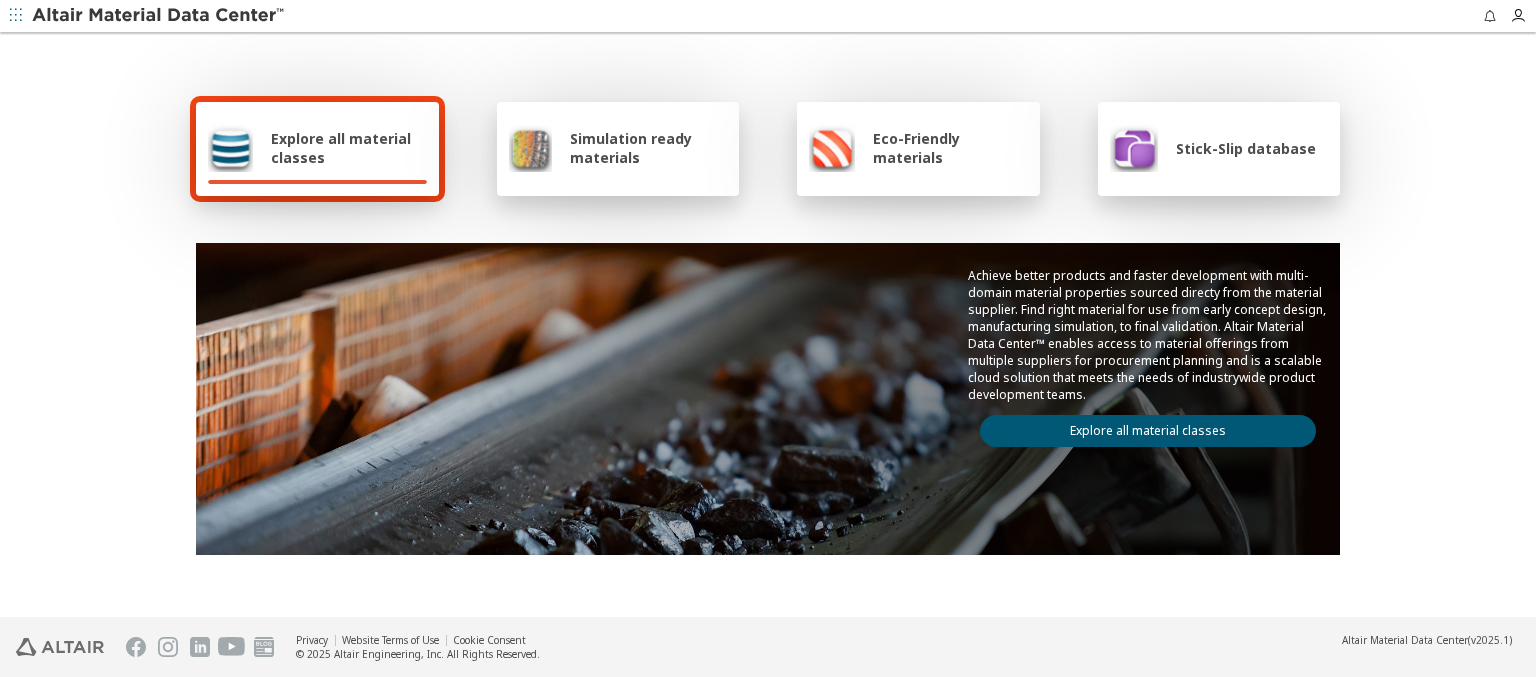 click on "Explore all material classes" at bounding box center (349, 148) 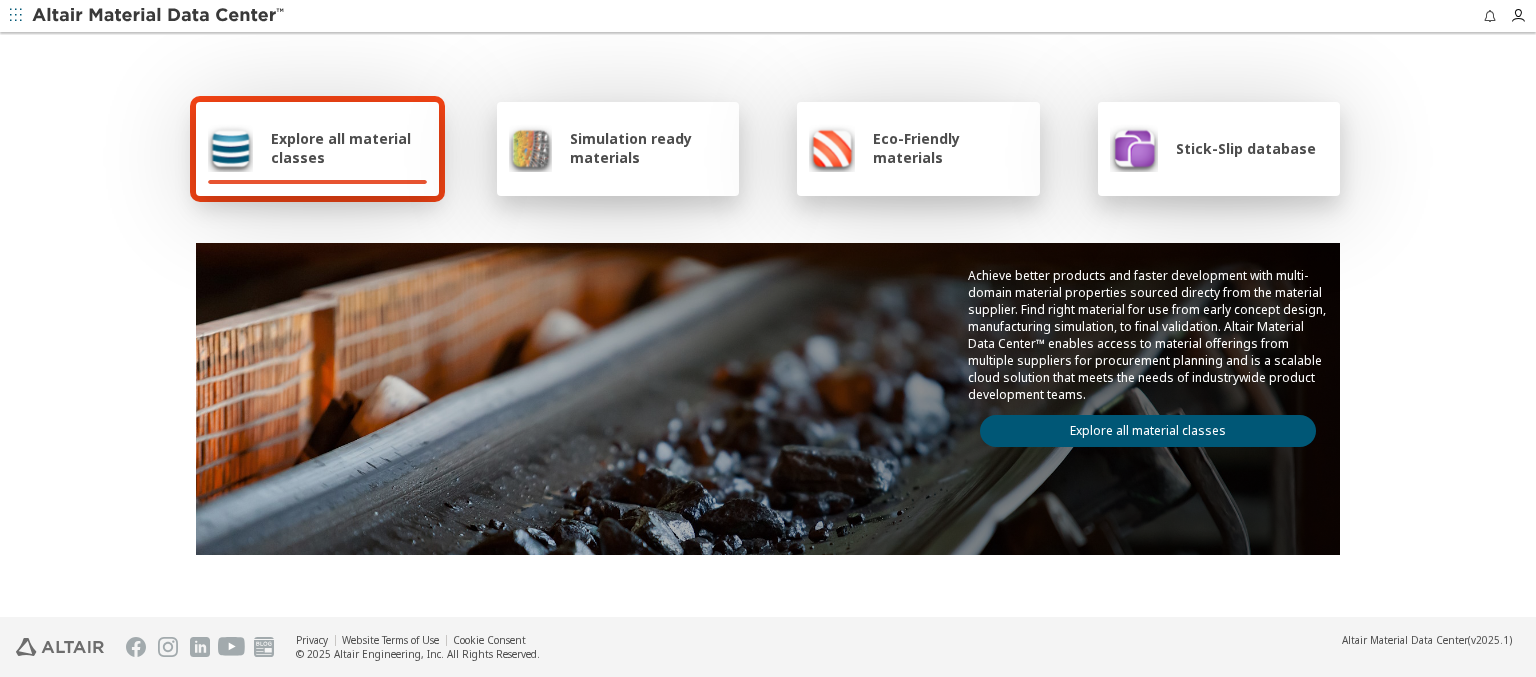 click on "Explore all material classes" at bounding box center (1148, 431) 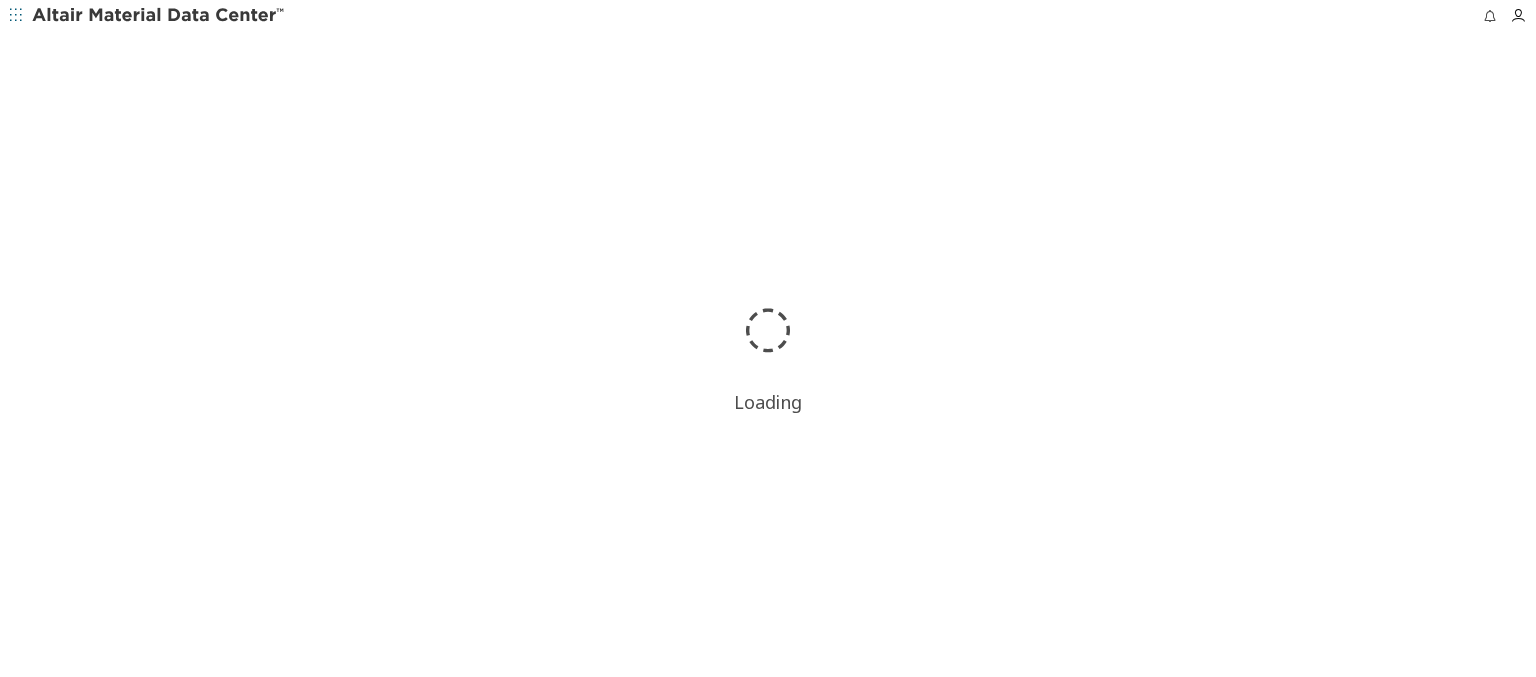 scroll, scrollTop: 0, scrollLeft: 0, axis: both 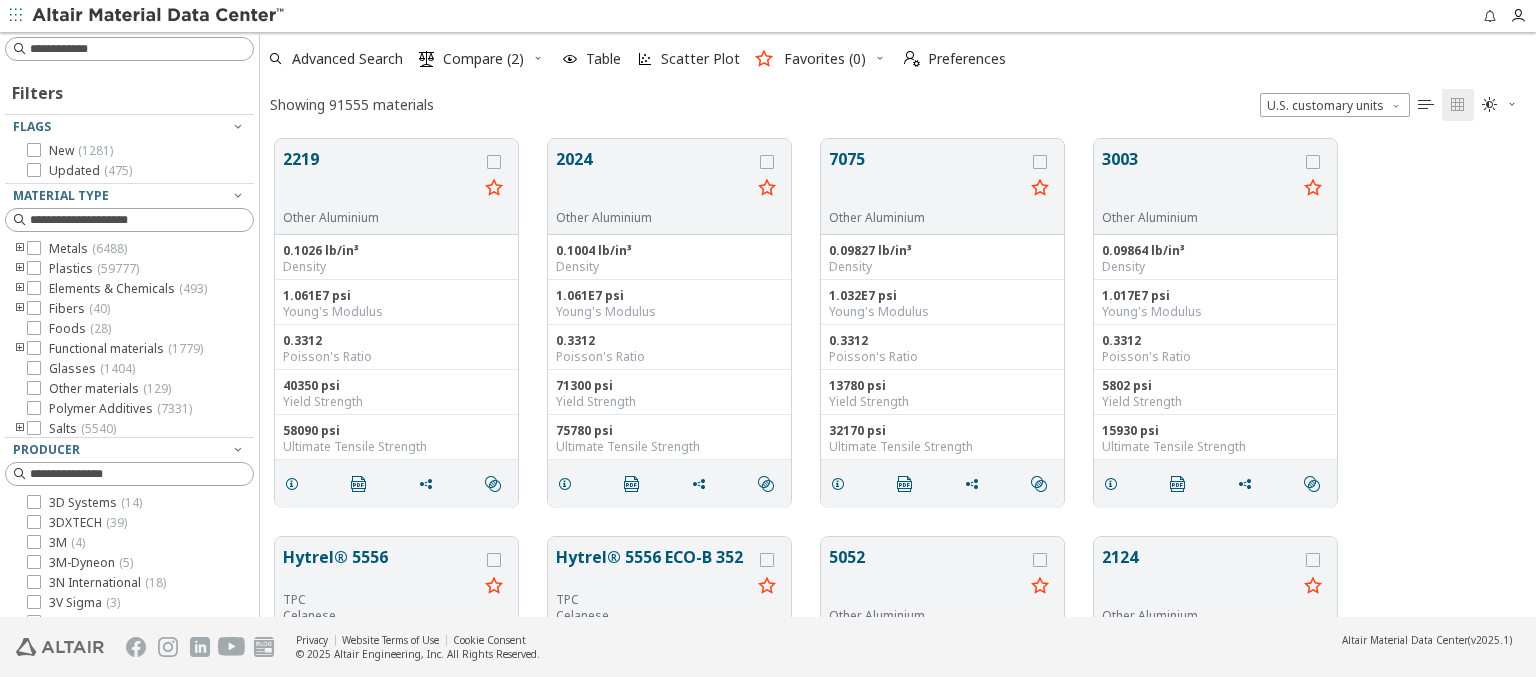 type on "******" 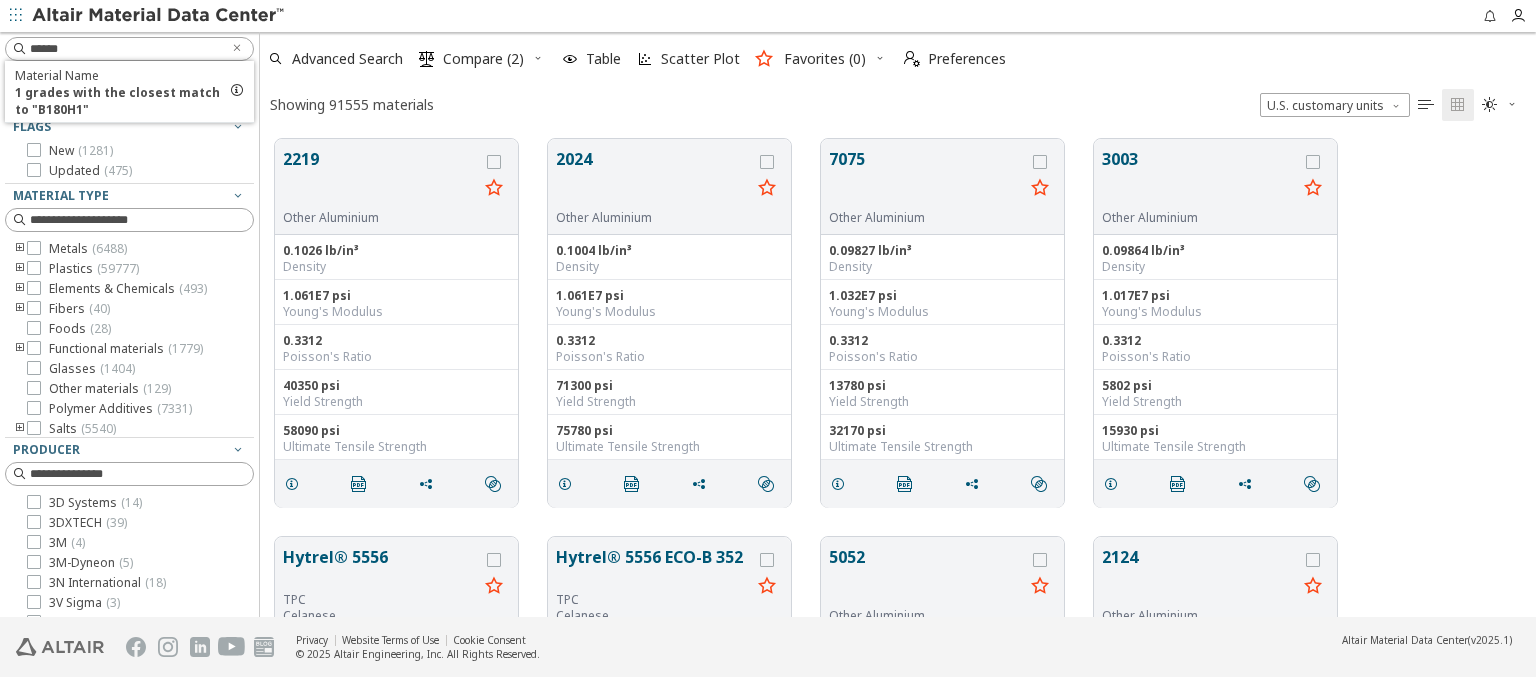 type 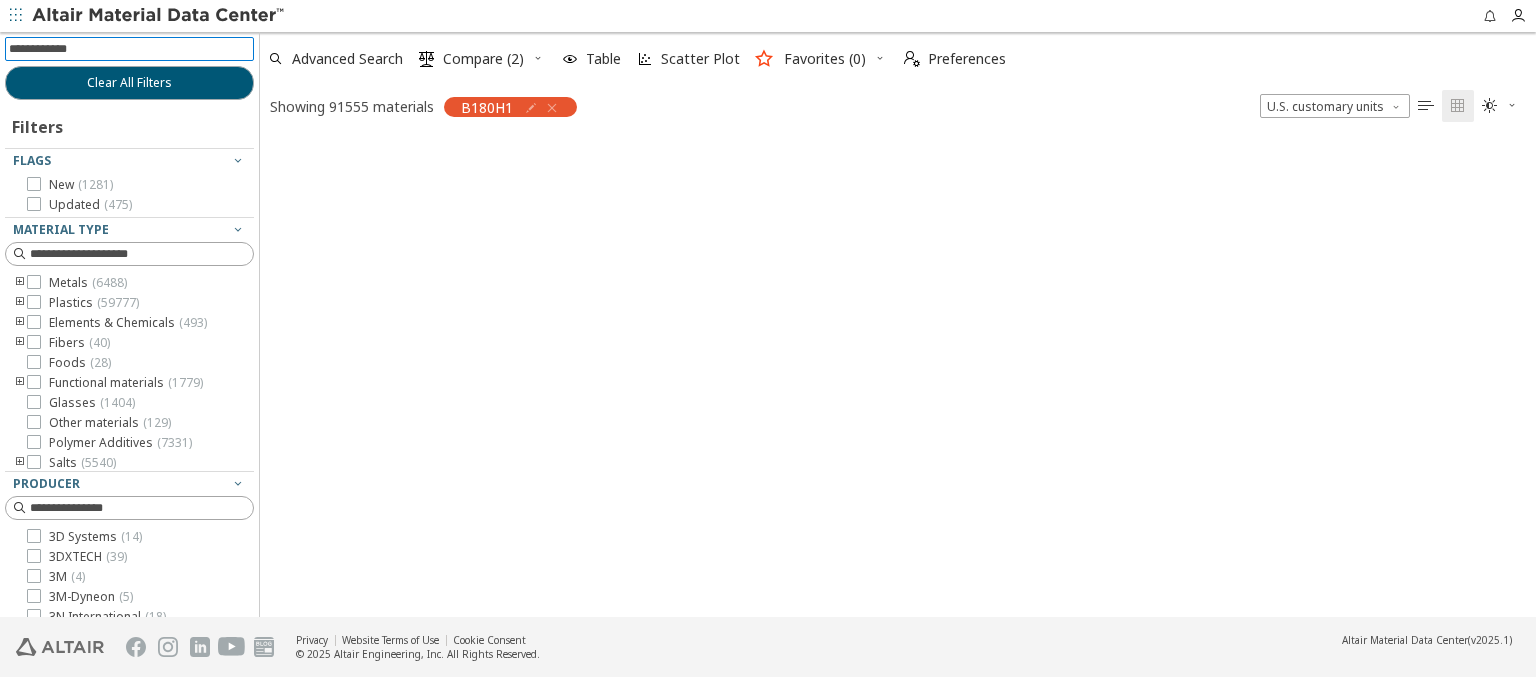 scroll, scrollTop: 475, scrollLeft: 1260, axis: both 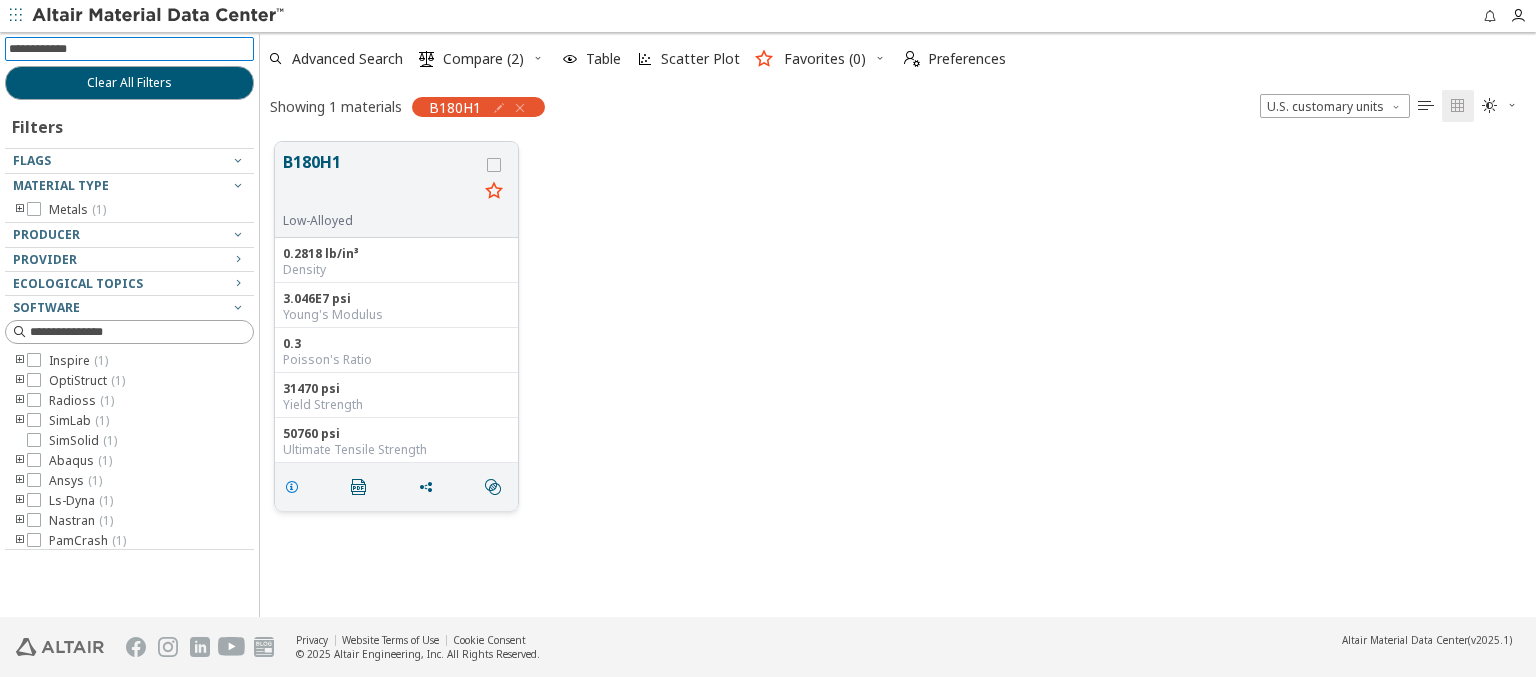 click at bounding box center [292, 487] 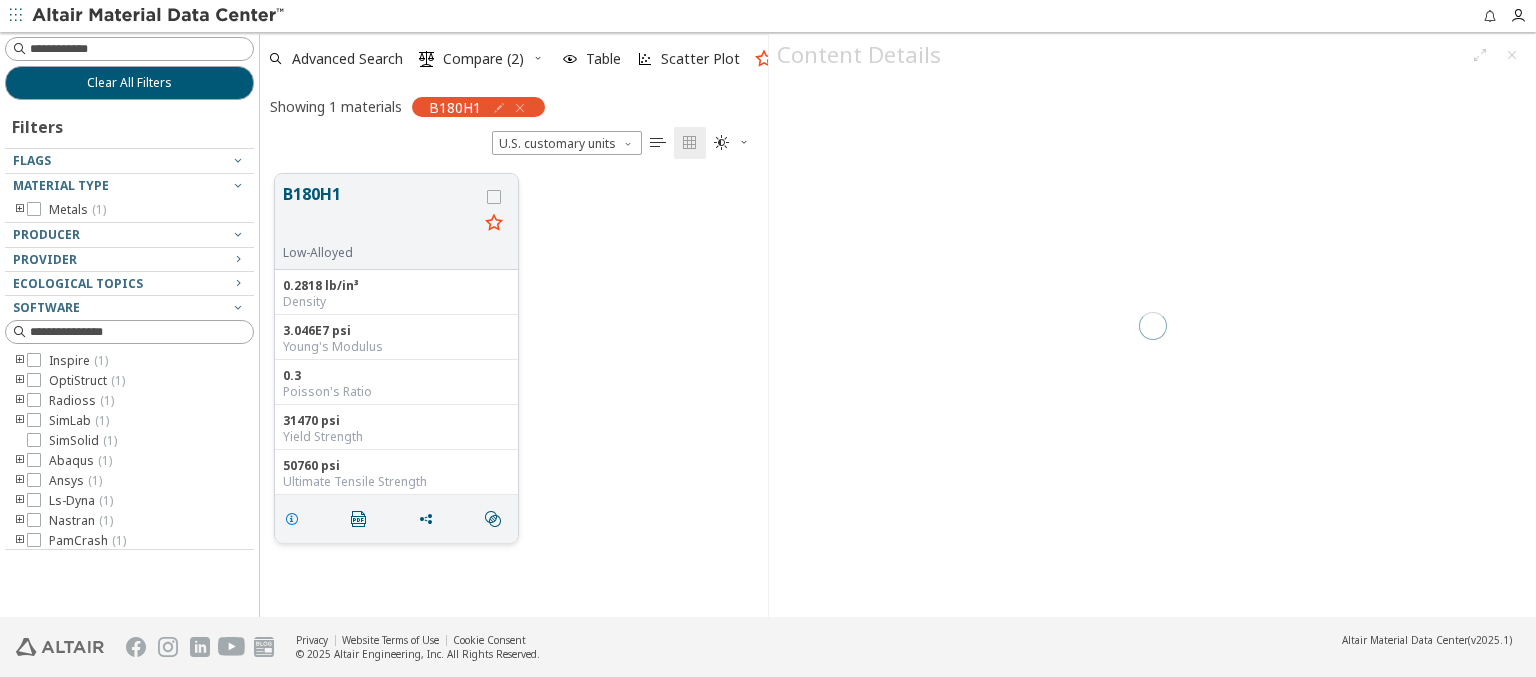 scroll, scrollTop: 443, scrollLeft: 492, axis: both 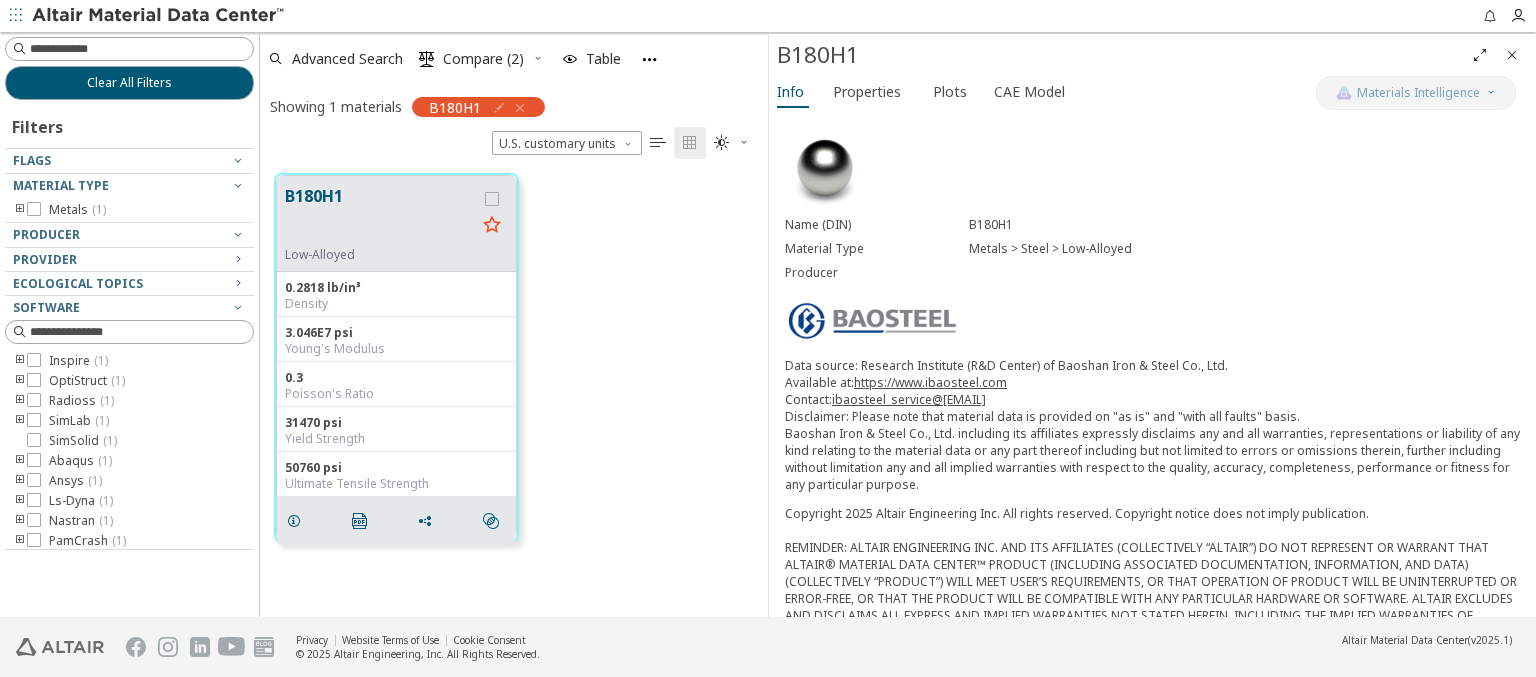 click at bounding box center [159, 16] 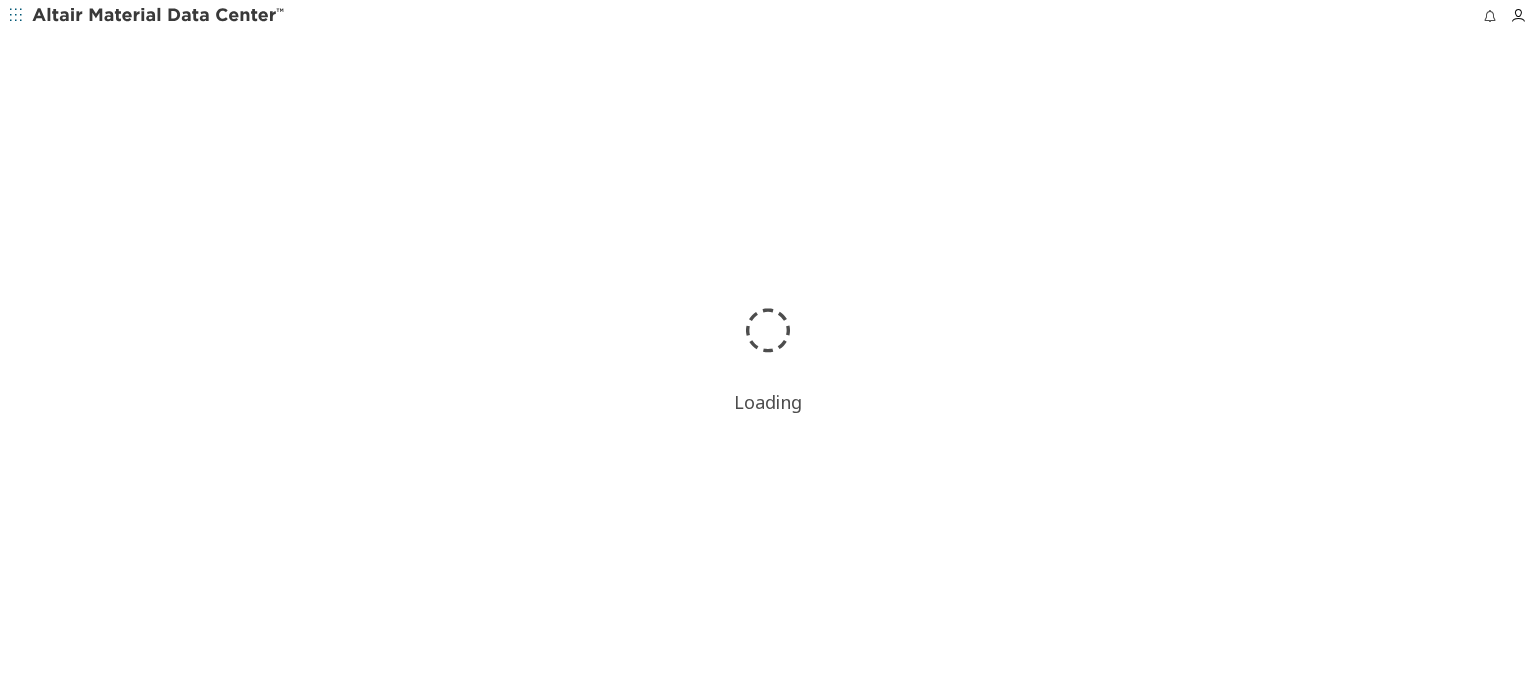scroll, scrollTop: 0, scrollLeft: 0, axis: both 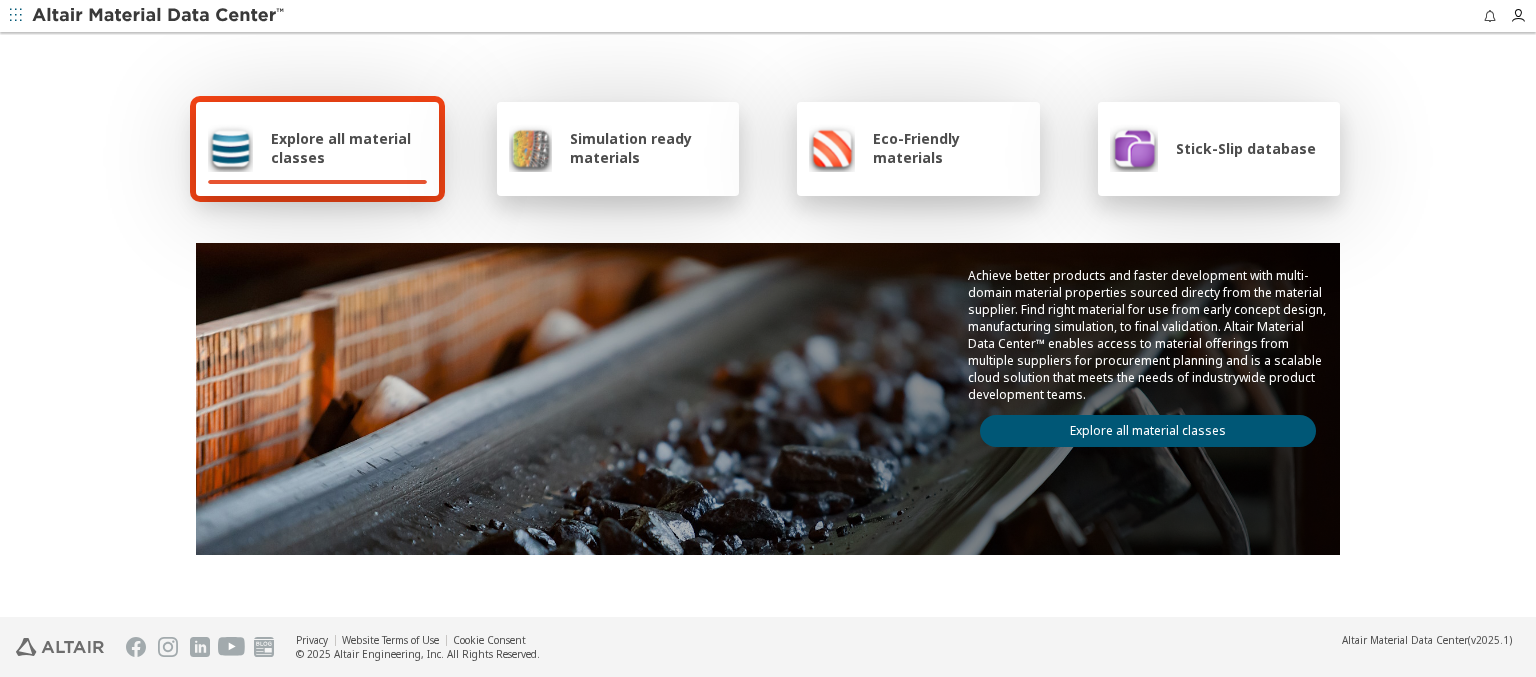 click on "Explore all material classes" at bounding box center [349, 148] 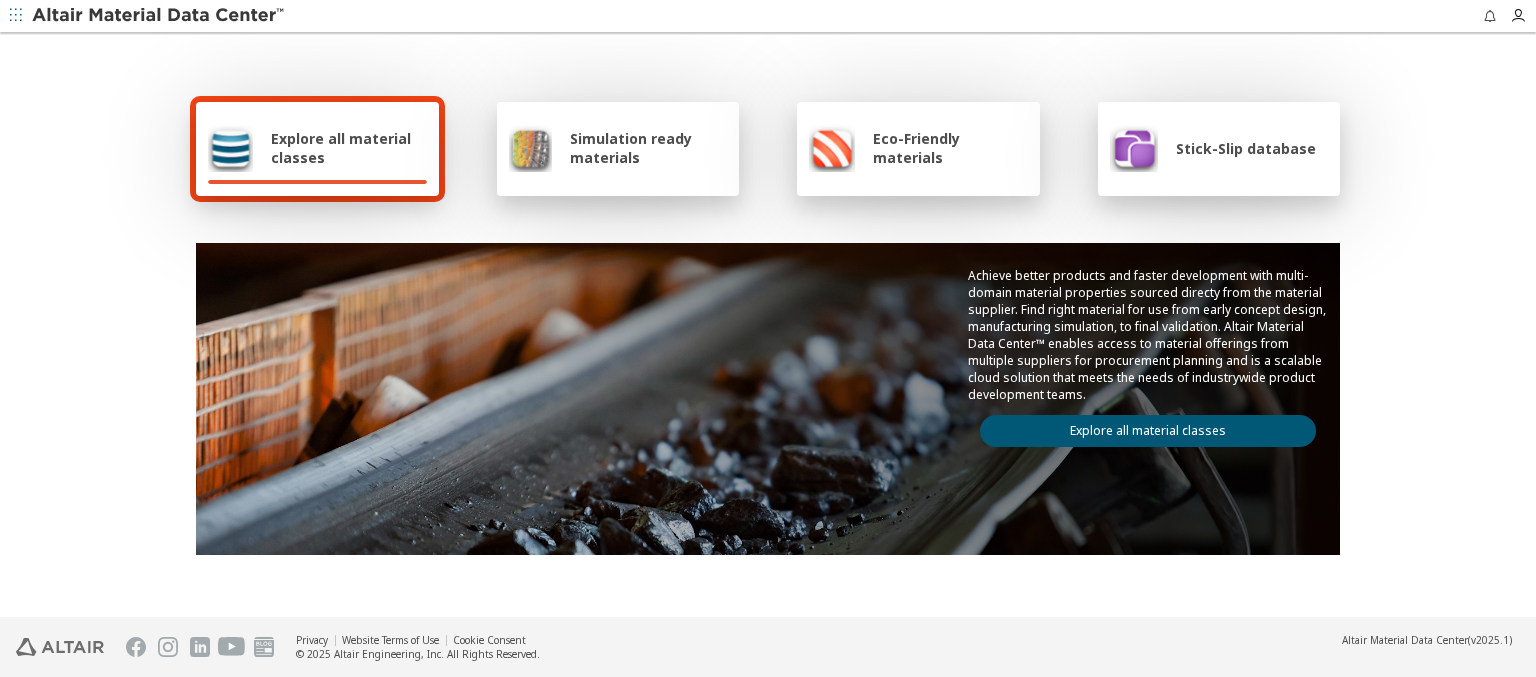 click on "Explore all material classes" at bounding box center (1148, 431) 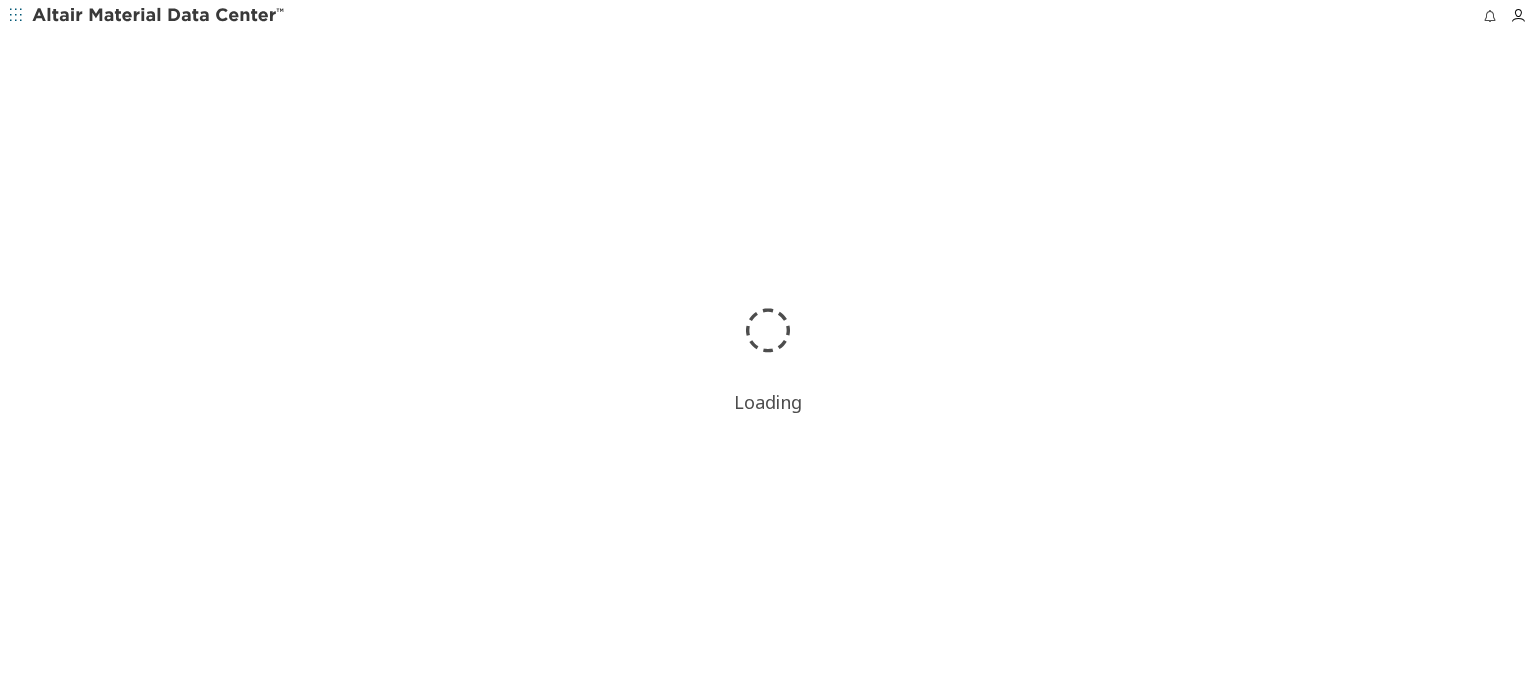 scroll, scrollTop: 0, scrollLeft: 0, axis: both 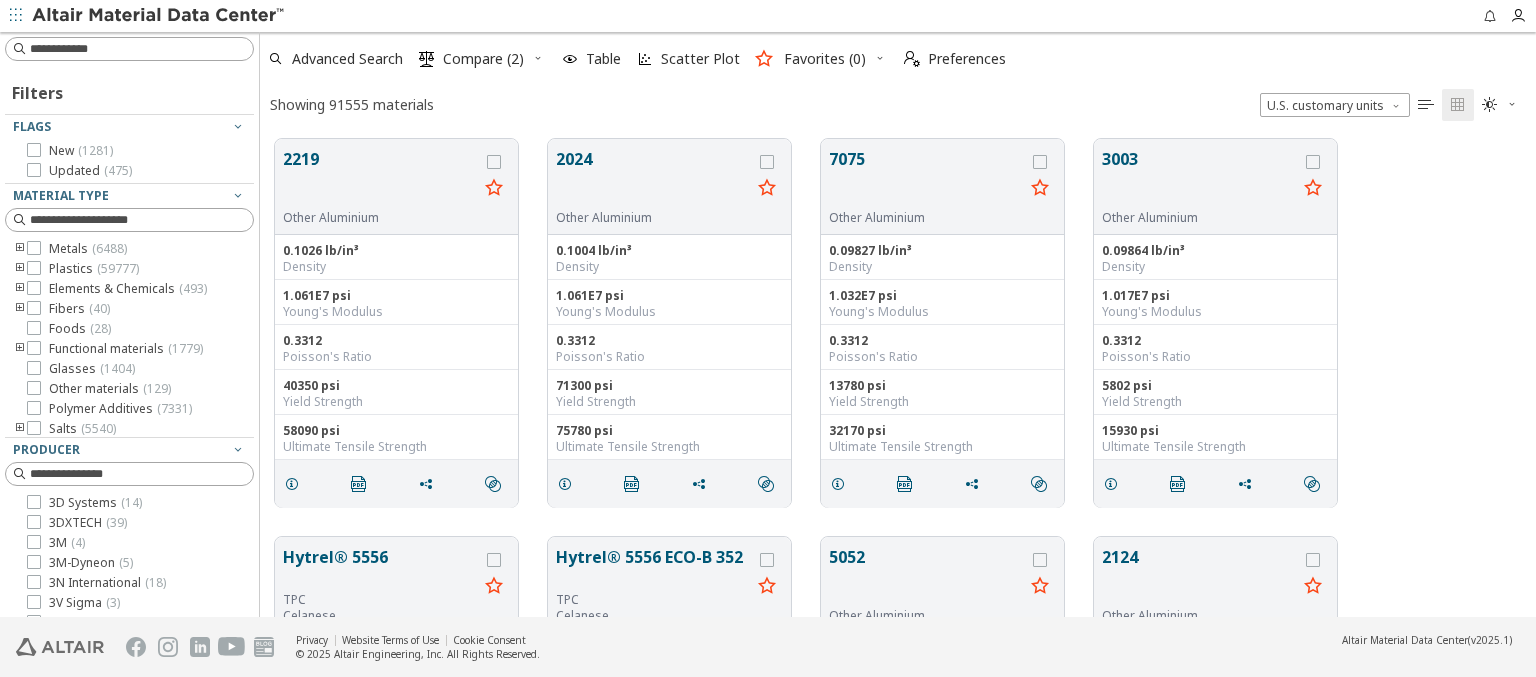 type on "******" 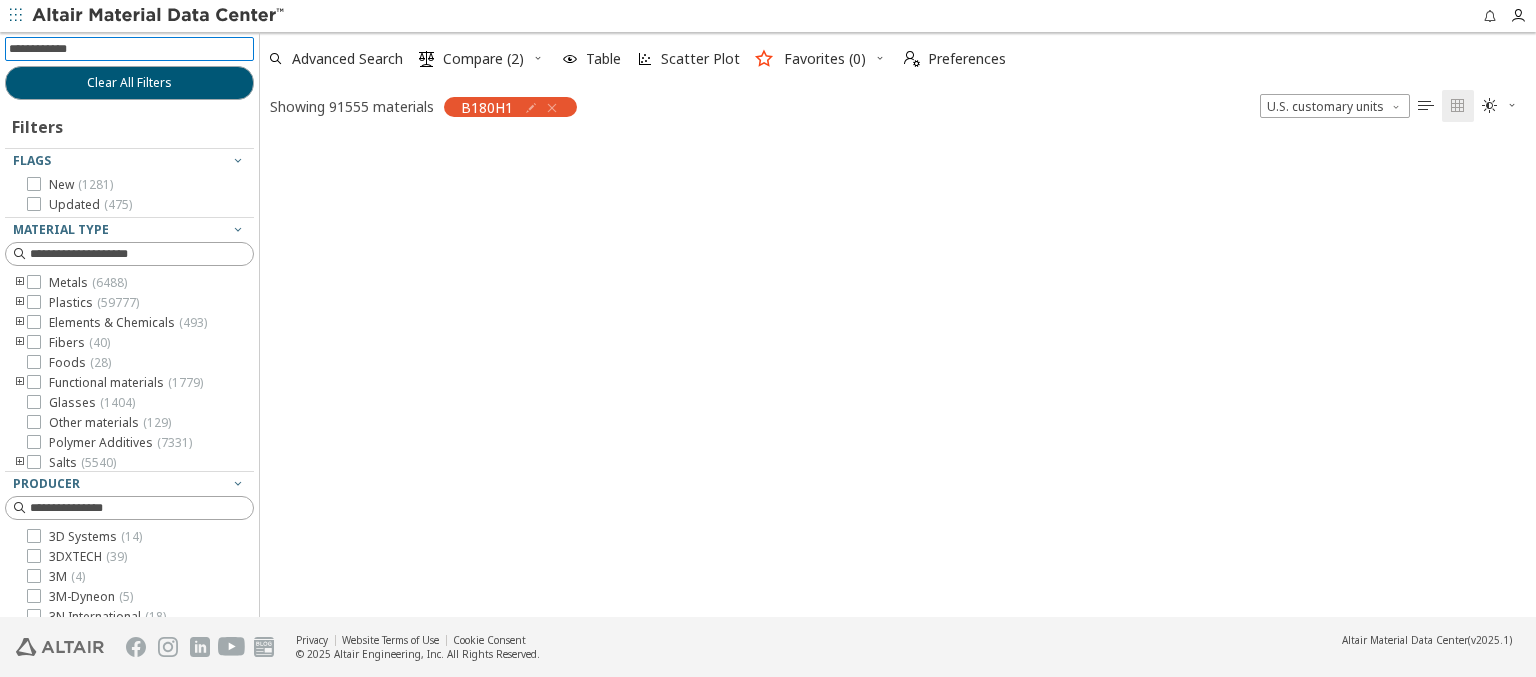 scroll, scrollTop: 475, scrollLeft: 1260, axis: both 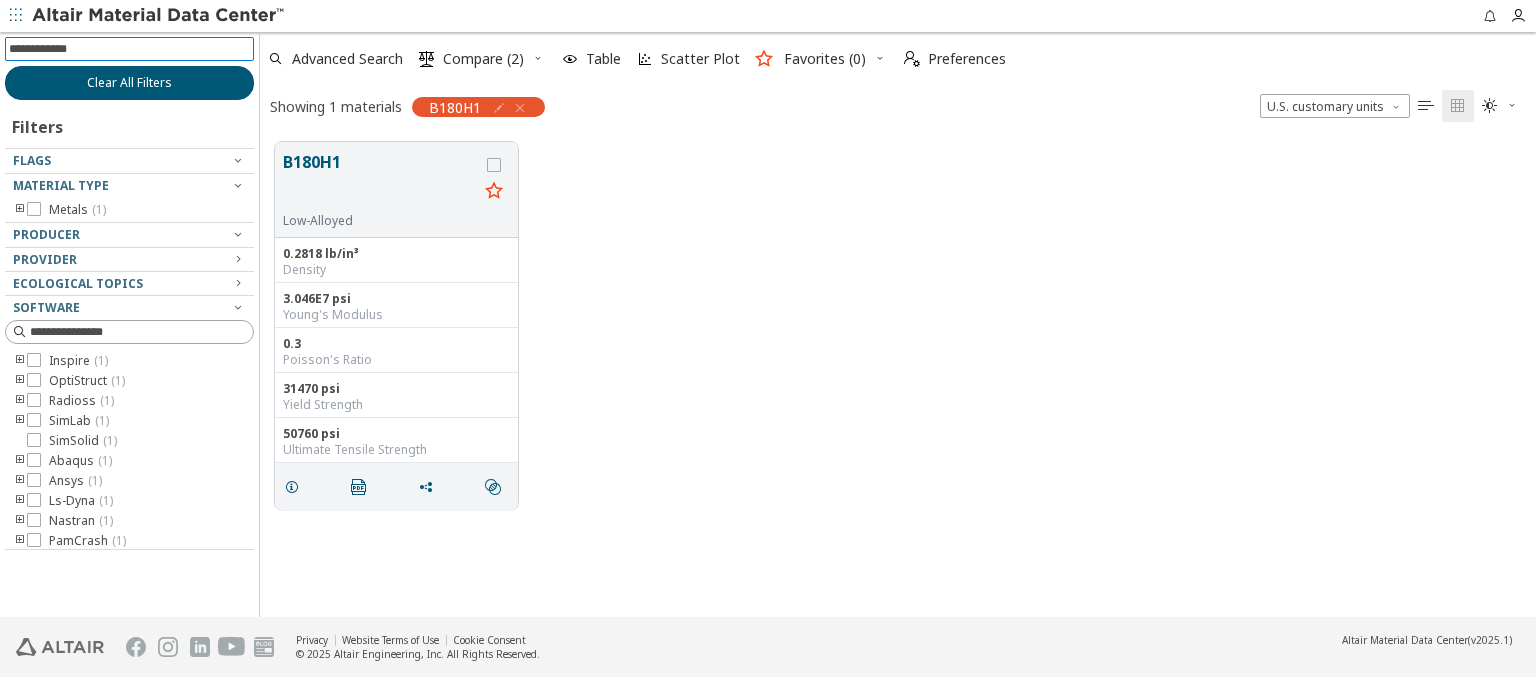 click on "Clear All Filters" at bounding box center (129, 83) 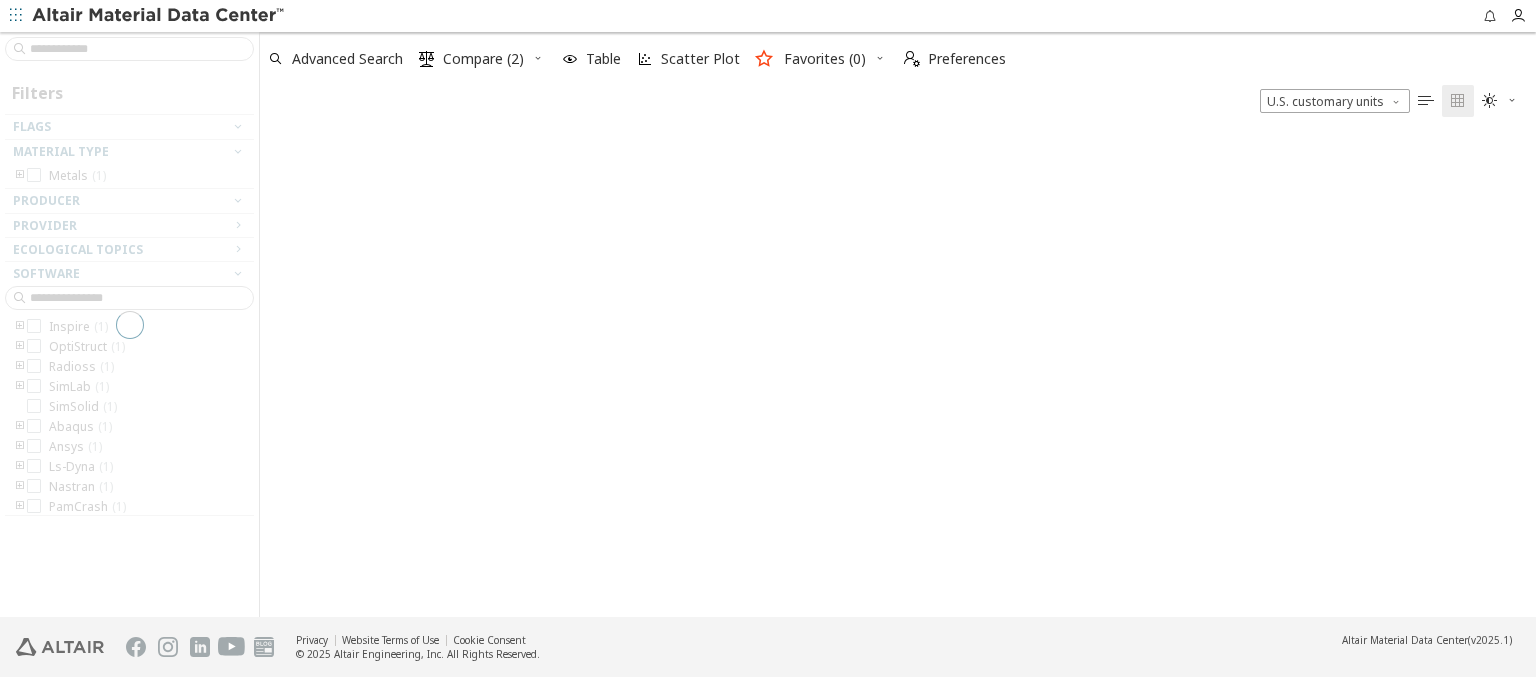 type on "******" 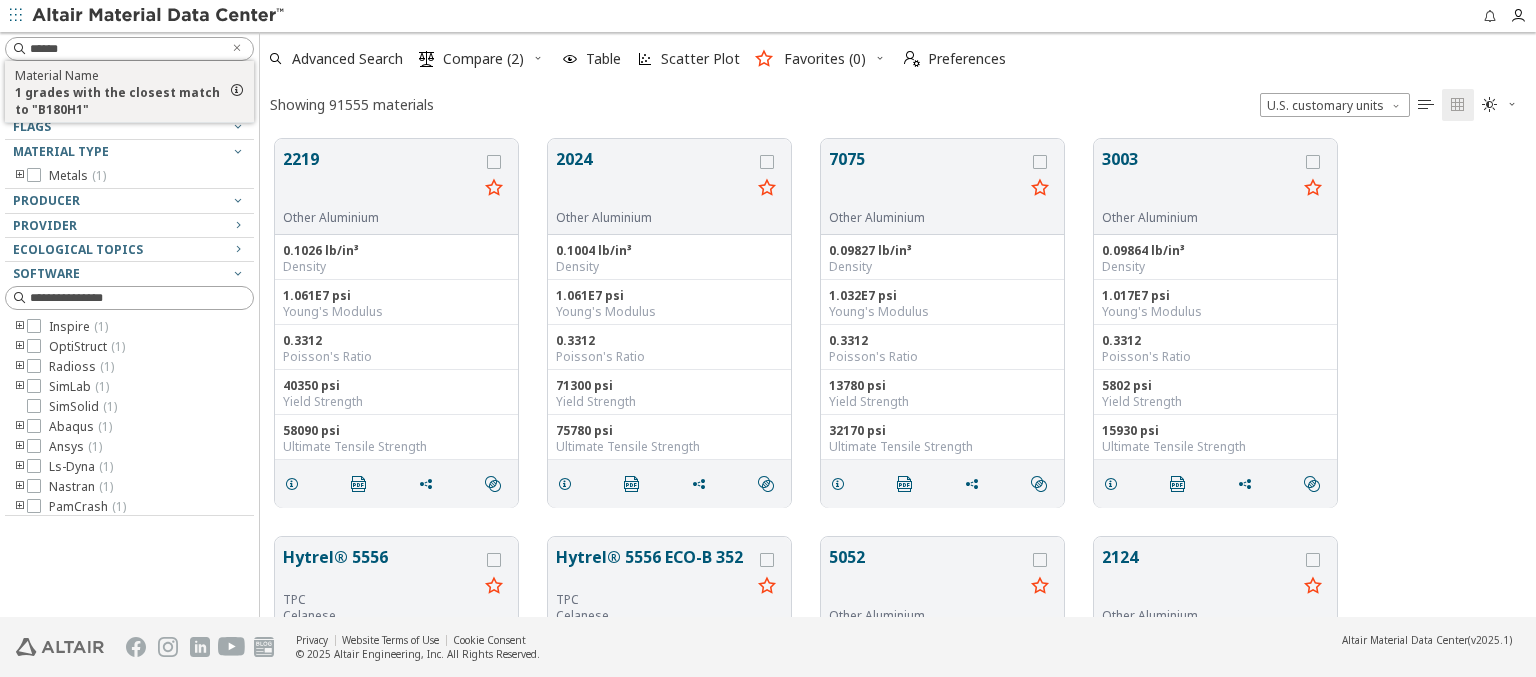 scroll, scrollTop: 478, scrollLeft: 1260, axis: both 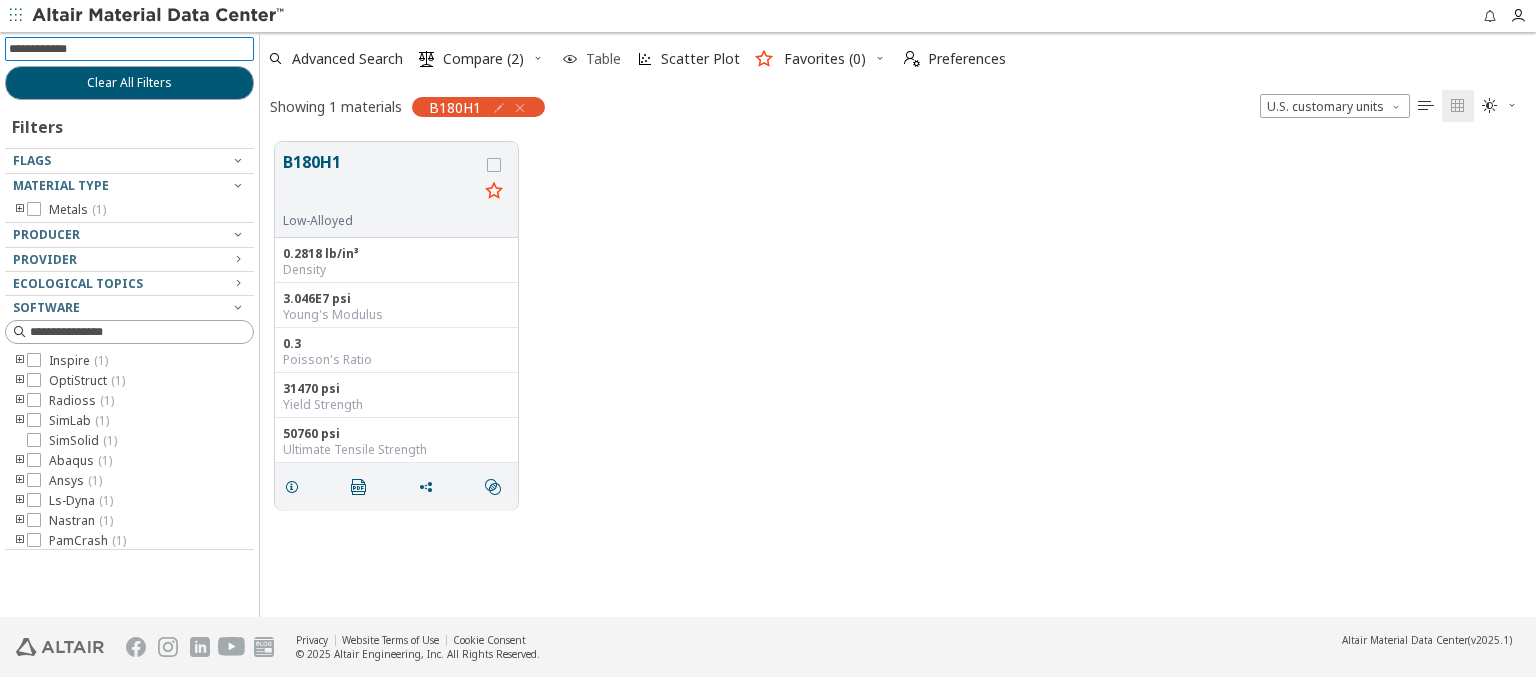 click at bounding box center [570, 59] 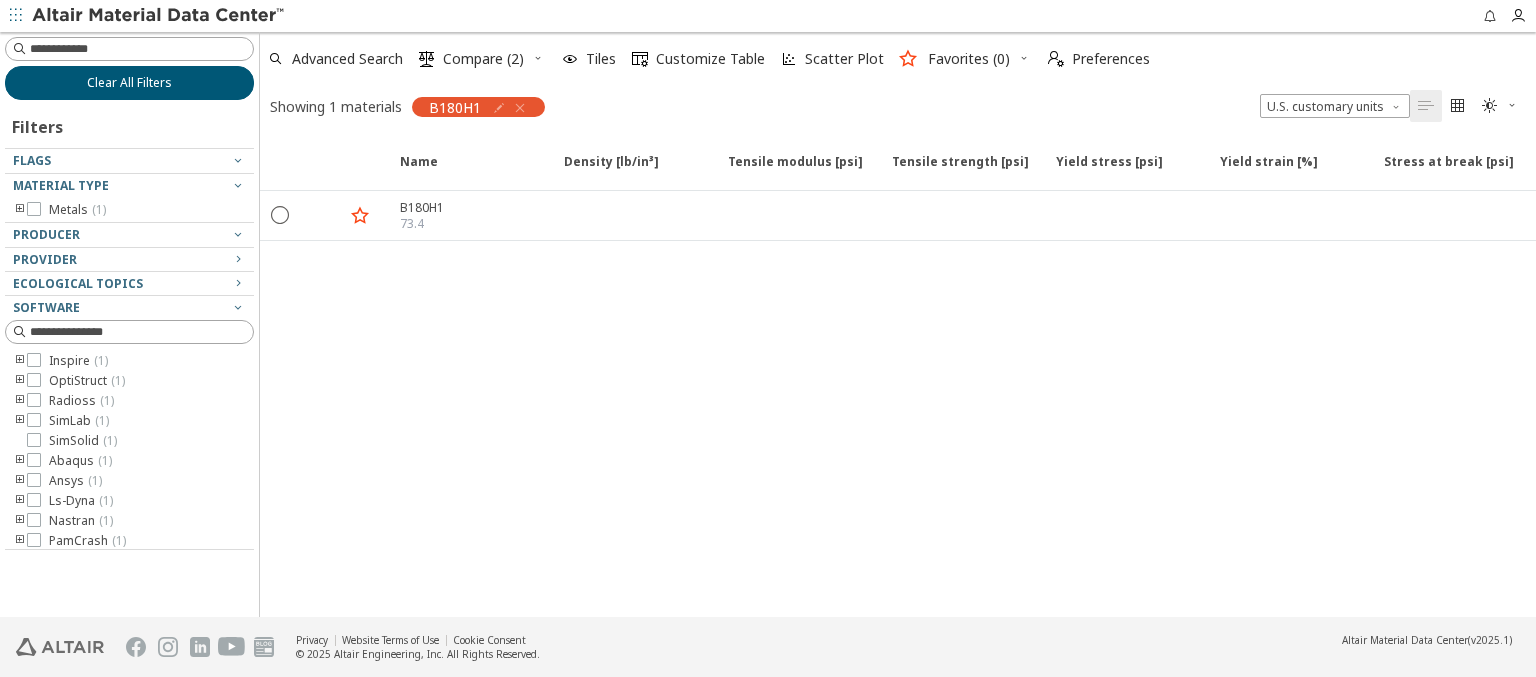 click on "Clear All Filters" at bounding box center (129, 83) 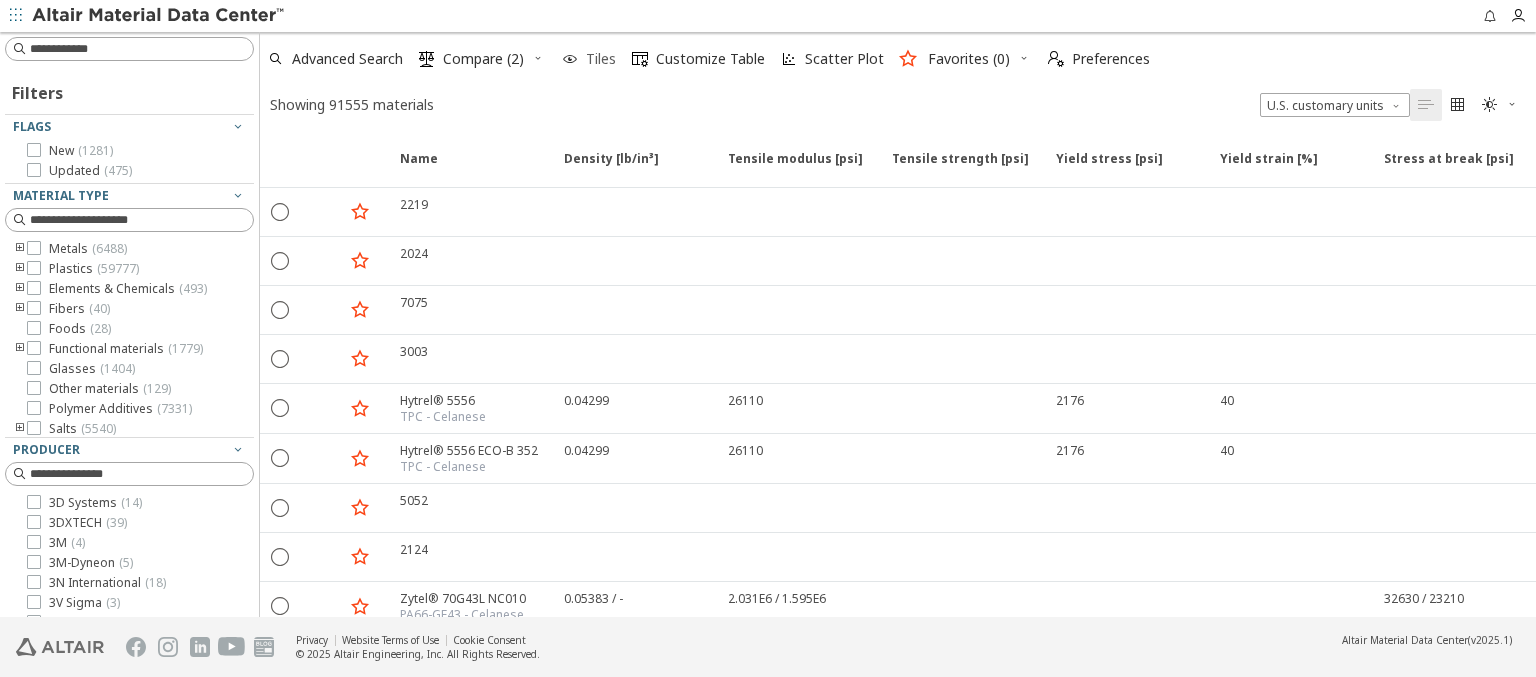 click at bounding box center (570, 59) 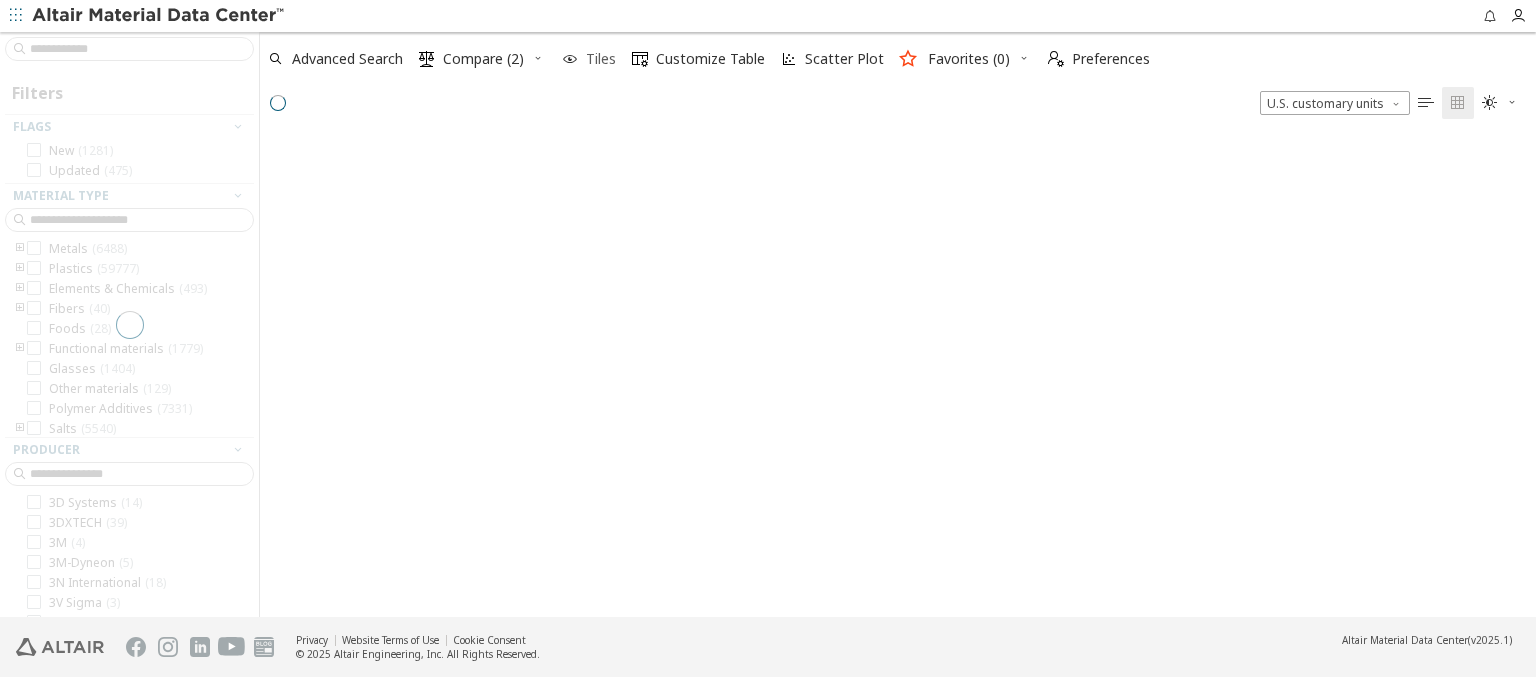 type on "******" 